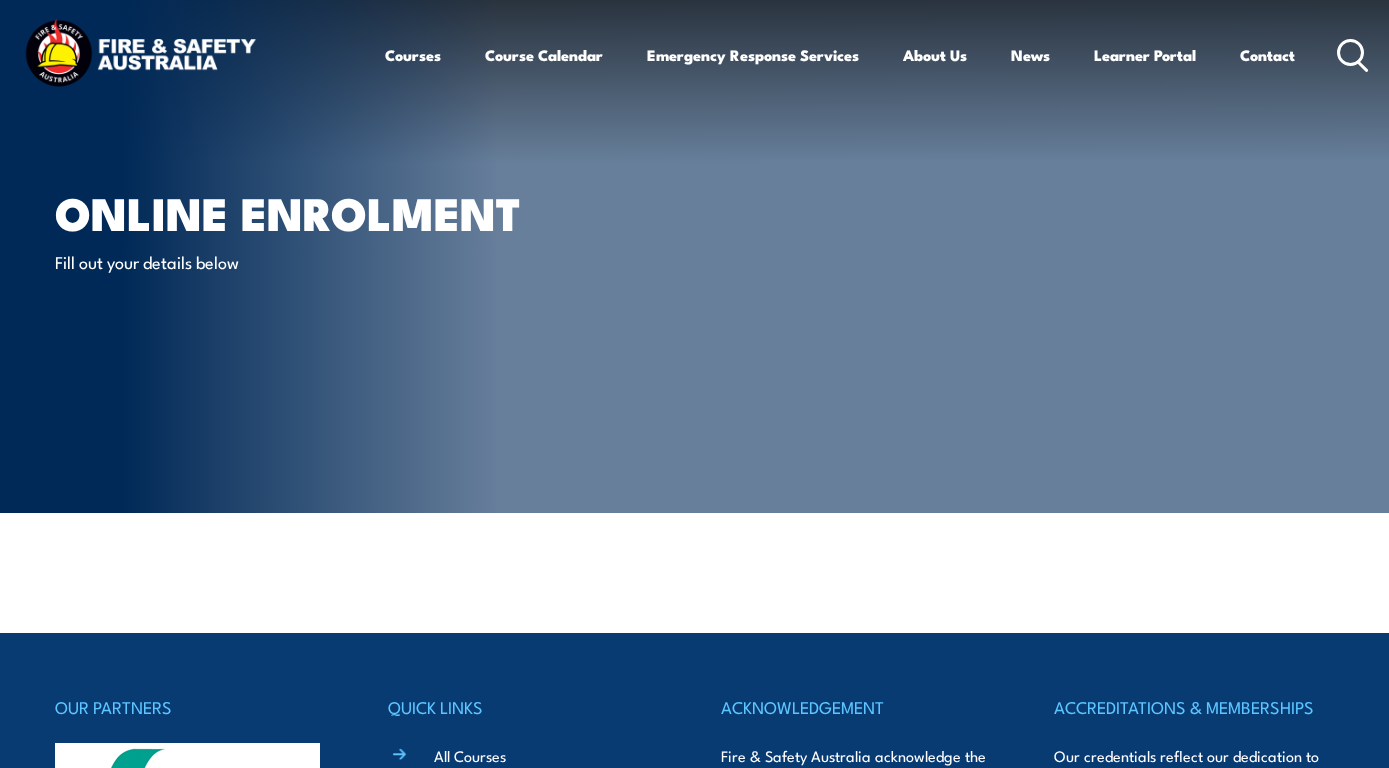 scroll, scrollTop: 0, scrollLeft: 0, axis: both 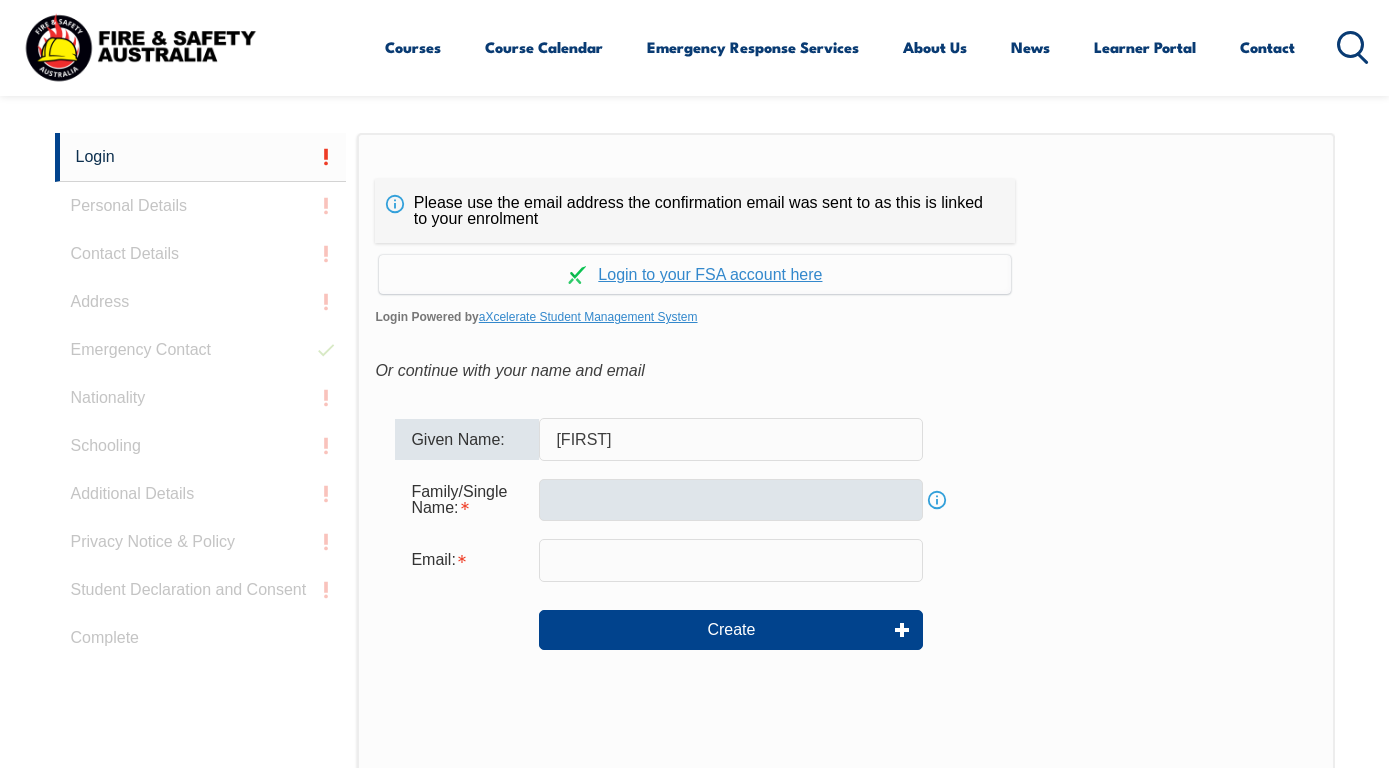 type on "[FIRST]" 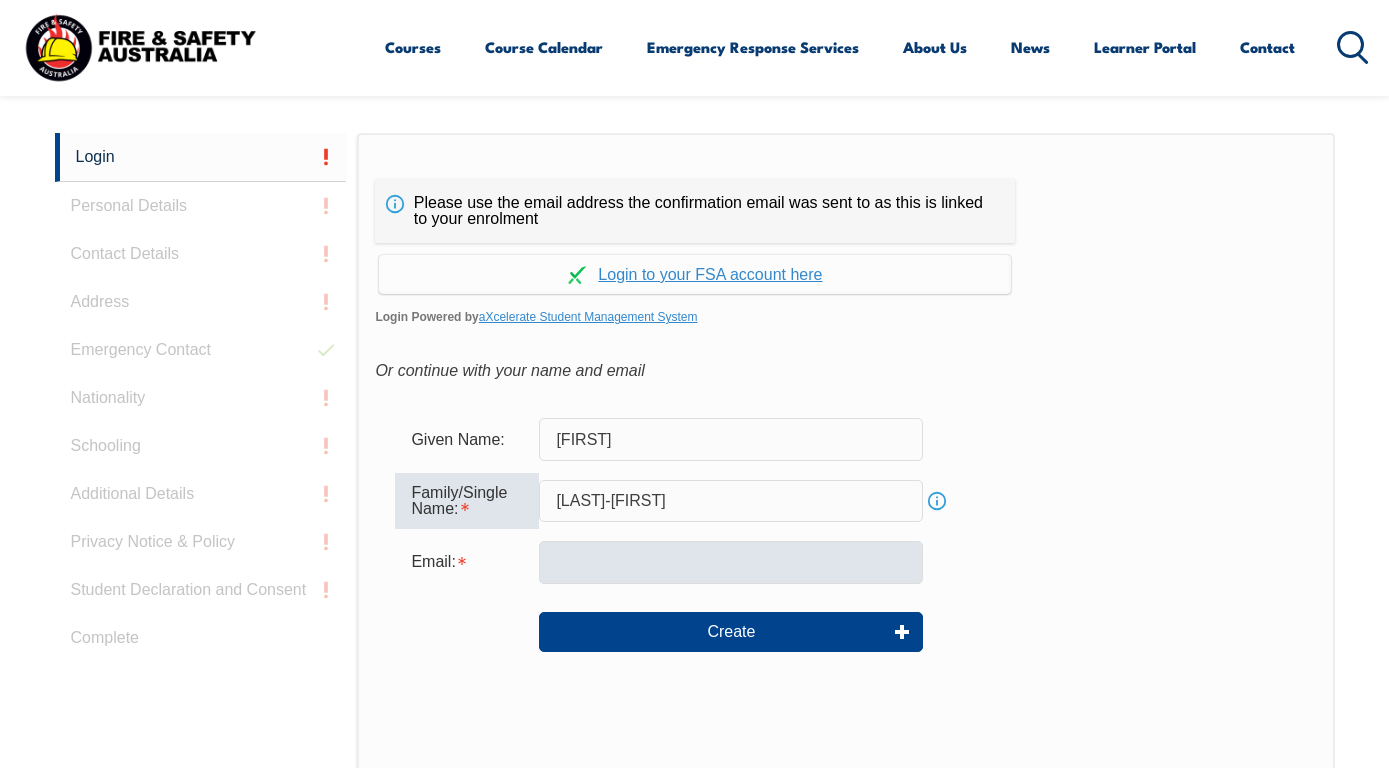 type on "Norquay-Evans" 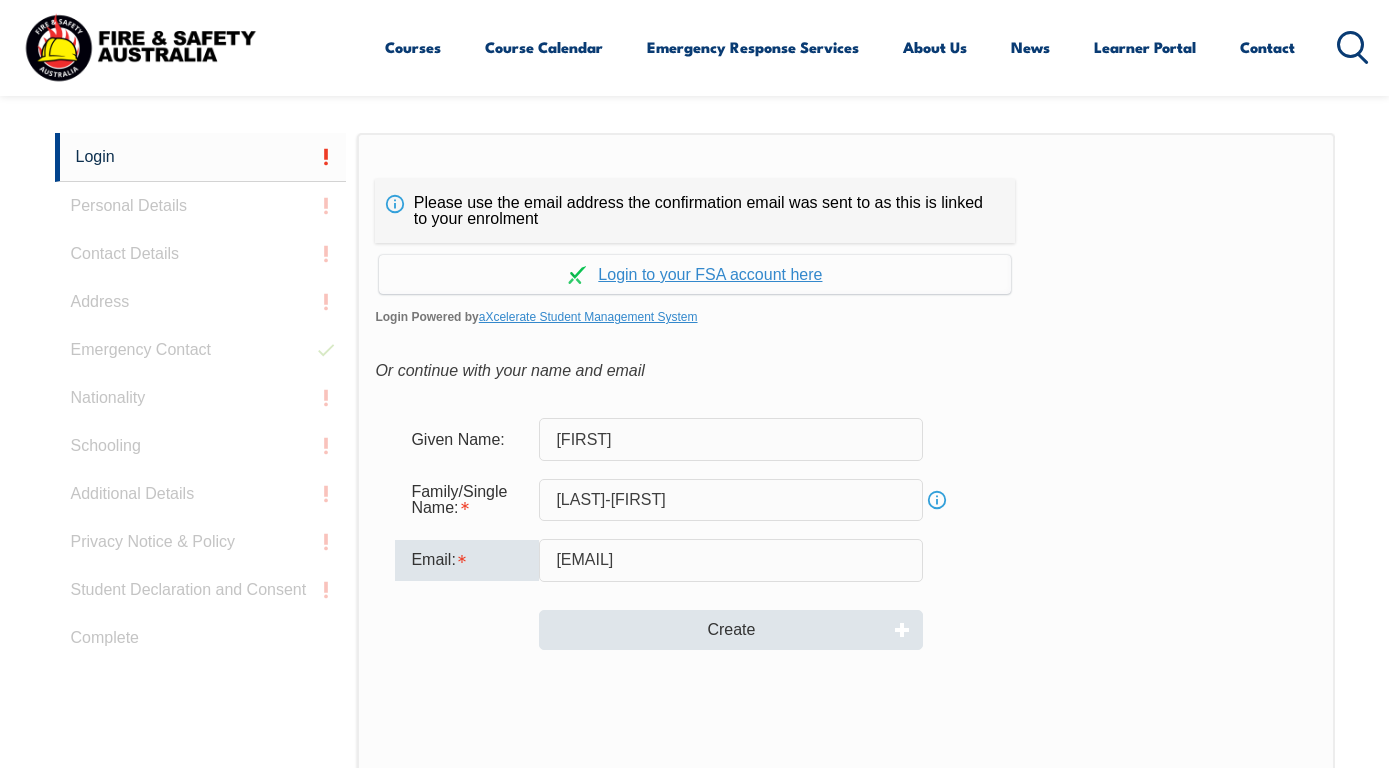 type on "Adamnorquay@gmail.com" 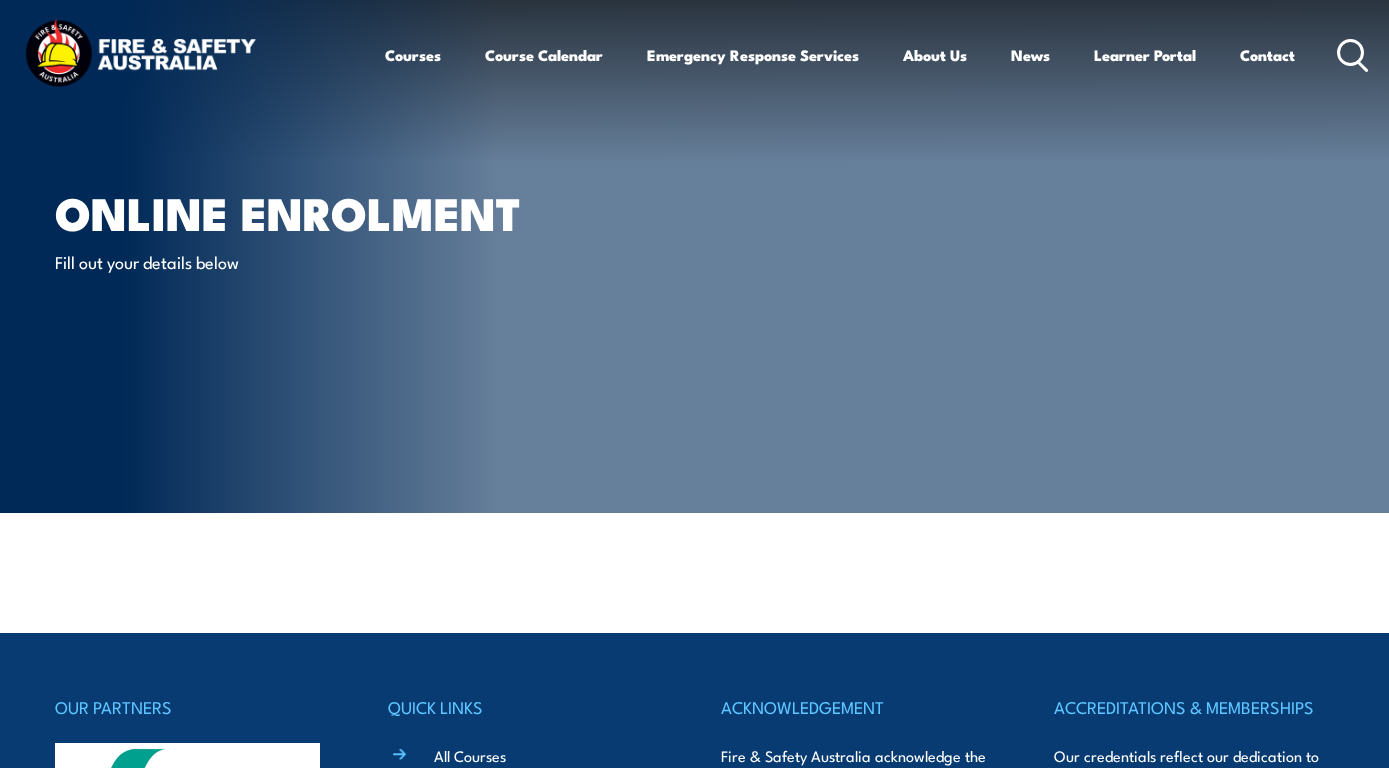 scroll, scrollTop: 0, scrollLeft: 0, axis: both 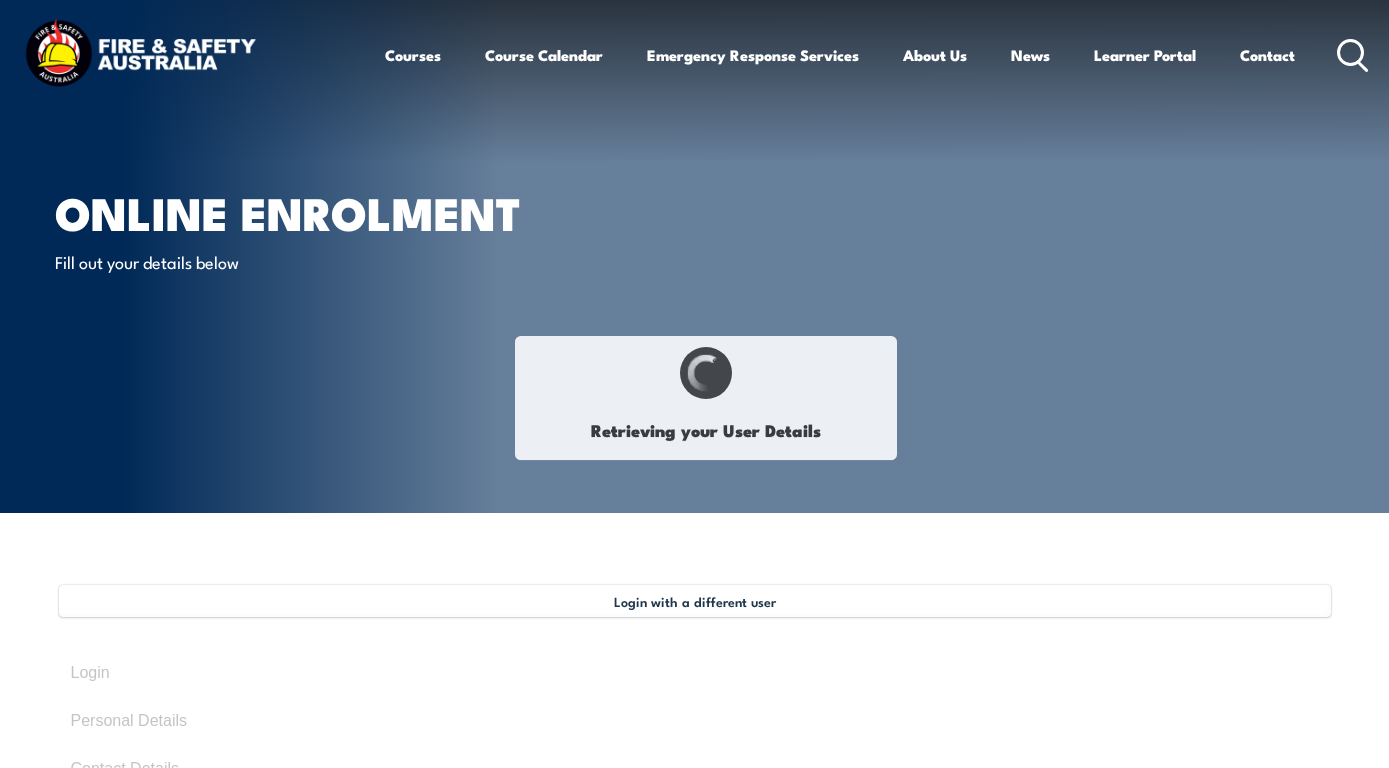 type on "[FIRST]" 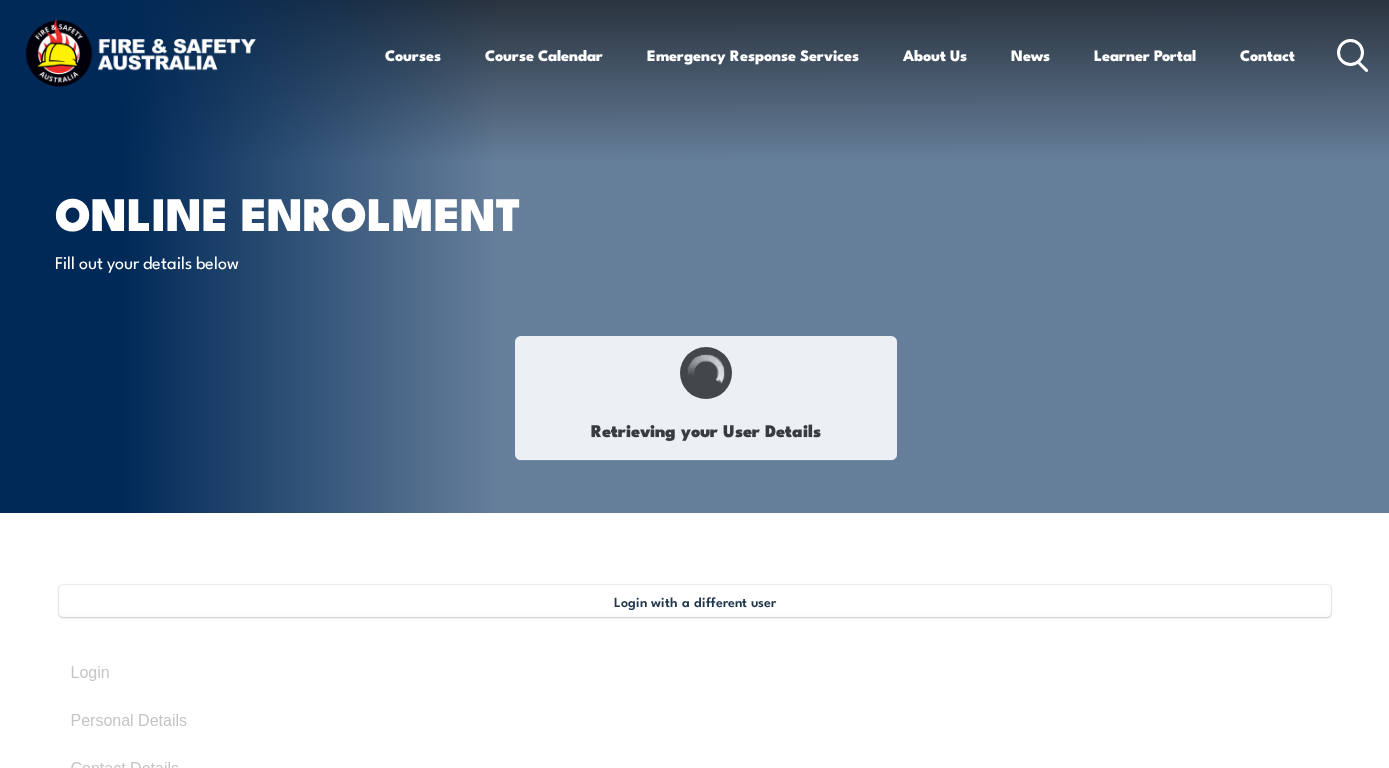 type on "[LAST]-[FIRST]" 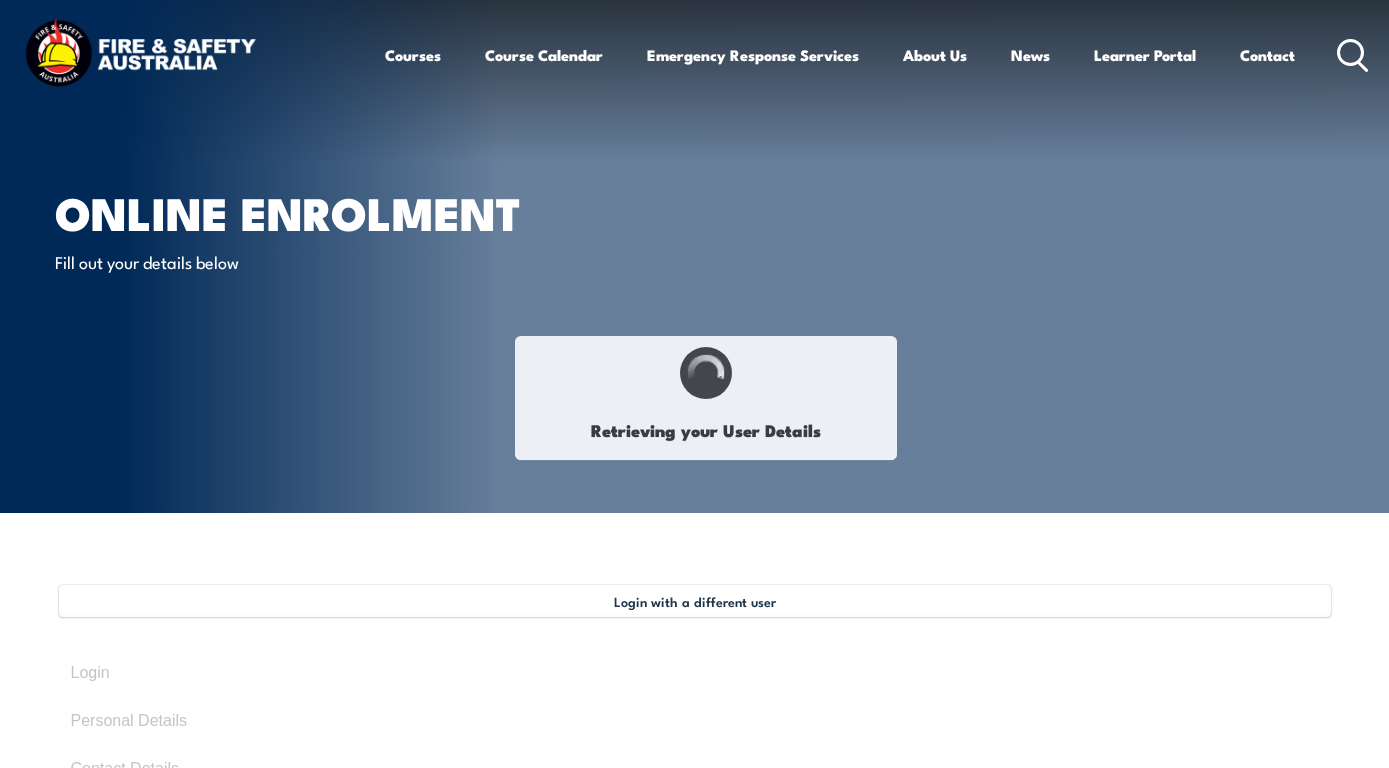 type on "November 20, 1989" 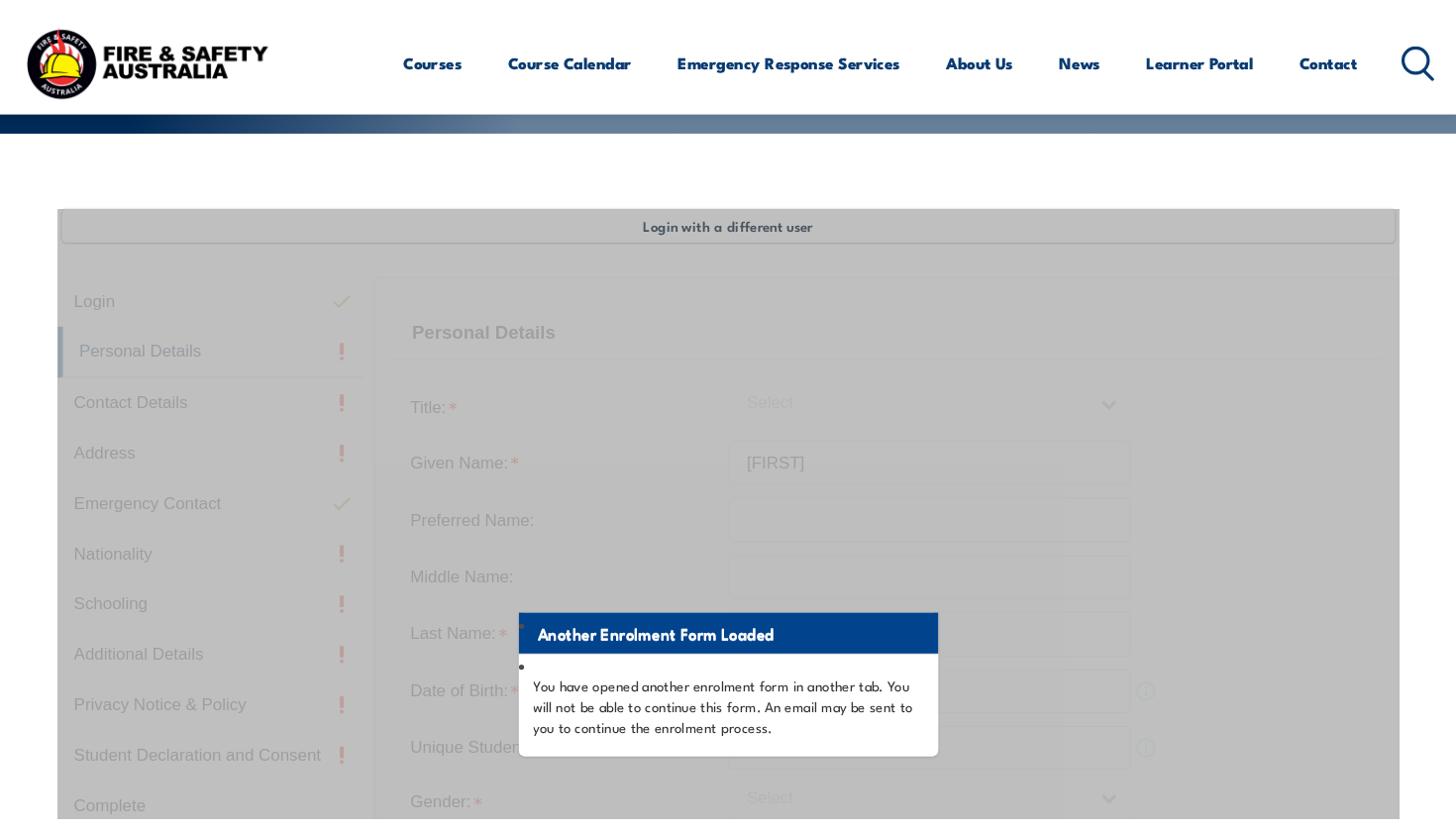scroll, scrollTop: 480, scrollLeft: 0, axis: vertical 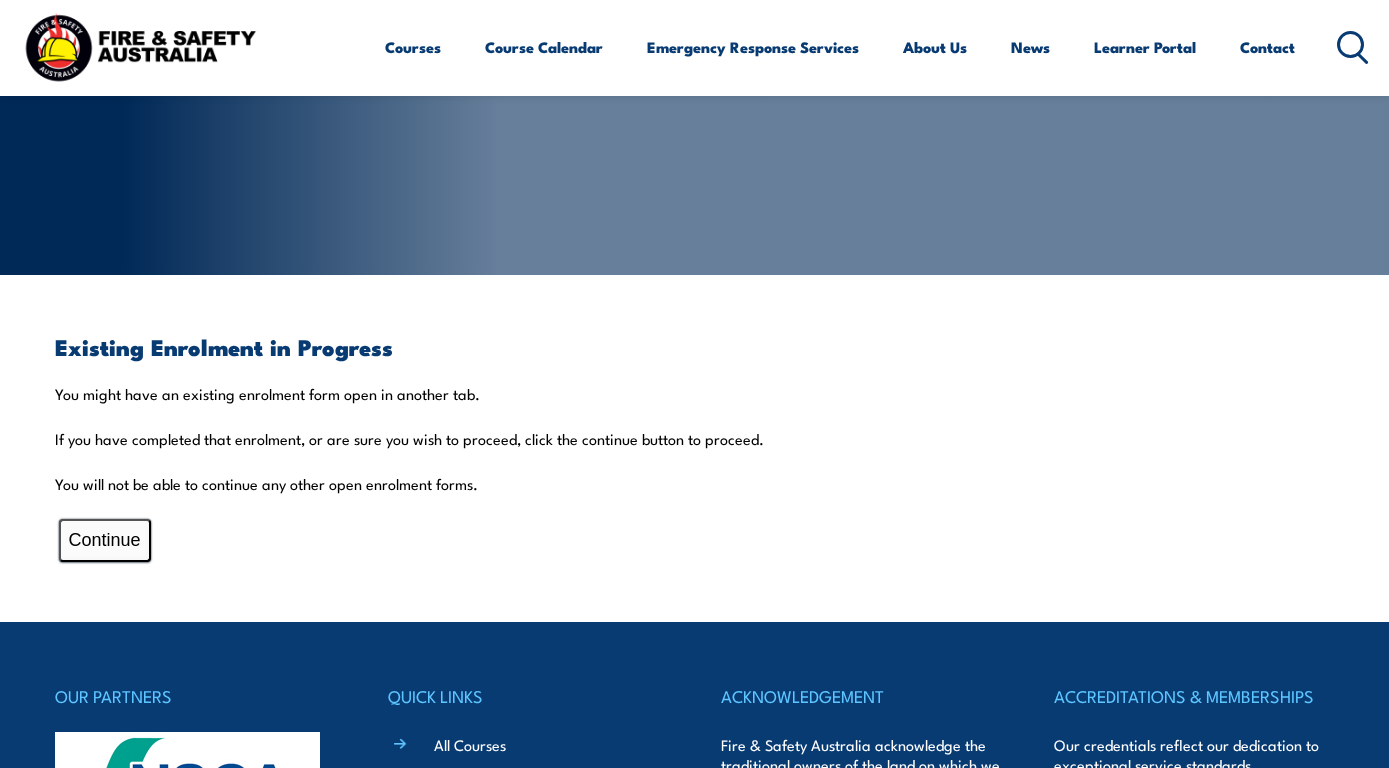 click on "Continue" at bounding box center [105, 540] 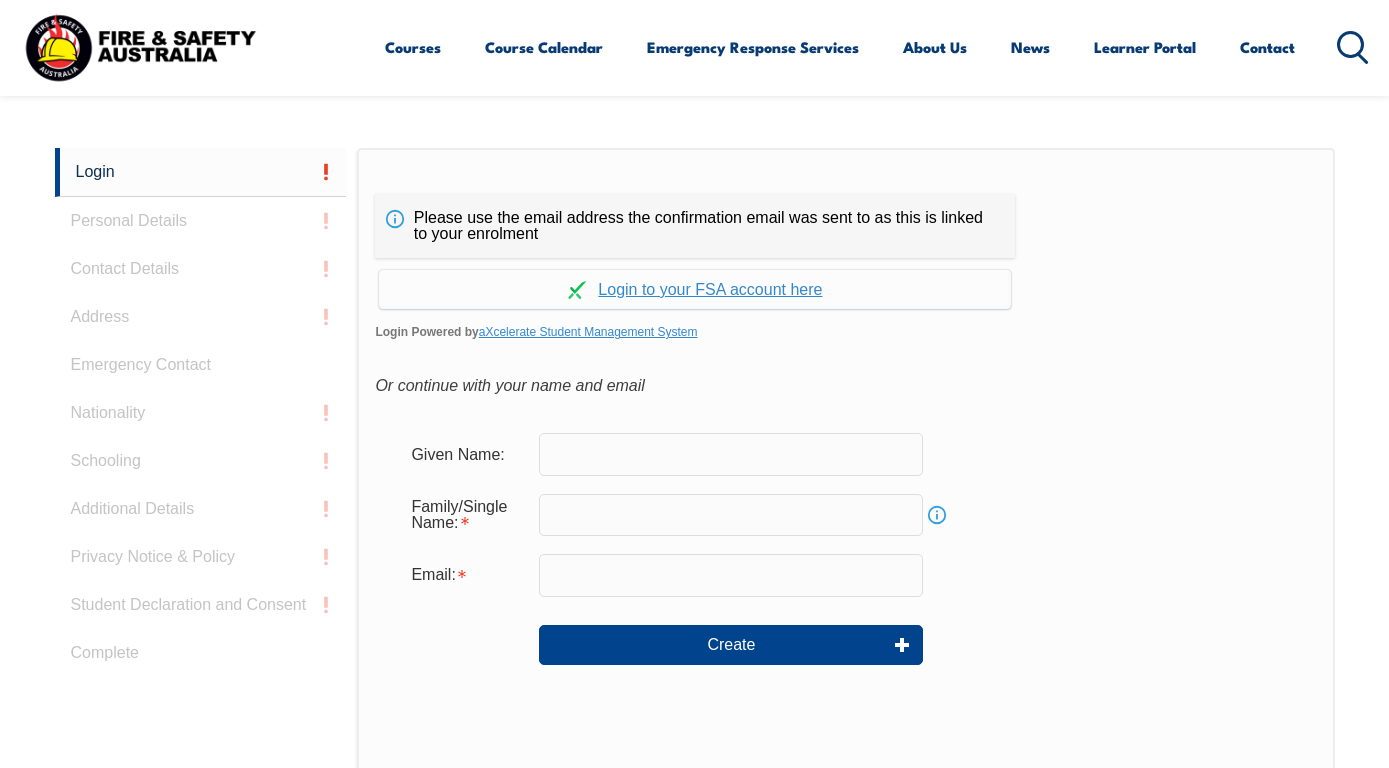 scroll, scrollTop: 473, scrollLeft: 0, axis: vertical 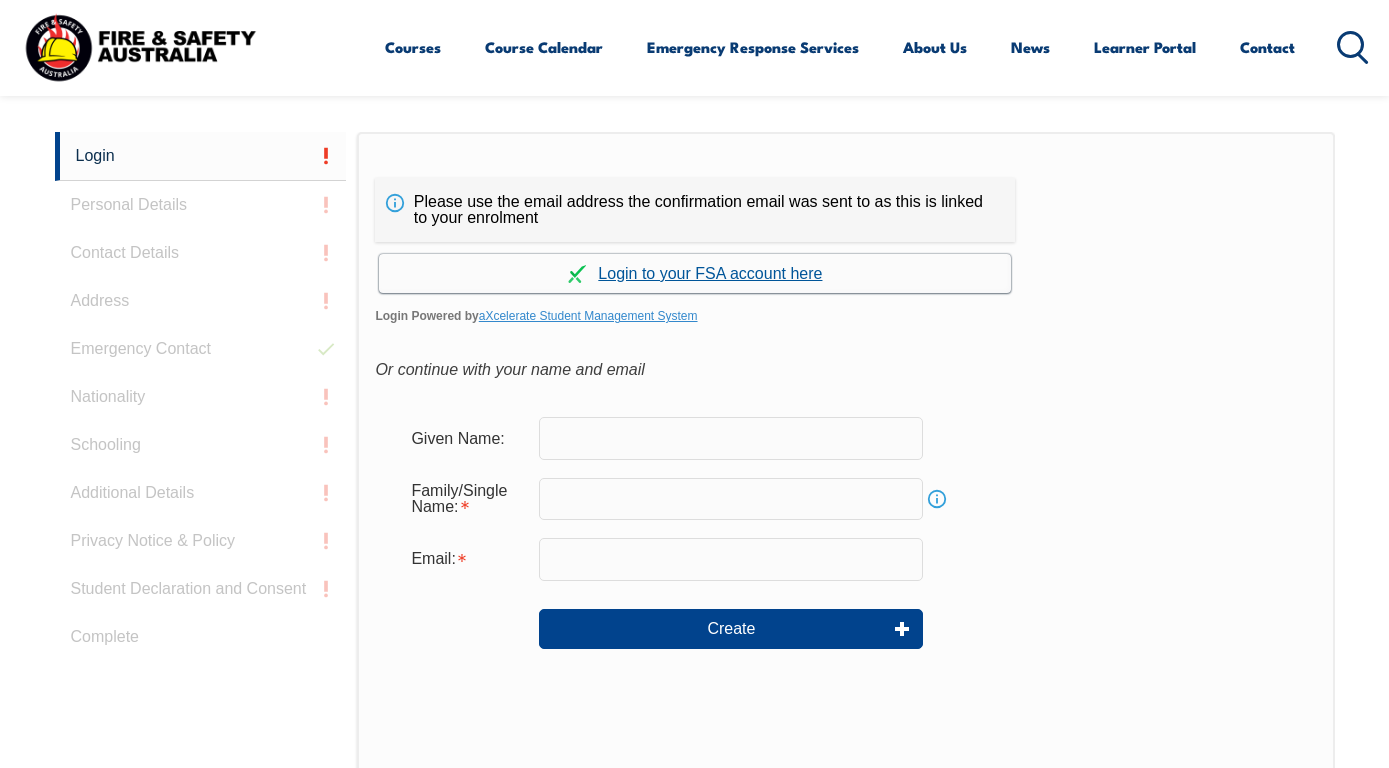 click on "Continue with aXcelerate" at bounding box center [695, 273] 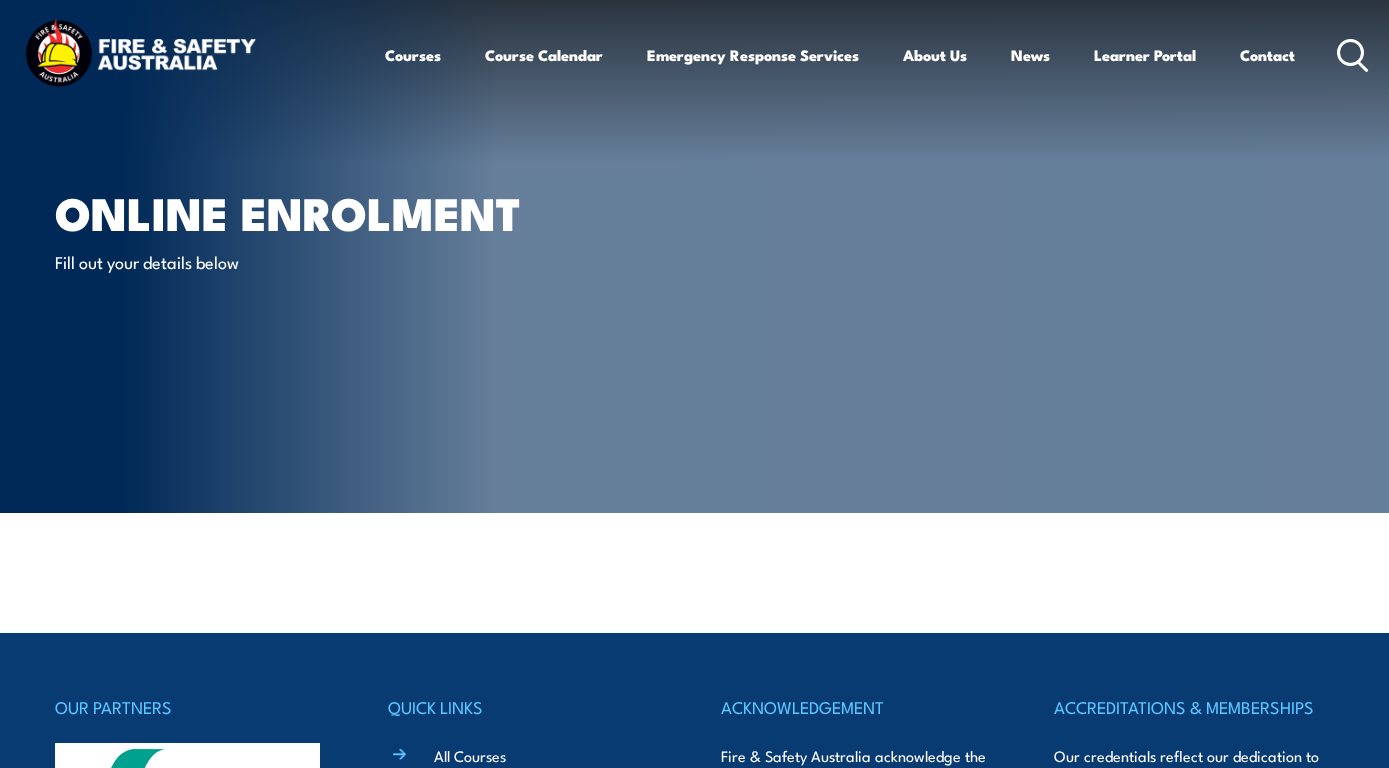 scroll, scrollTop: 0, scrollLeft: 0, axis: both 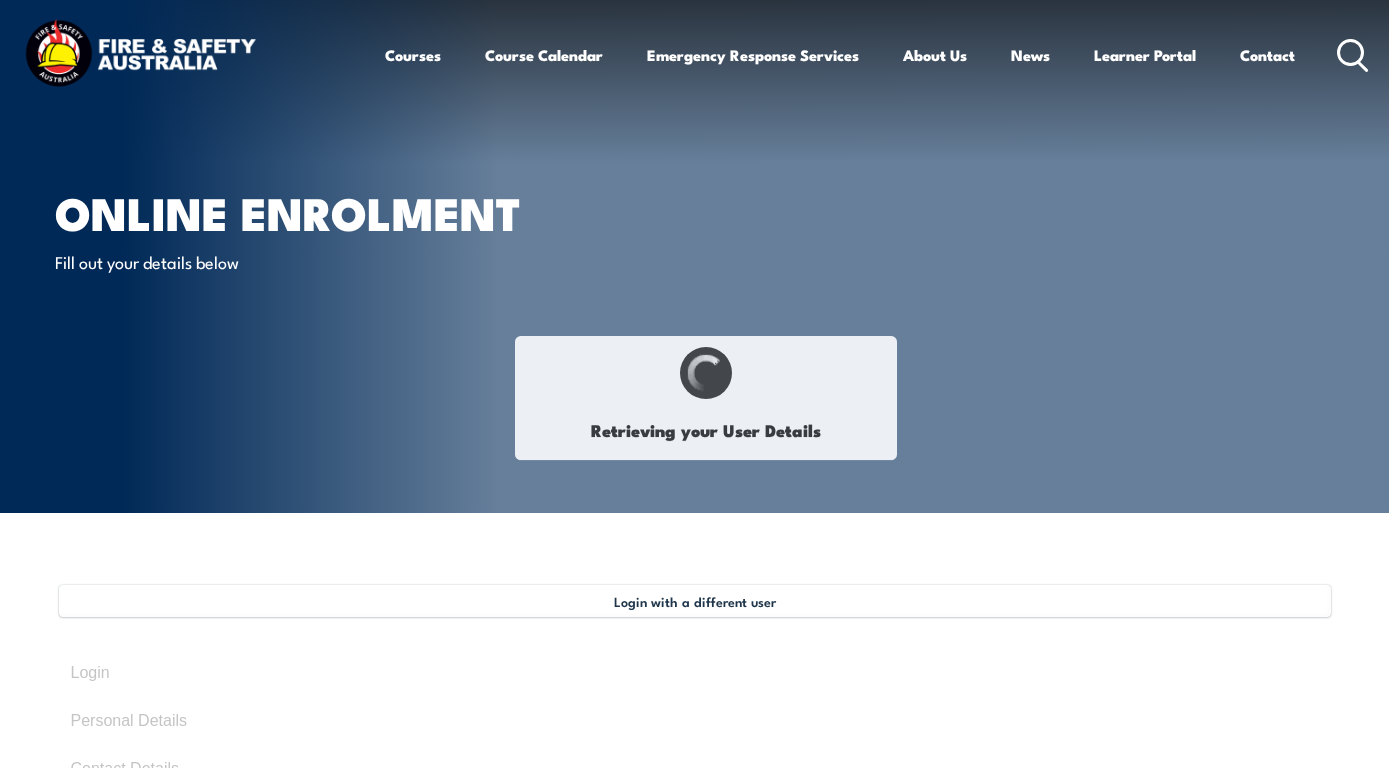 type on "Adam" 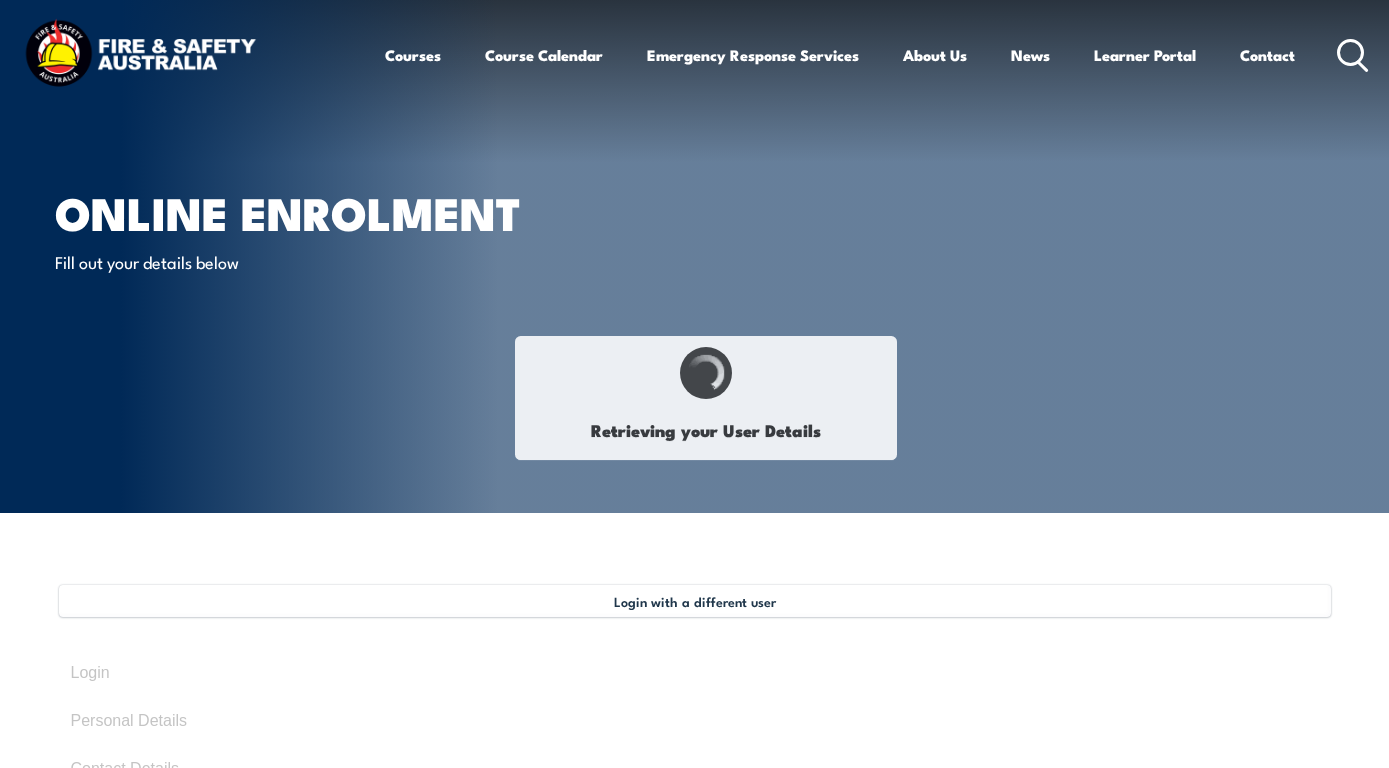 type on "Norquay-Evans" 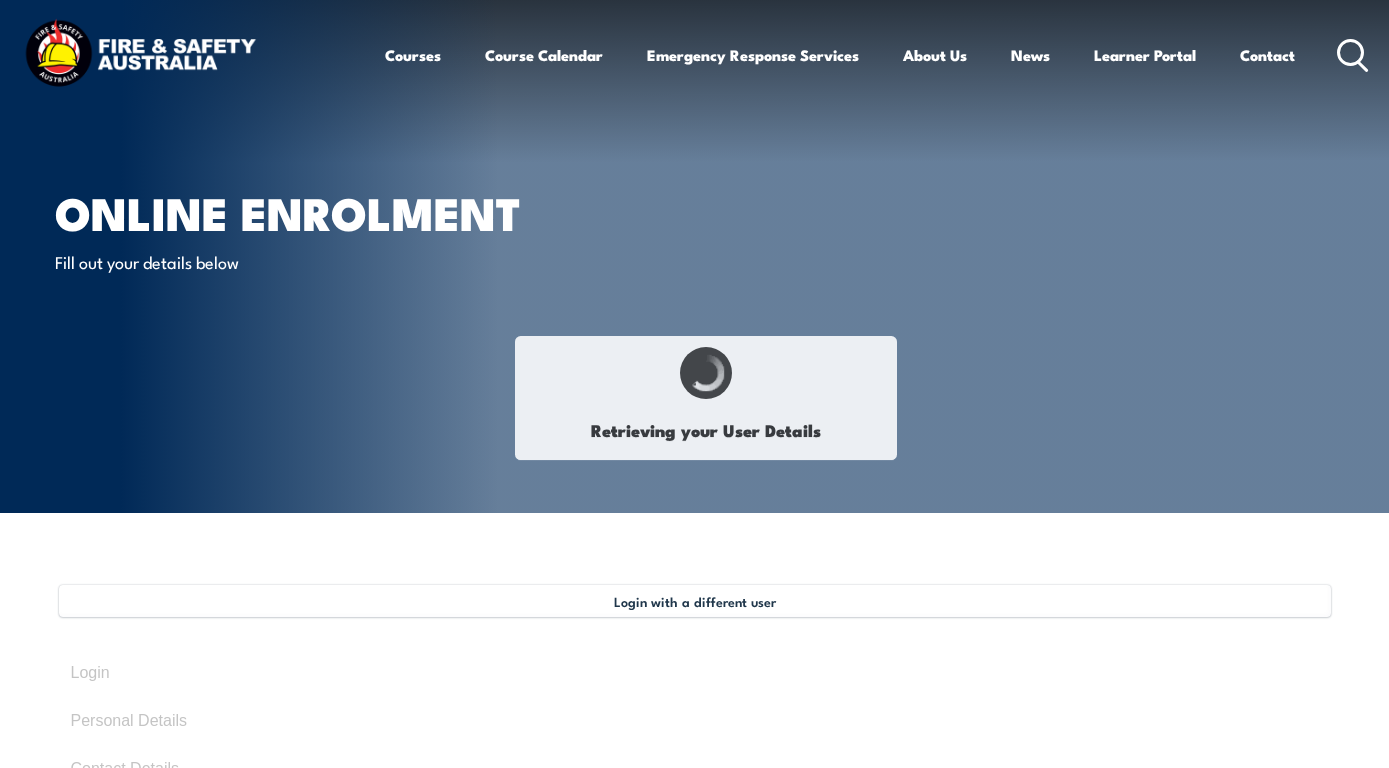 type on "November 20, 1989" 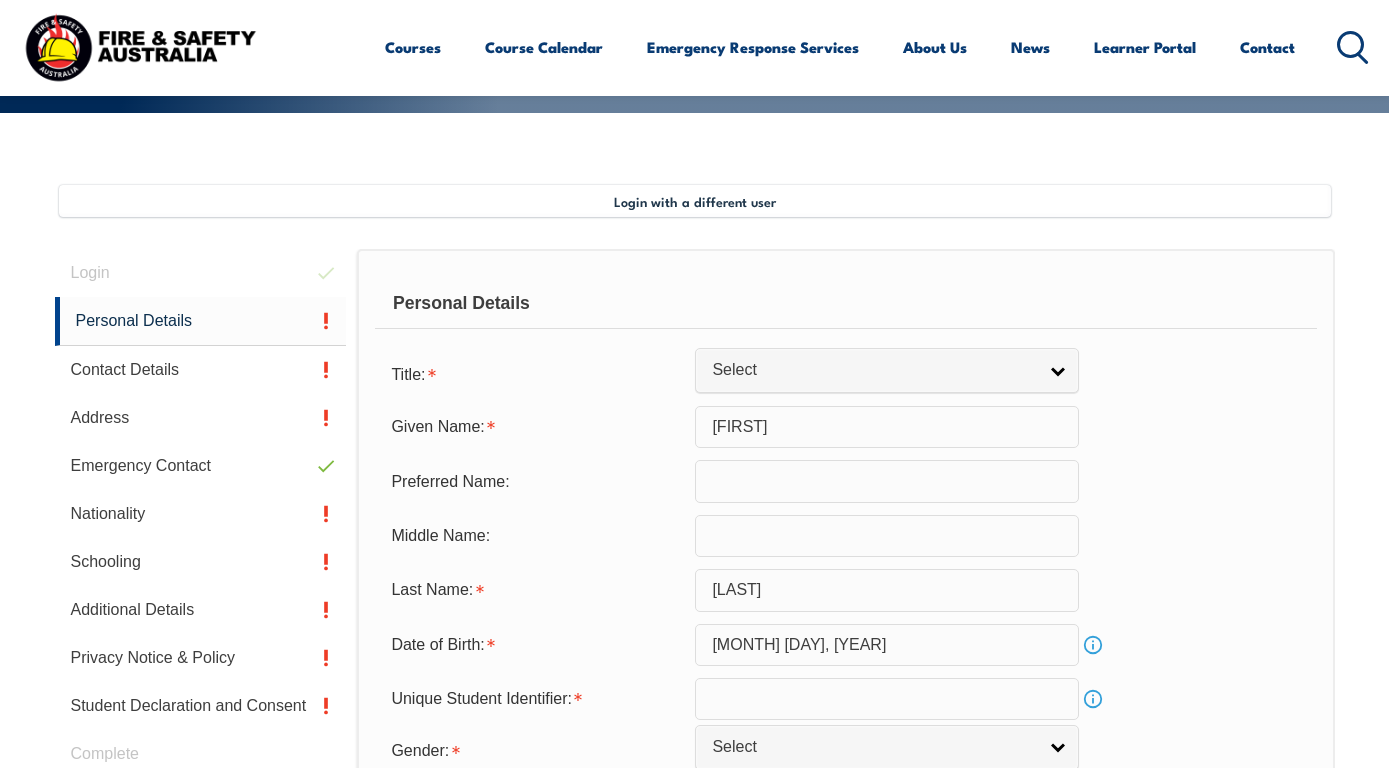 scroll, scrollTop: 485, scrollLeft: 0, axis: vertical 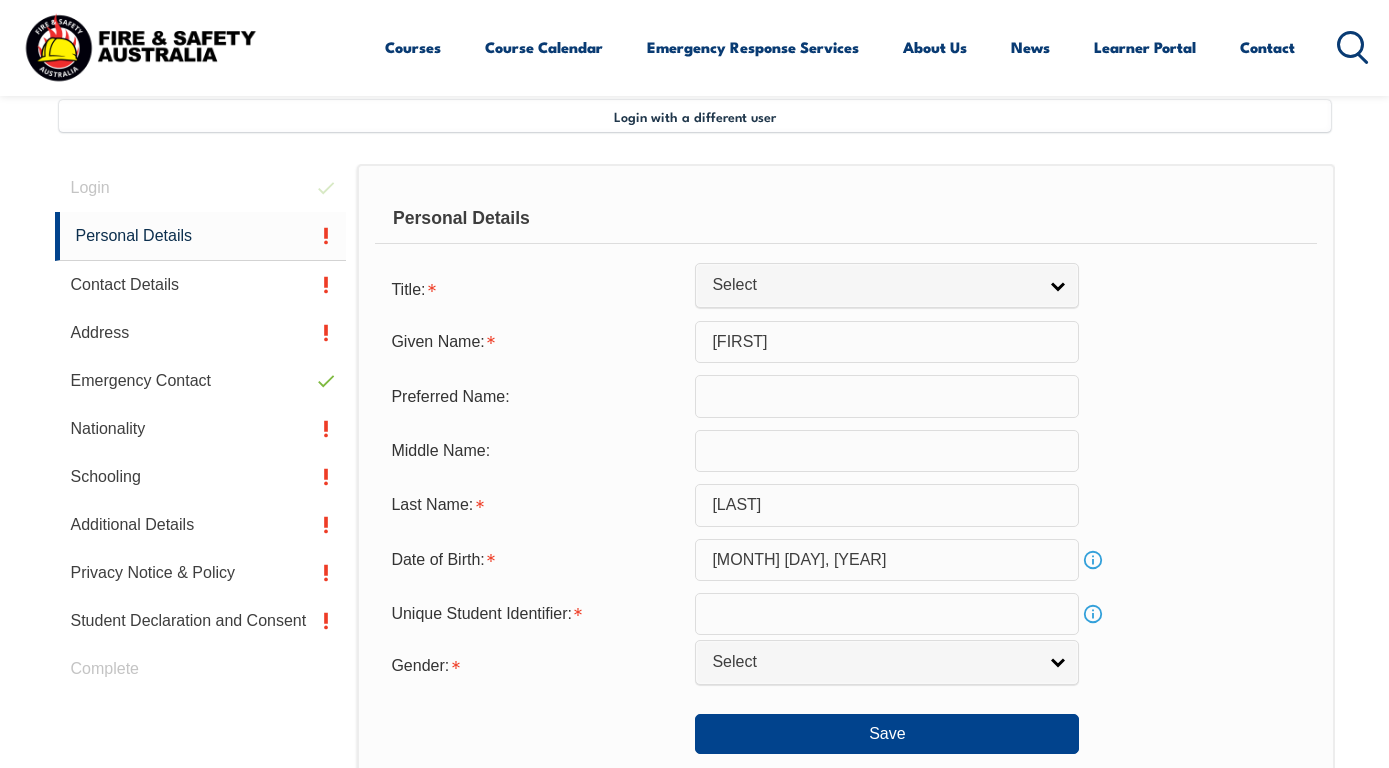 click on "Title: Mr Mrs Ms Miss Other
Select
Given Name: Adam Preferred Name: Middle Name: Last Name: Norquay-Evans Date of Birth: November 20, 1989 Info Unique Student Identifier: Info Gender: Male Female Other
Select
Save" at bounding box center (845, 512) 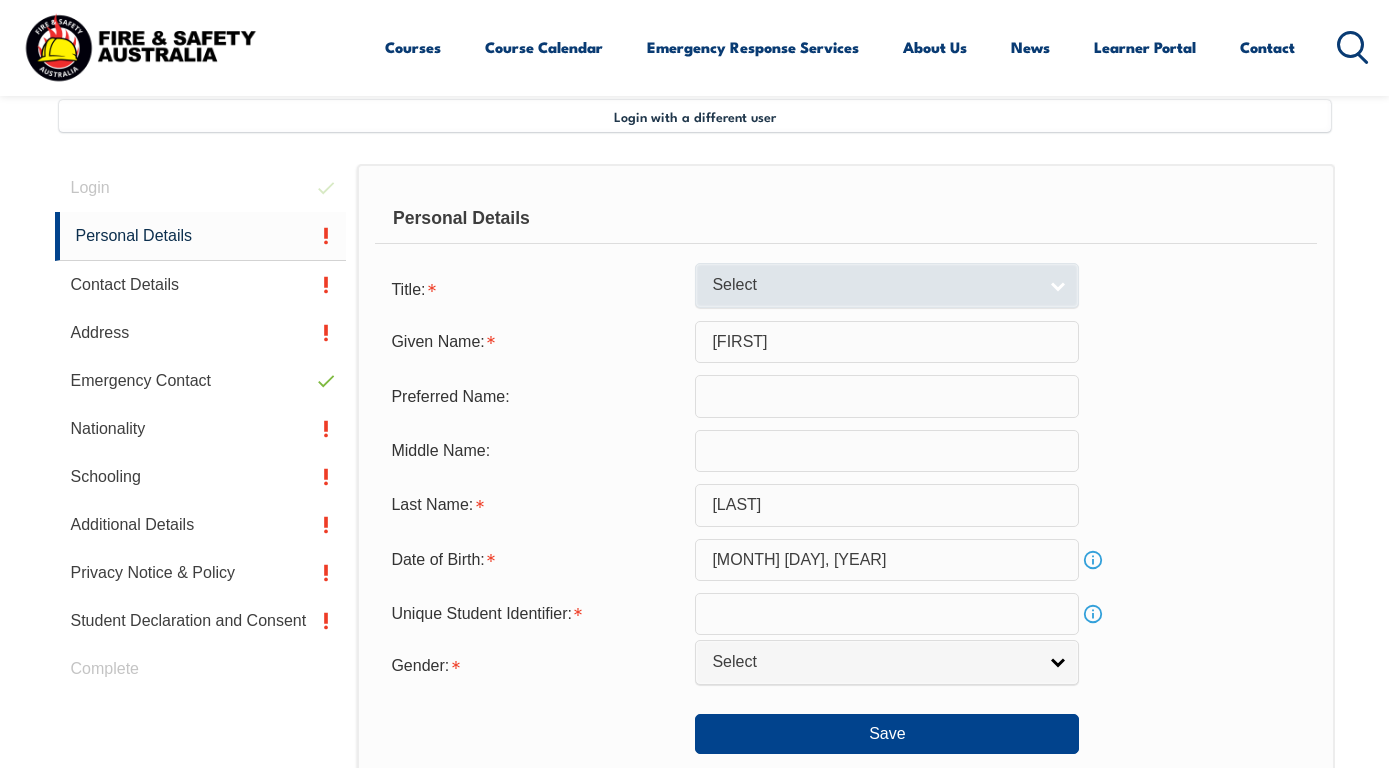 click on "Select" at bounding box center (887, 285) 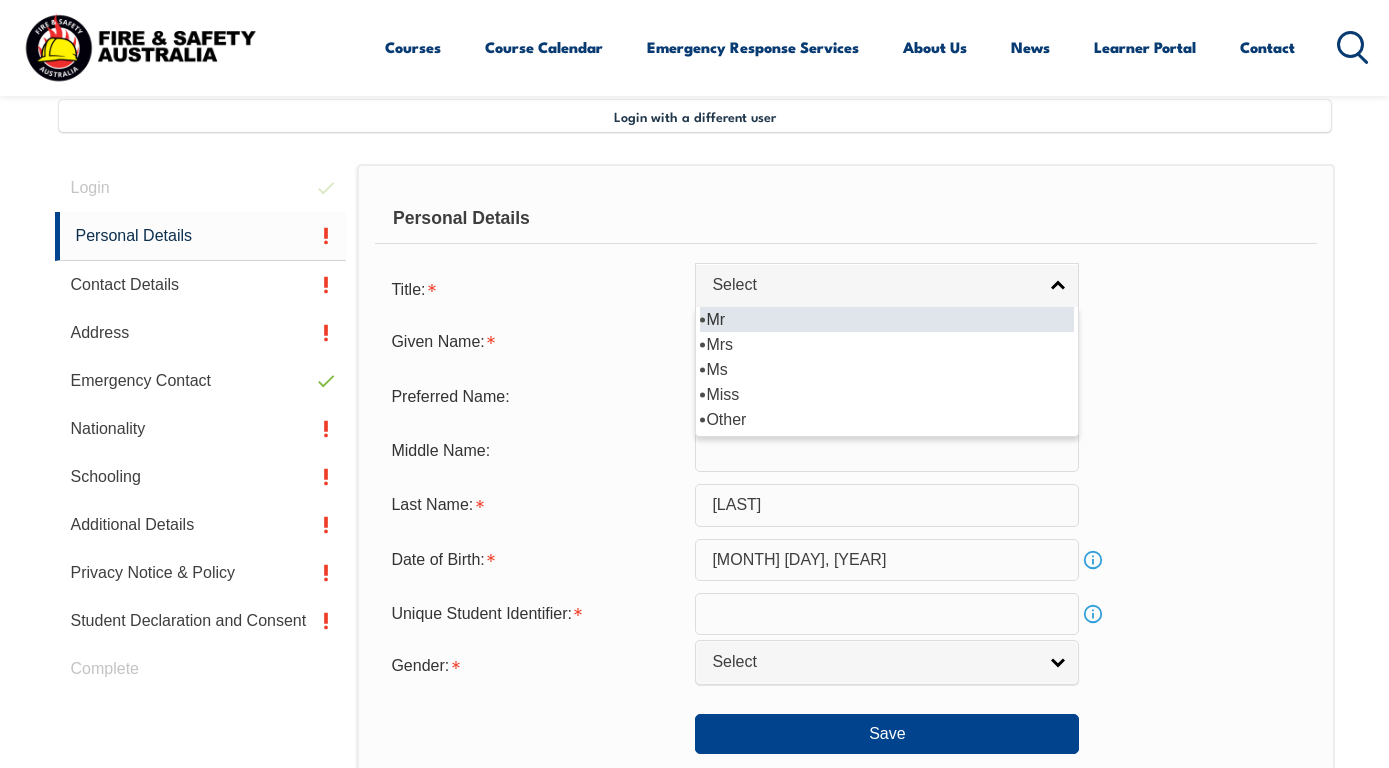 click on "Mr" at bounding box center [887, 319] 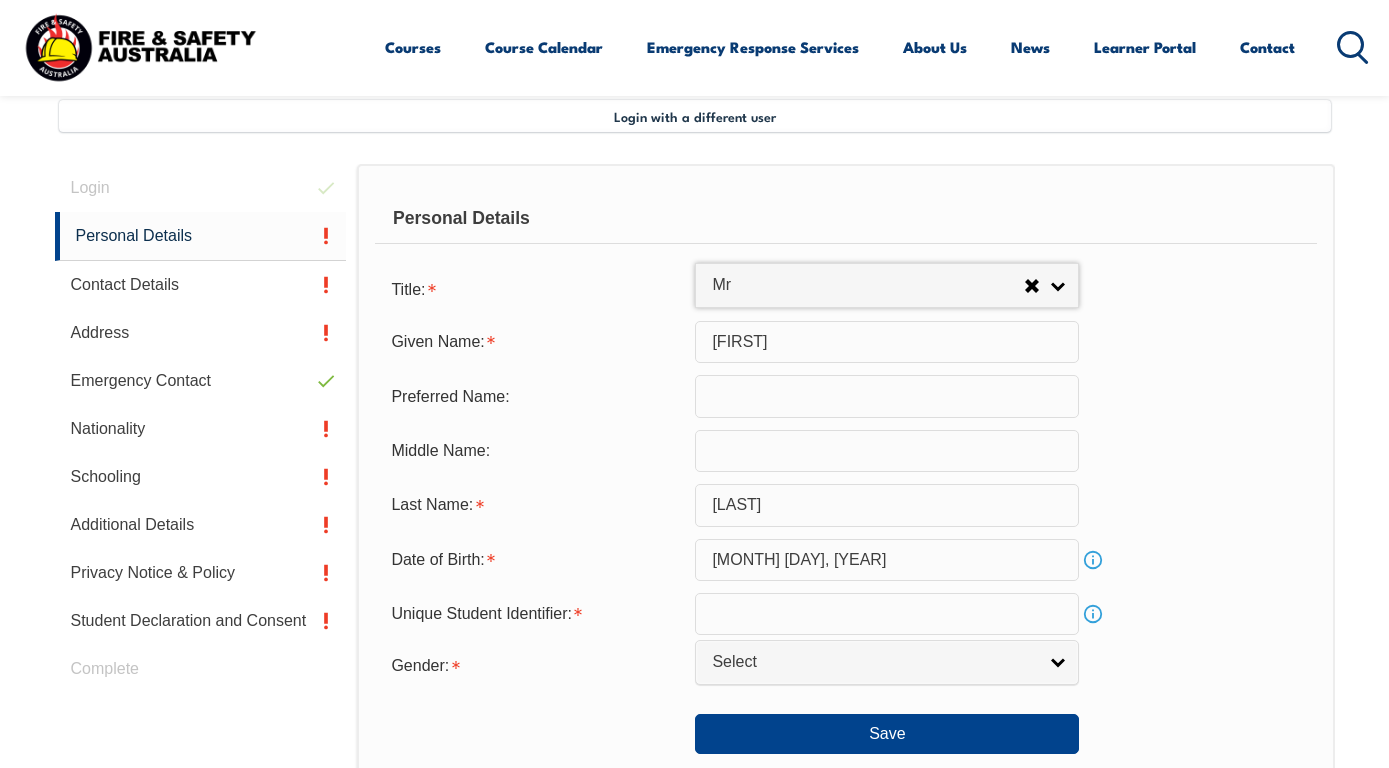 click at bounding box center (887, 451) 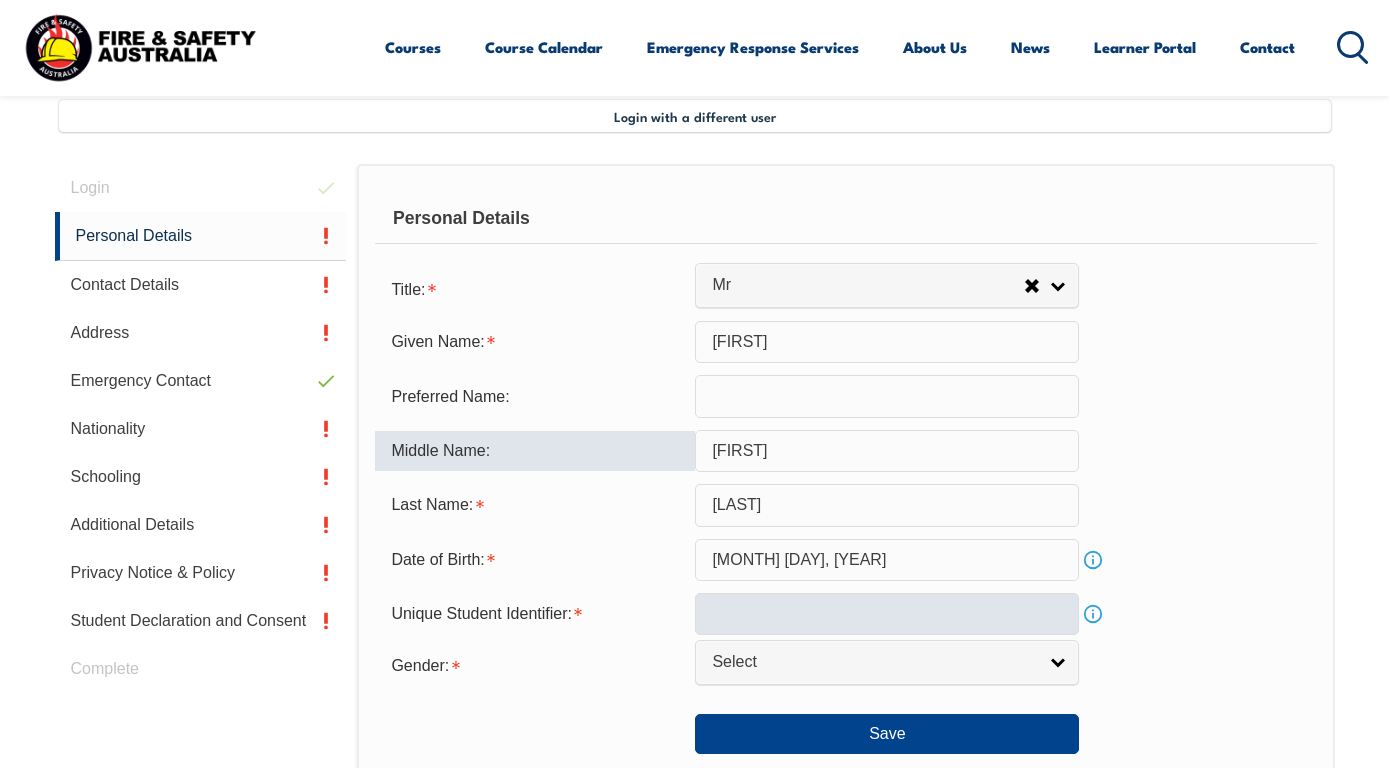 type on "James" 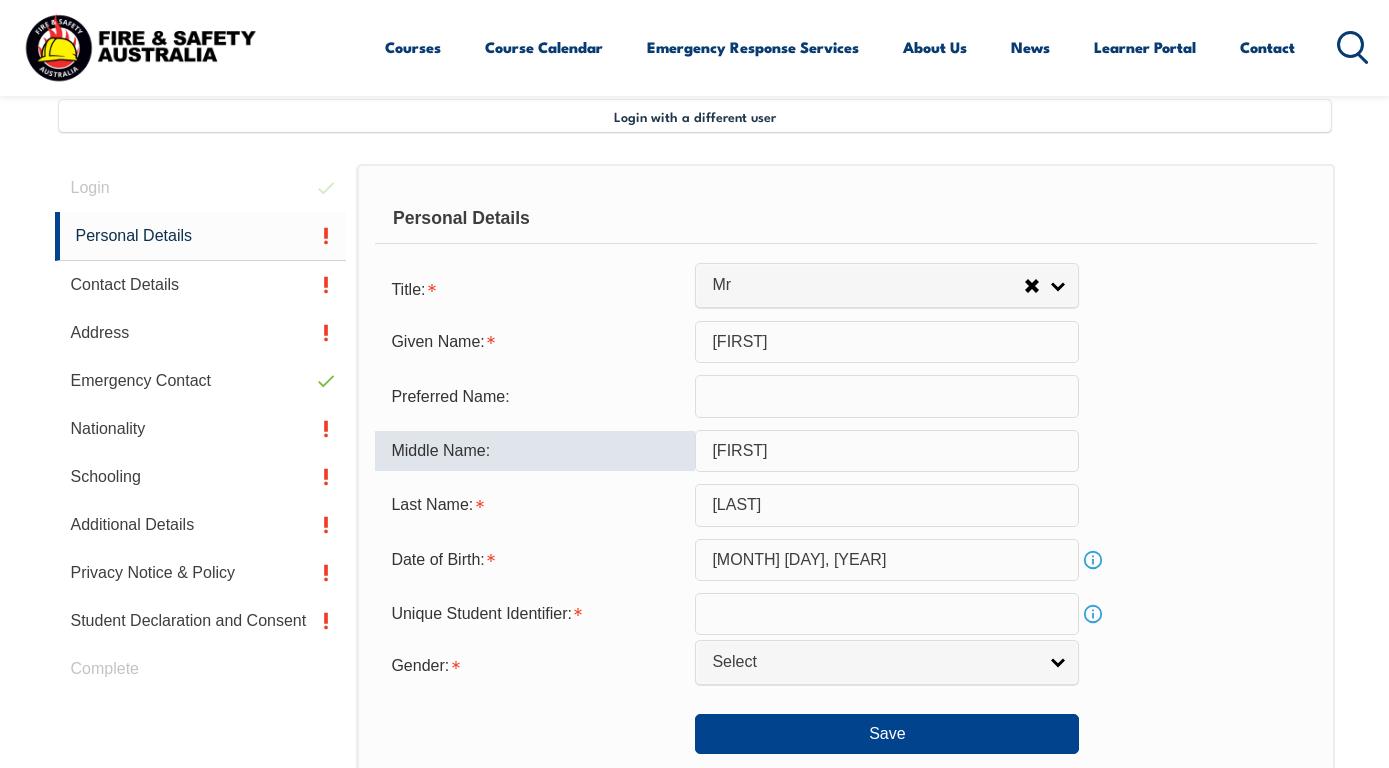 click at bounding box center (887, 614) 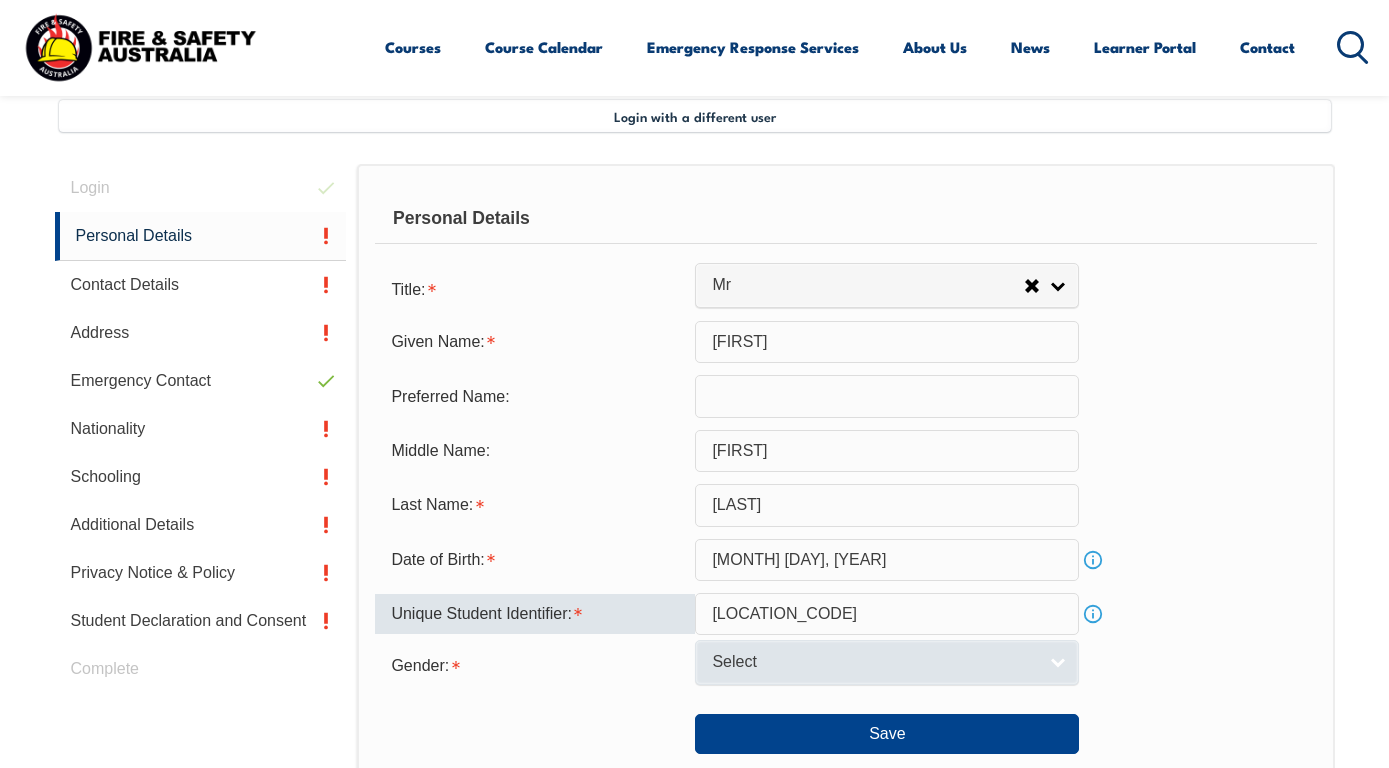 type on "THQ5U5VJZJ" 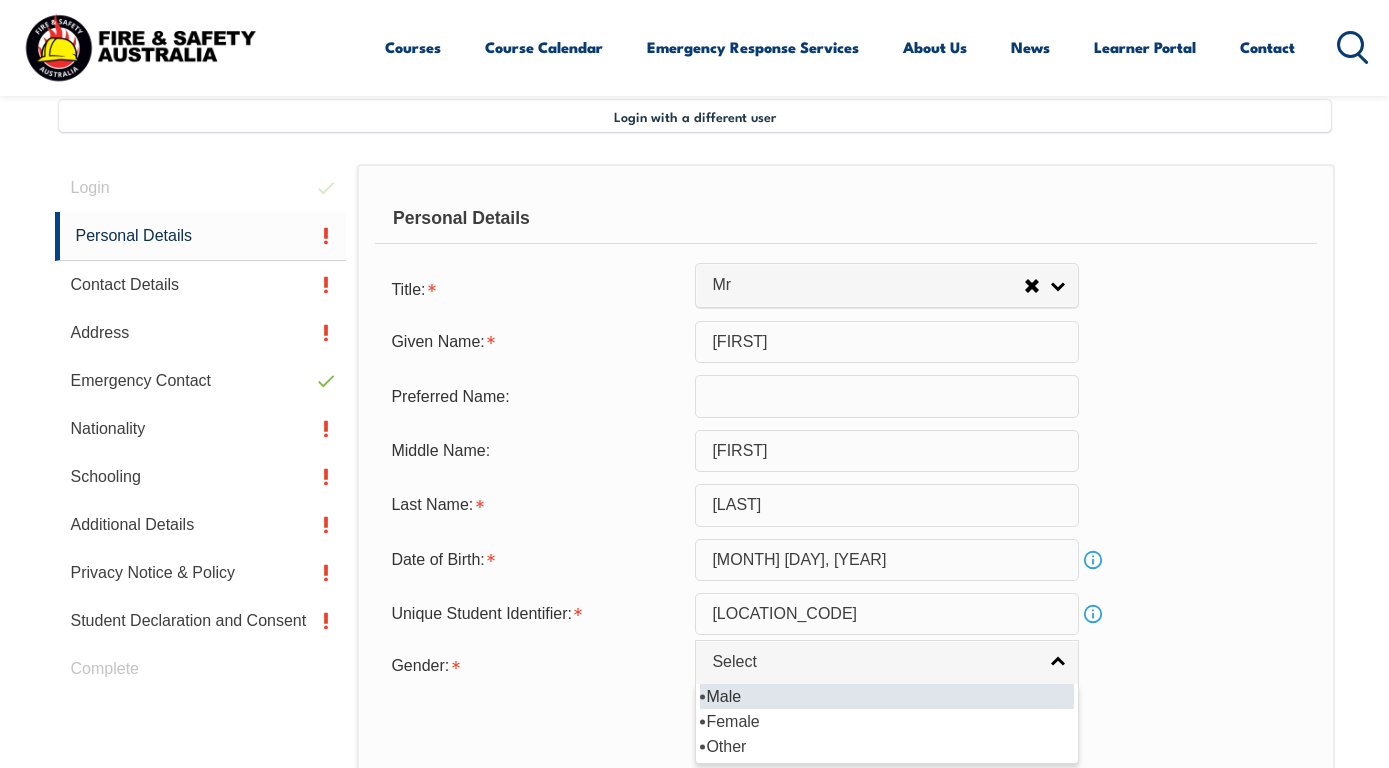 click on "Male" at bounding box center (887, 696) 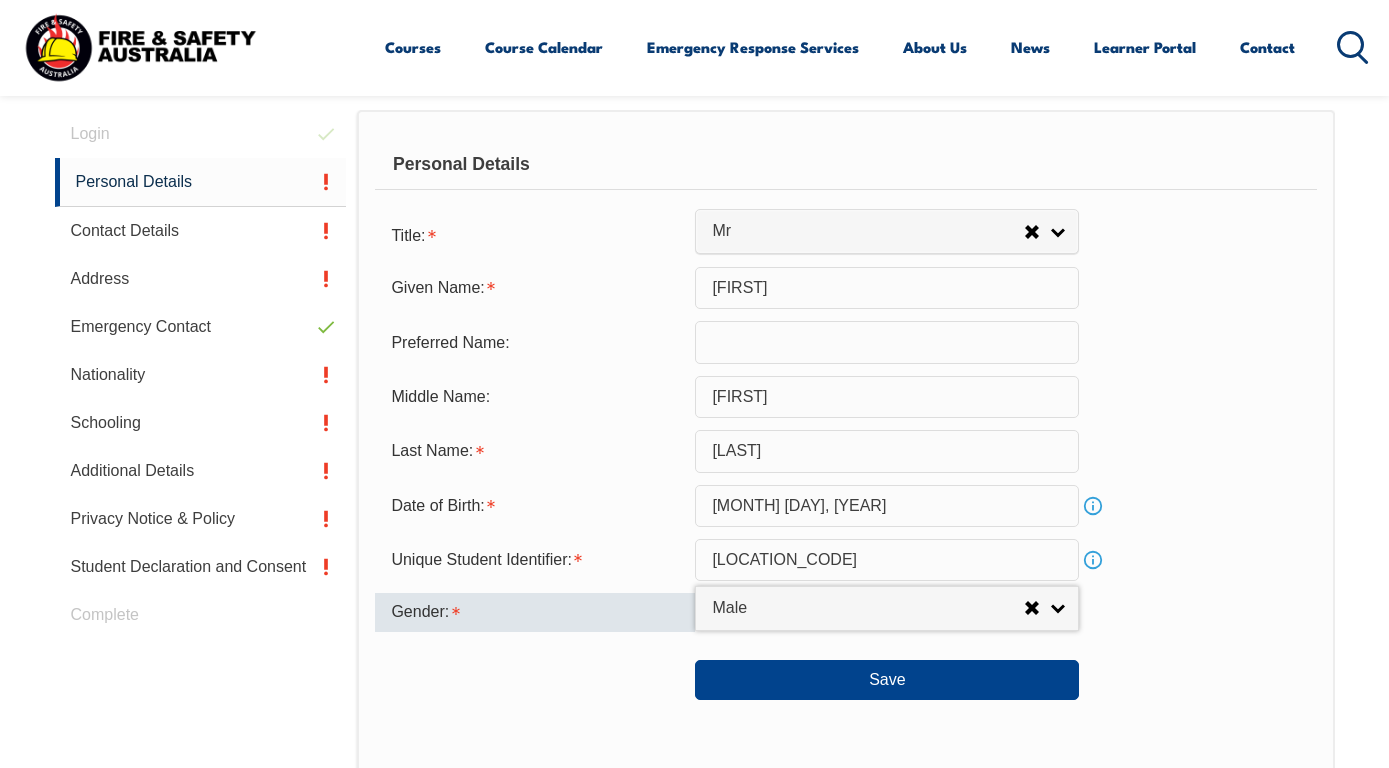 scroll, scrollTop: 553, scrollLeft: 0, axis: vertical 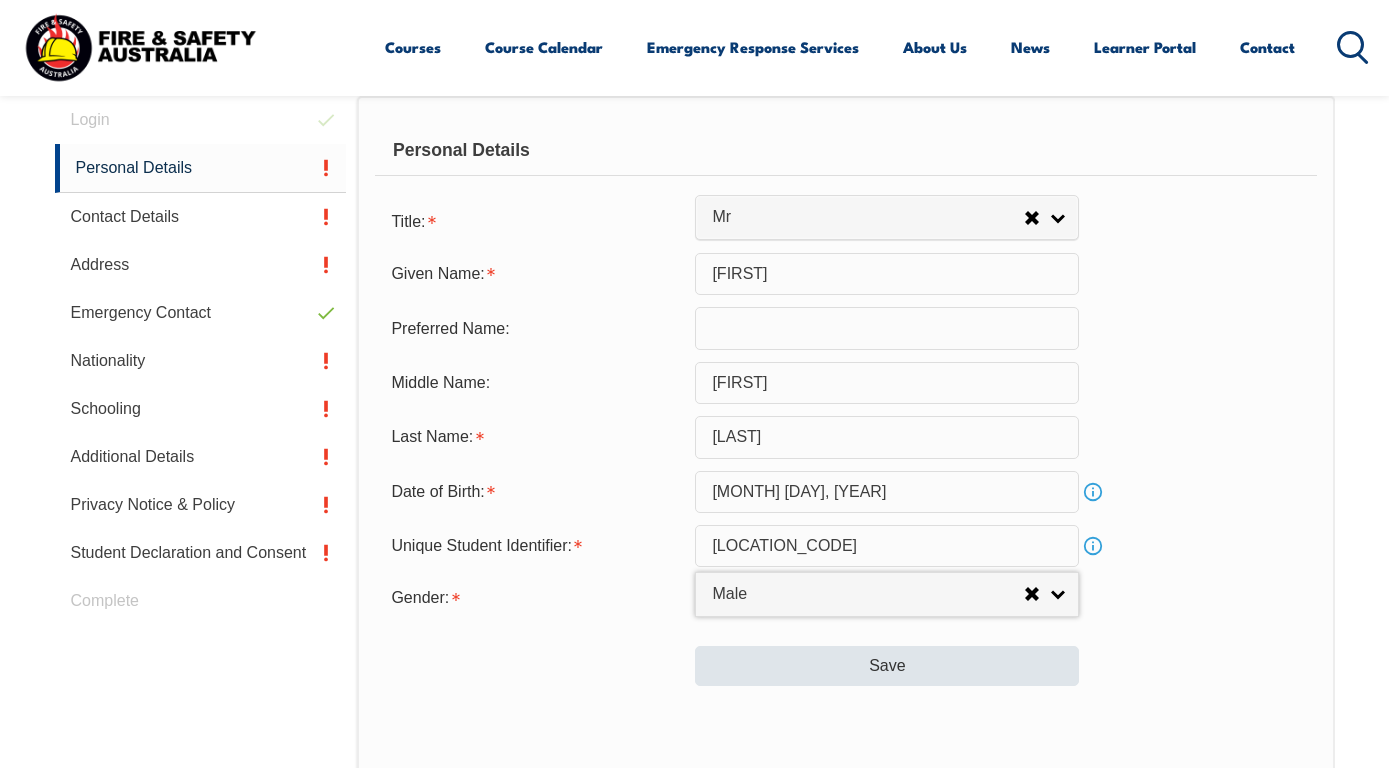 click on "Save" at bounding box center [887, 666] 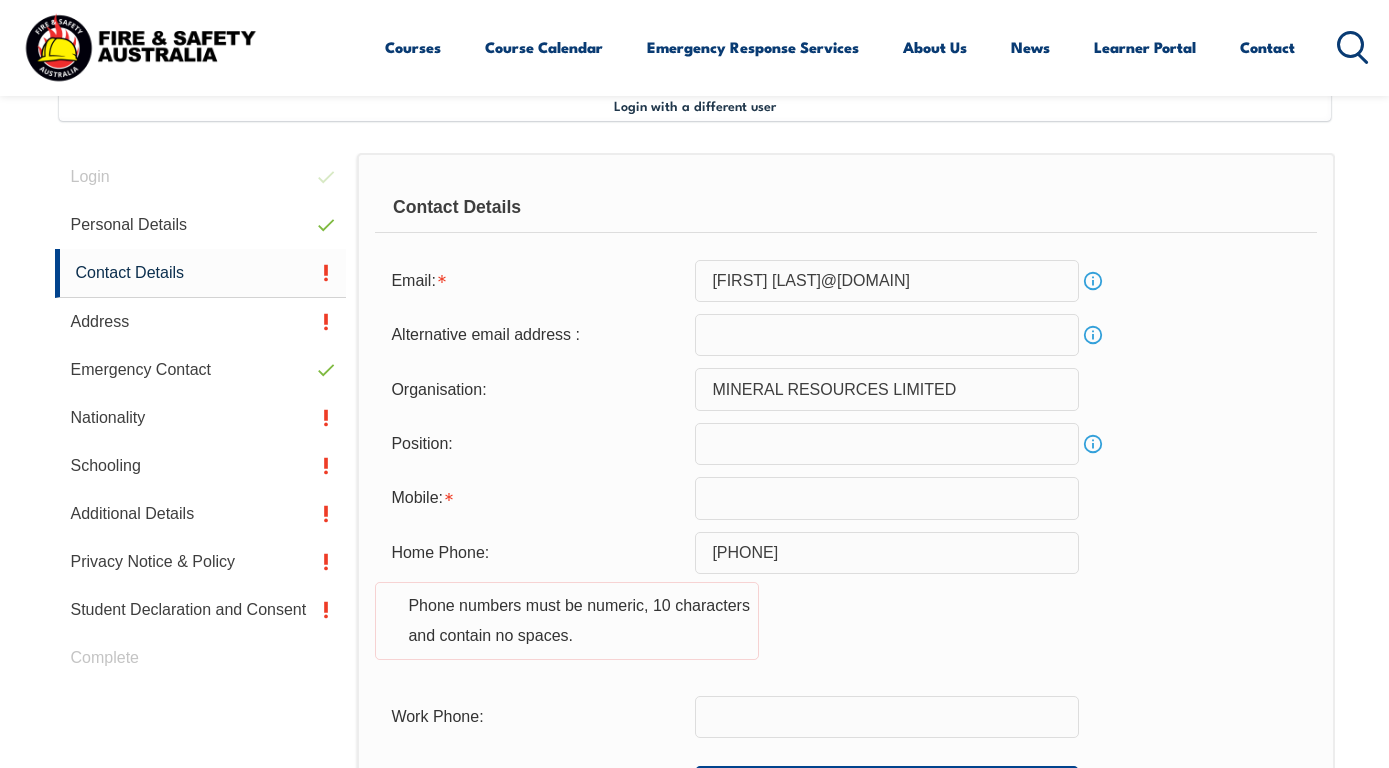 scroll, scrollTop: 485, scrollLeft: 0, axis: vertical 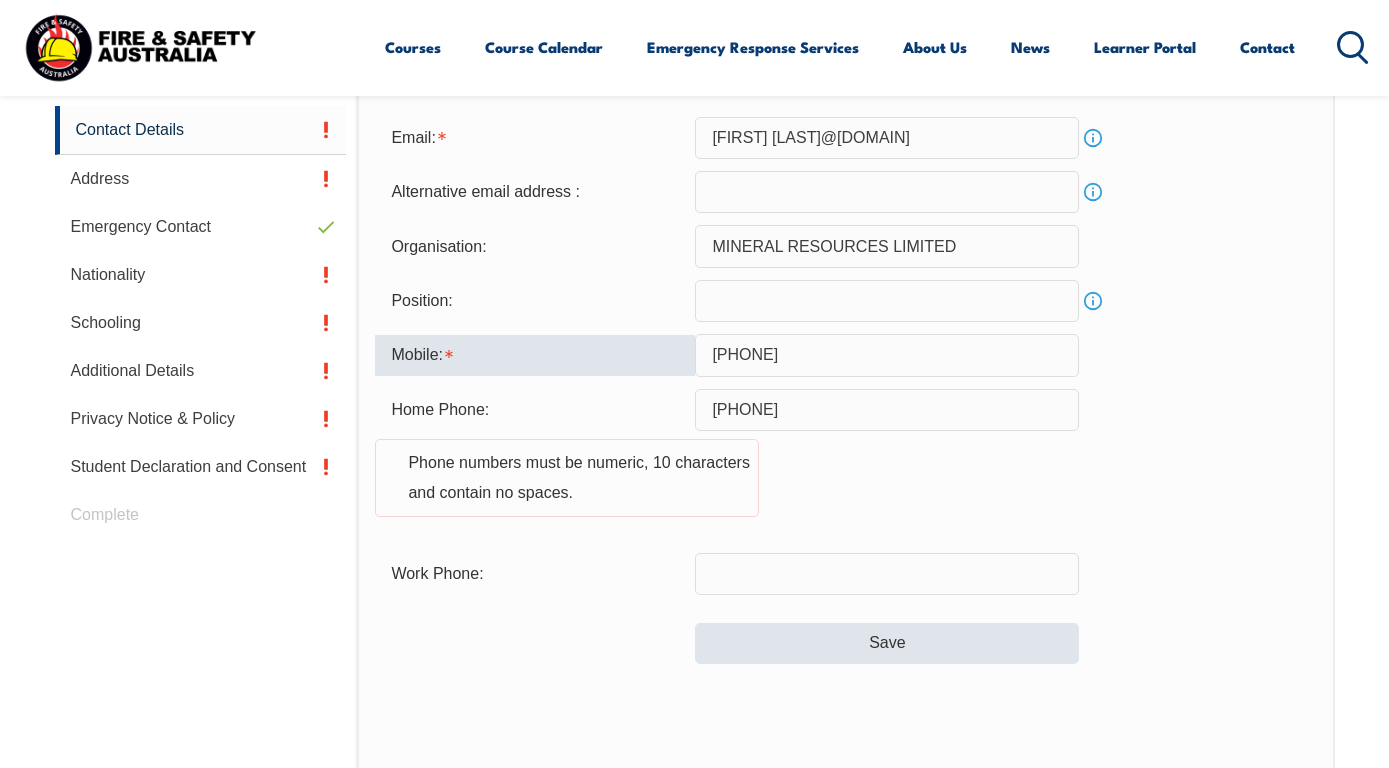 type on "0414802011" 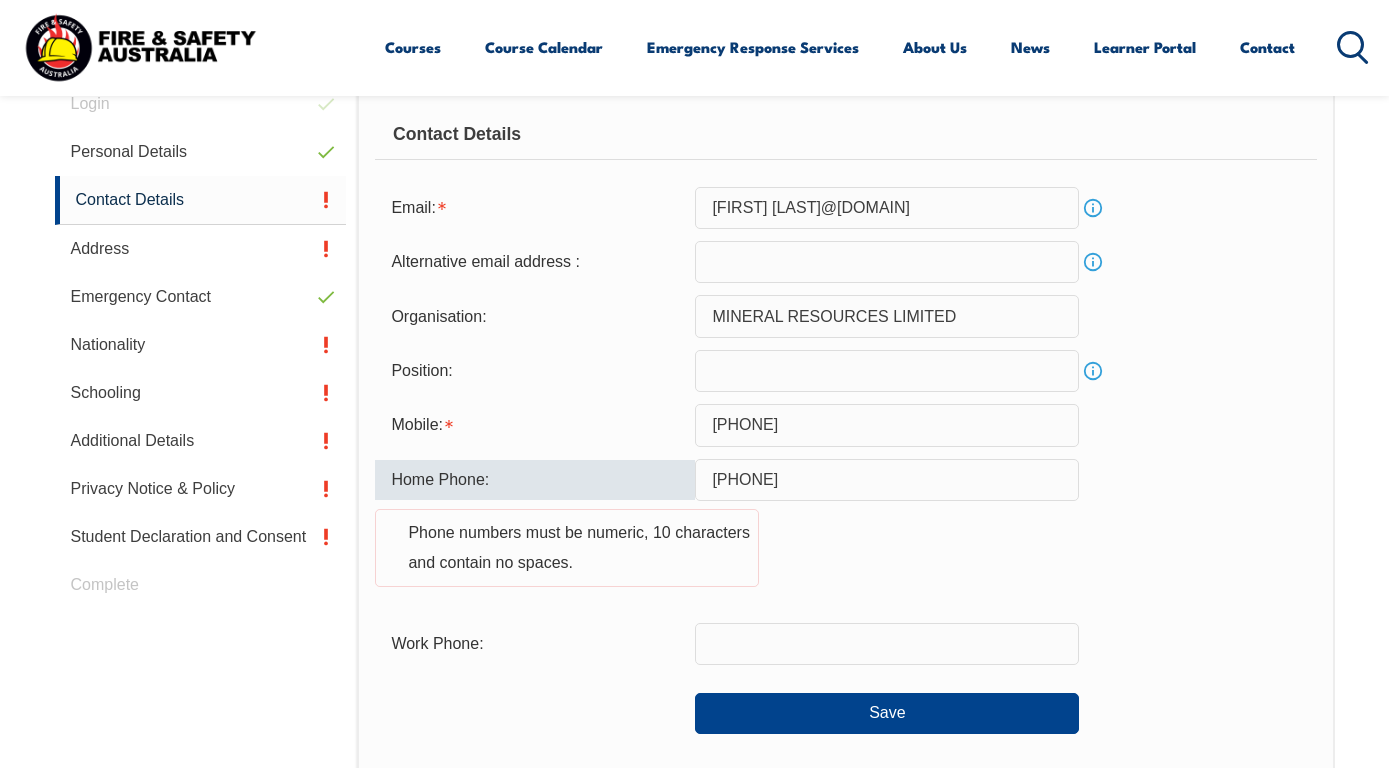 scroll, scrollTop: 557, scrollLeft: 0, axis: vertical 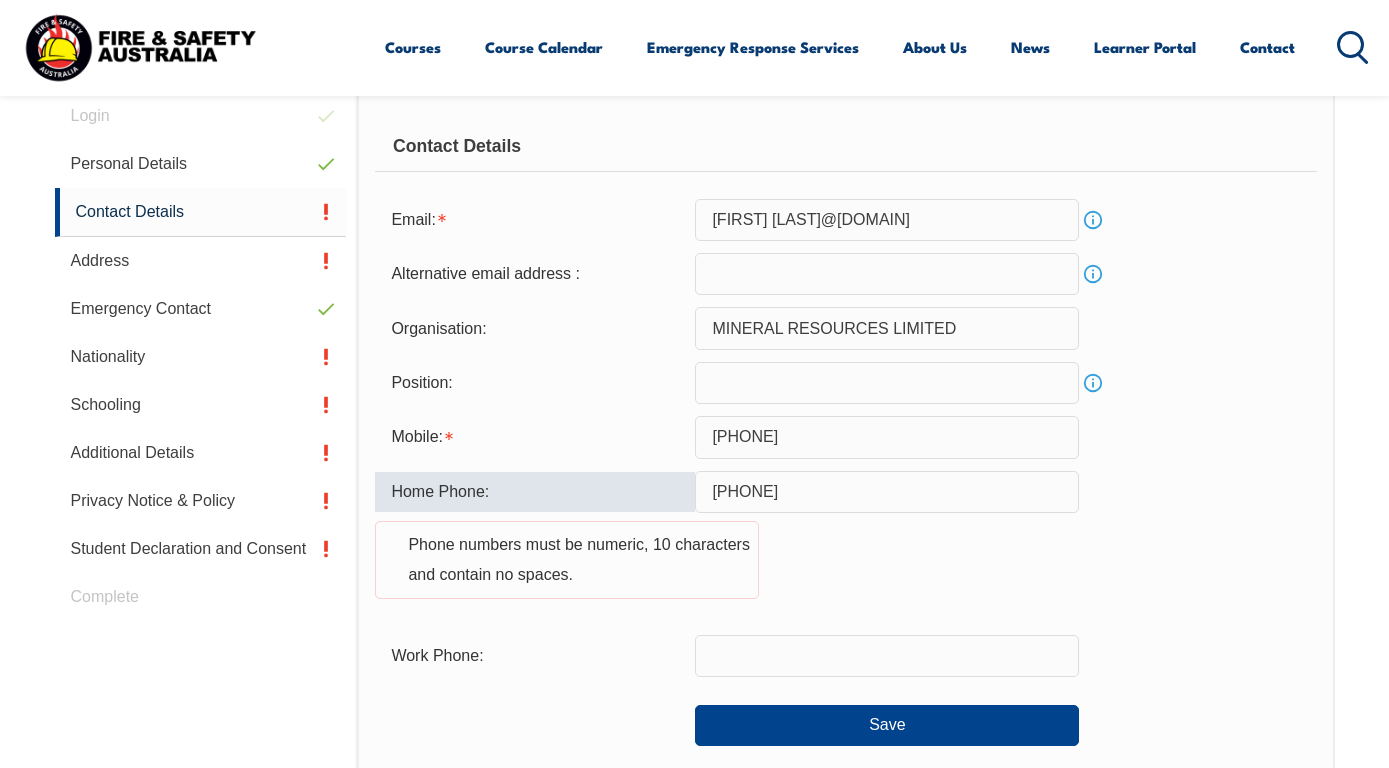 click on "0414 802 011" at bounding box center [887, 492] 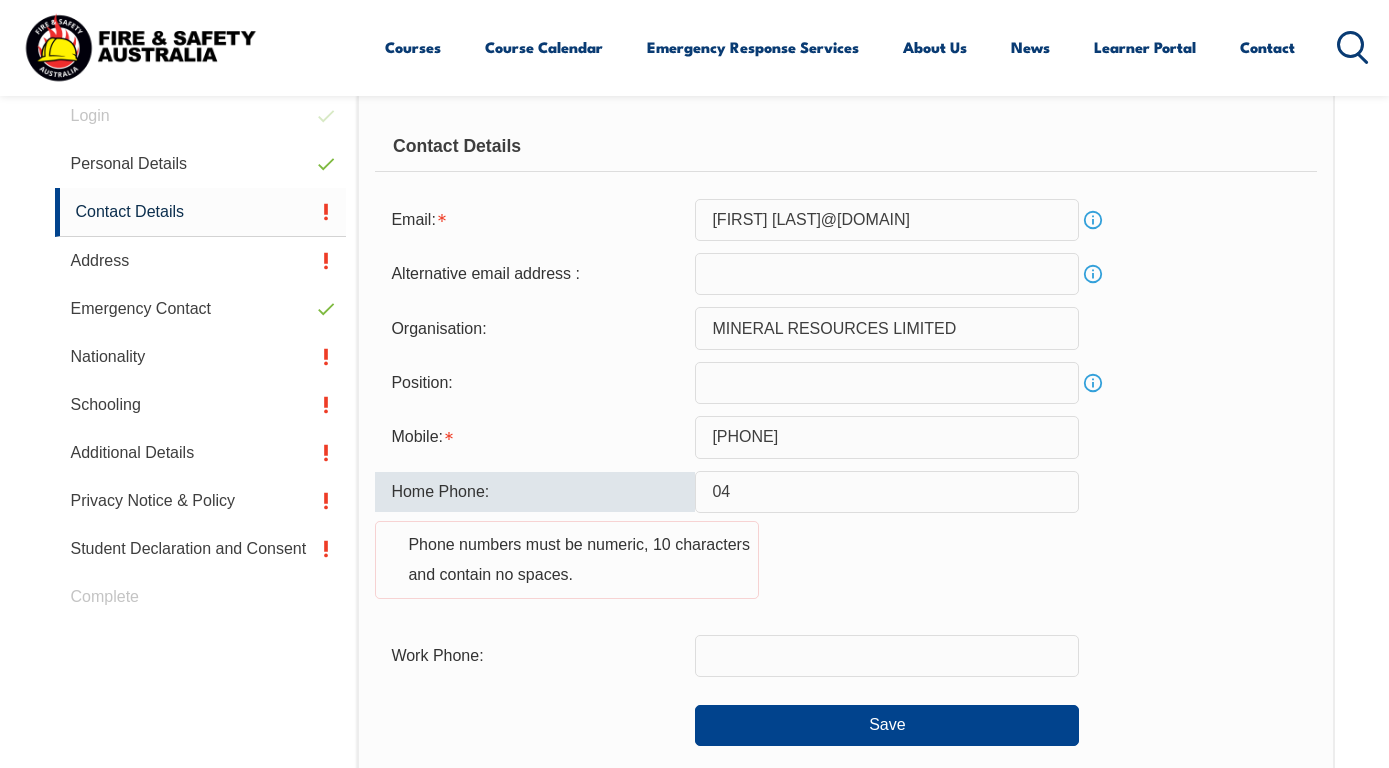 type on "0" 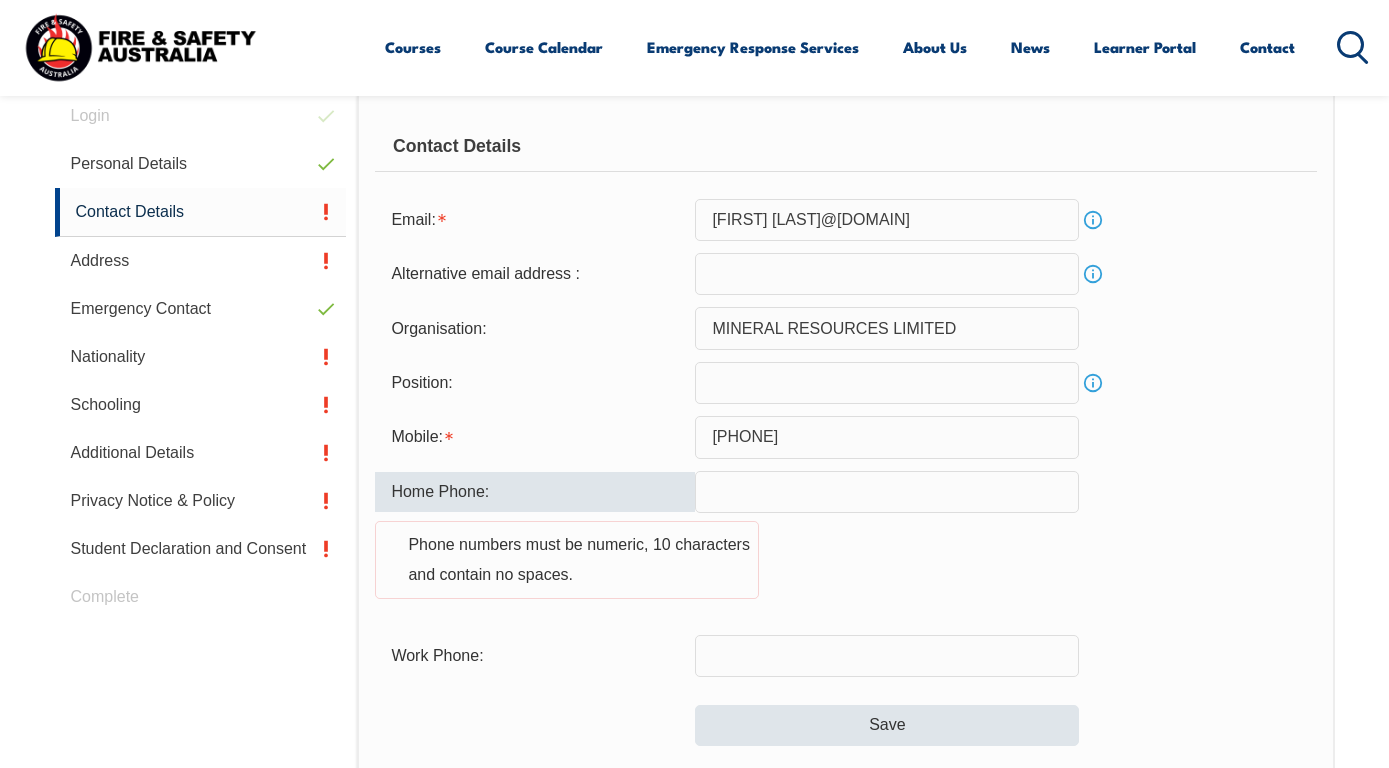 click on "Save" at bounding box center (887, 725) 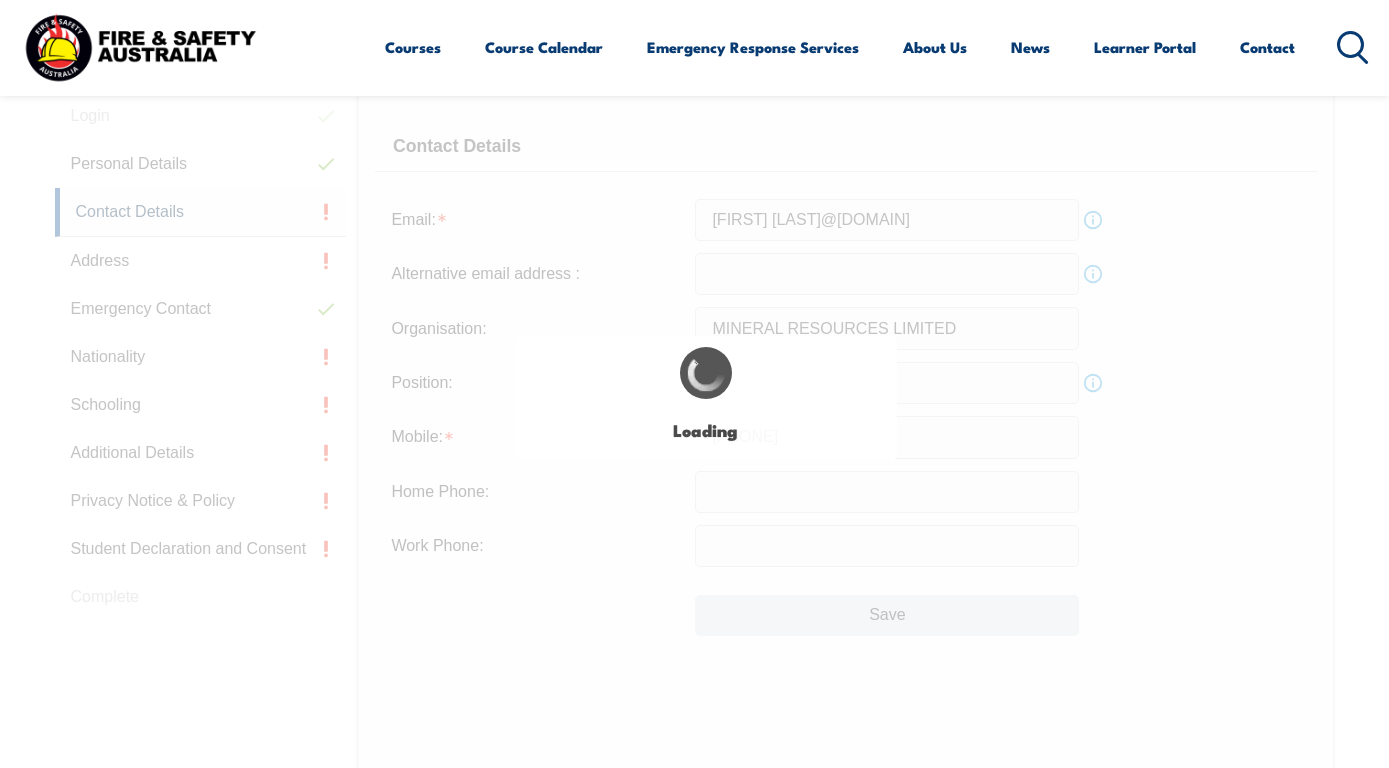 type on "0414 802 011" 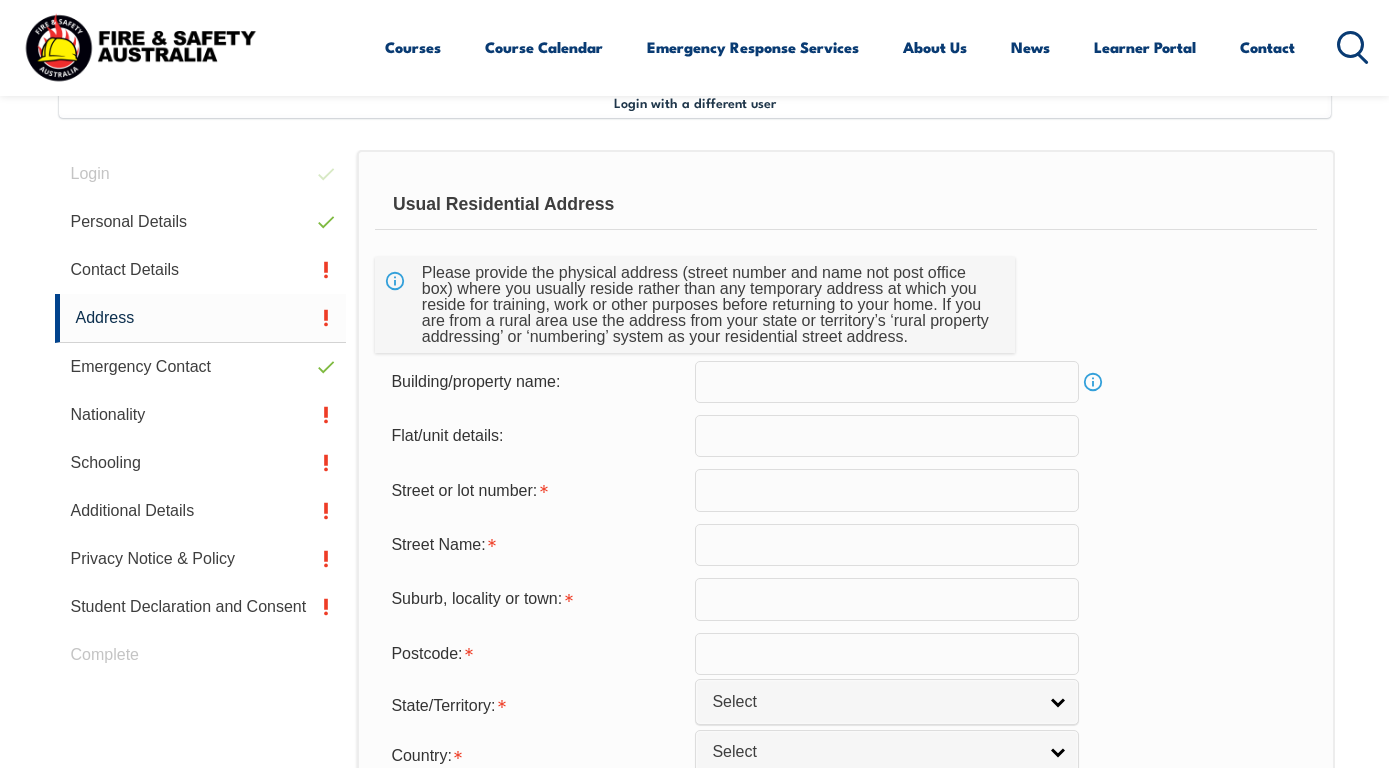 scroll, scrollTop: 485, scrollLeft: 0, axis: vertical 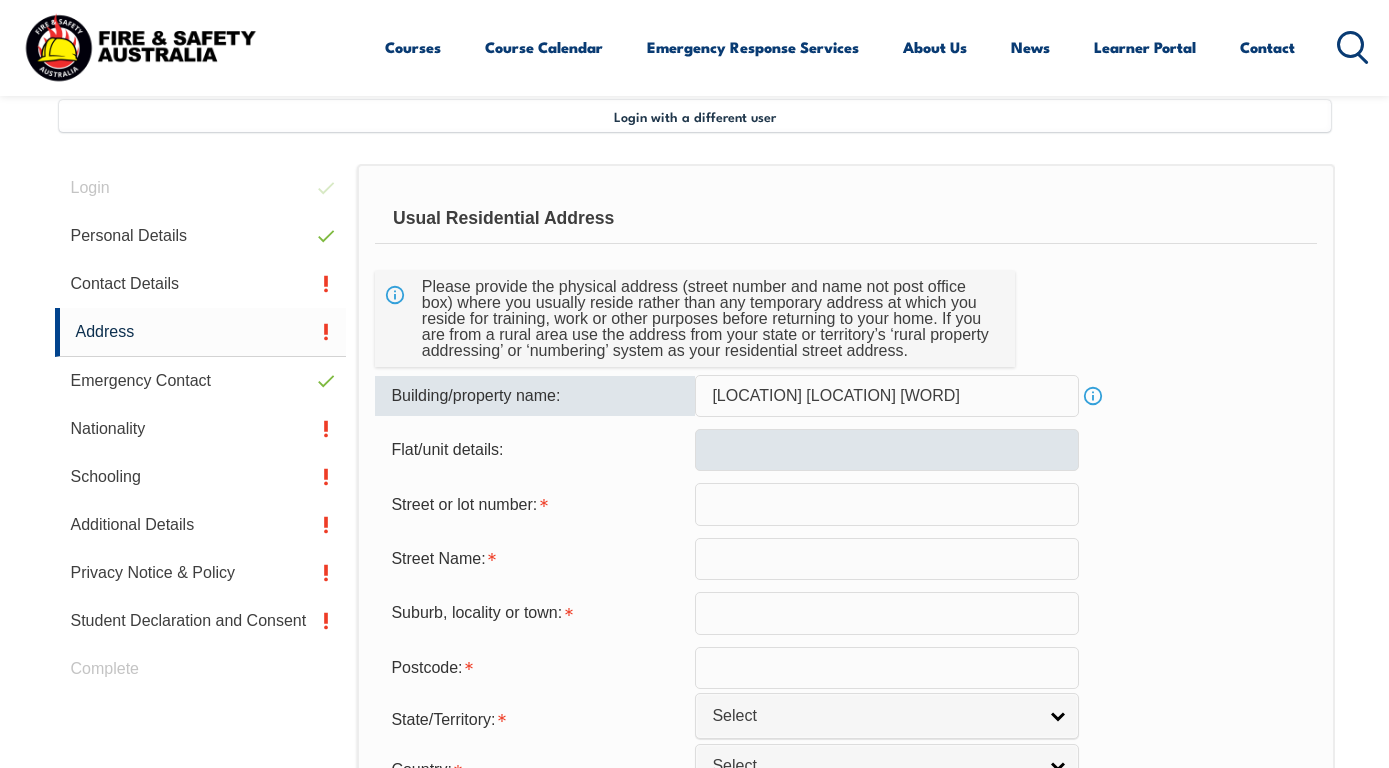 type on "Bay Grand apartments" 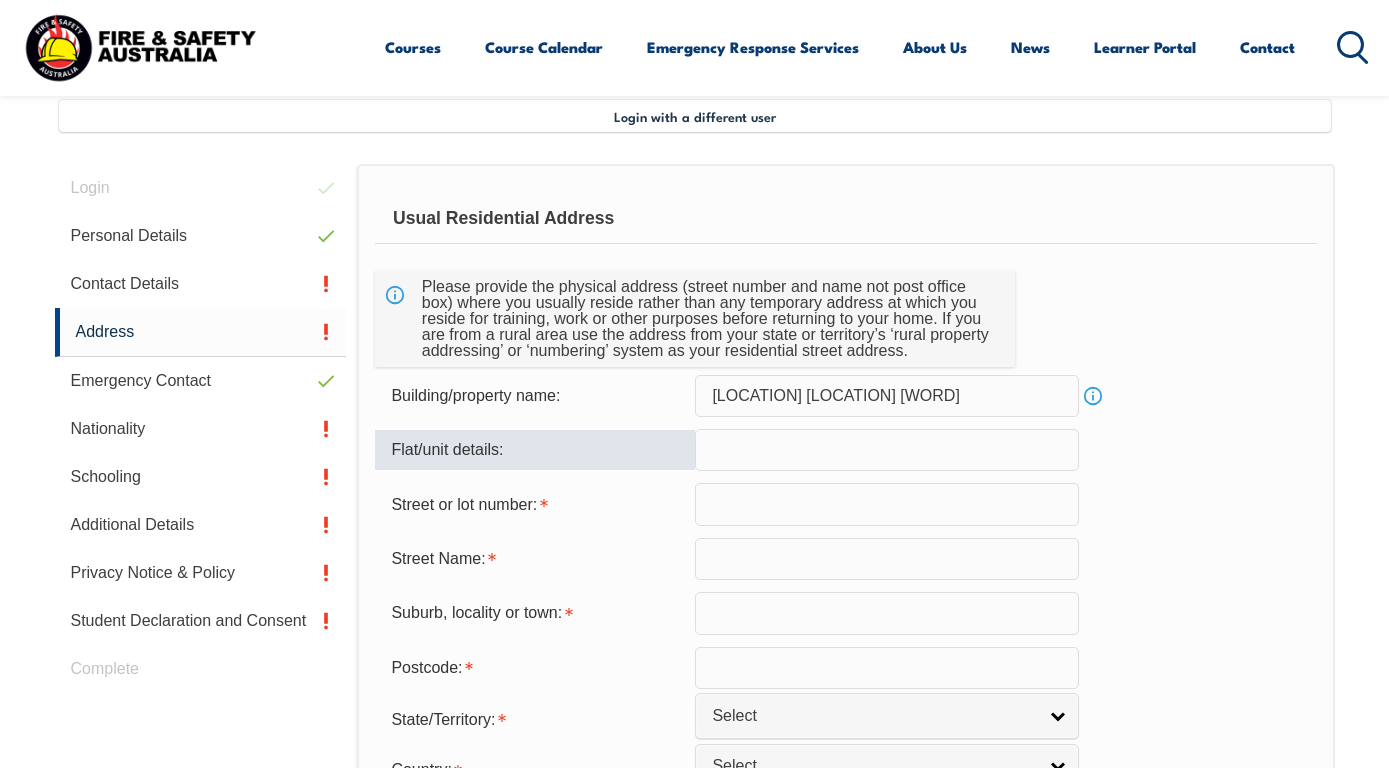 click at bounding box center [887, 450] 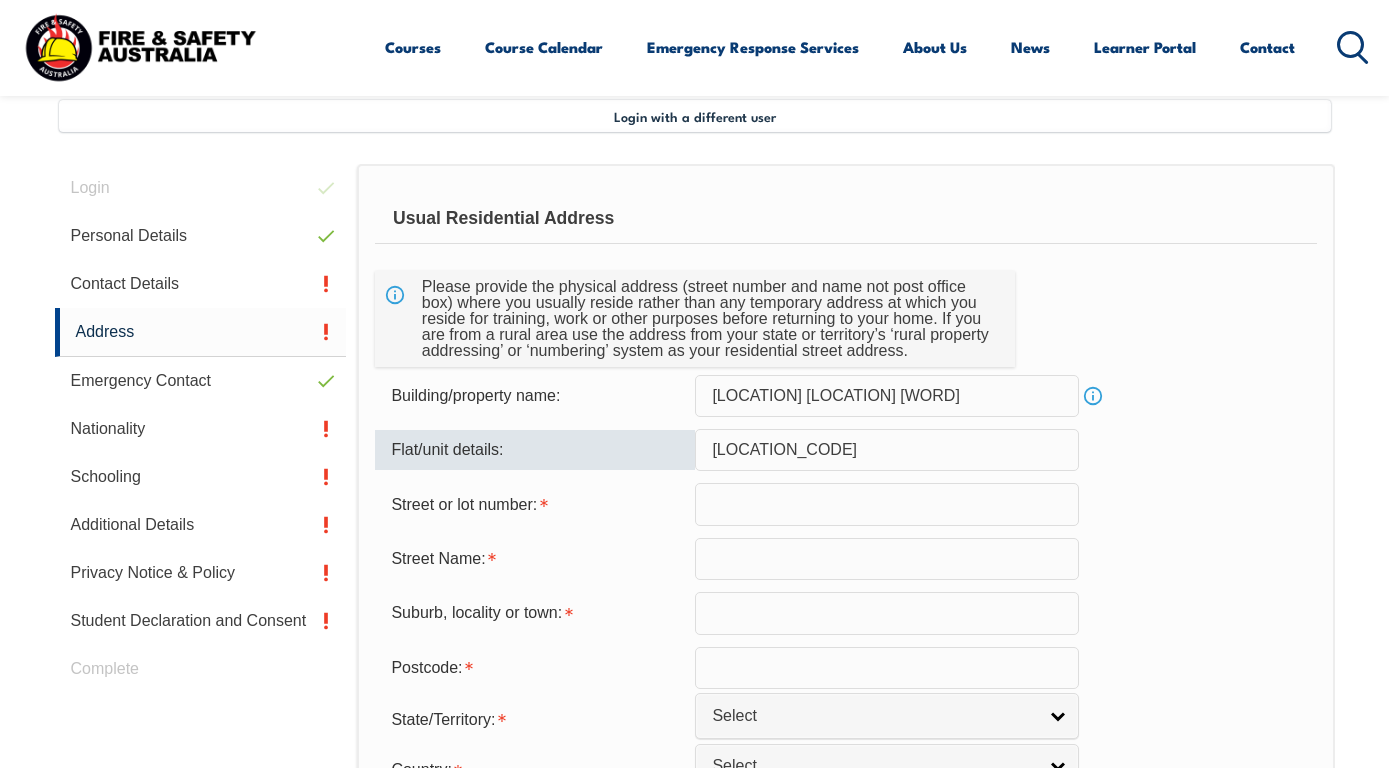 type on "u" 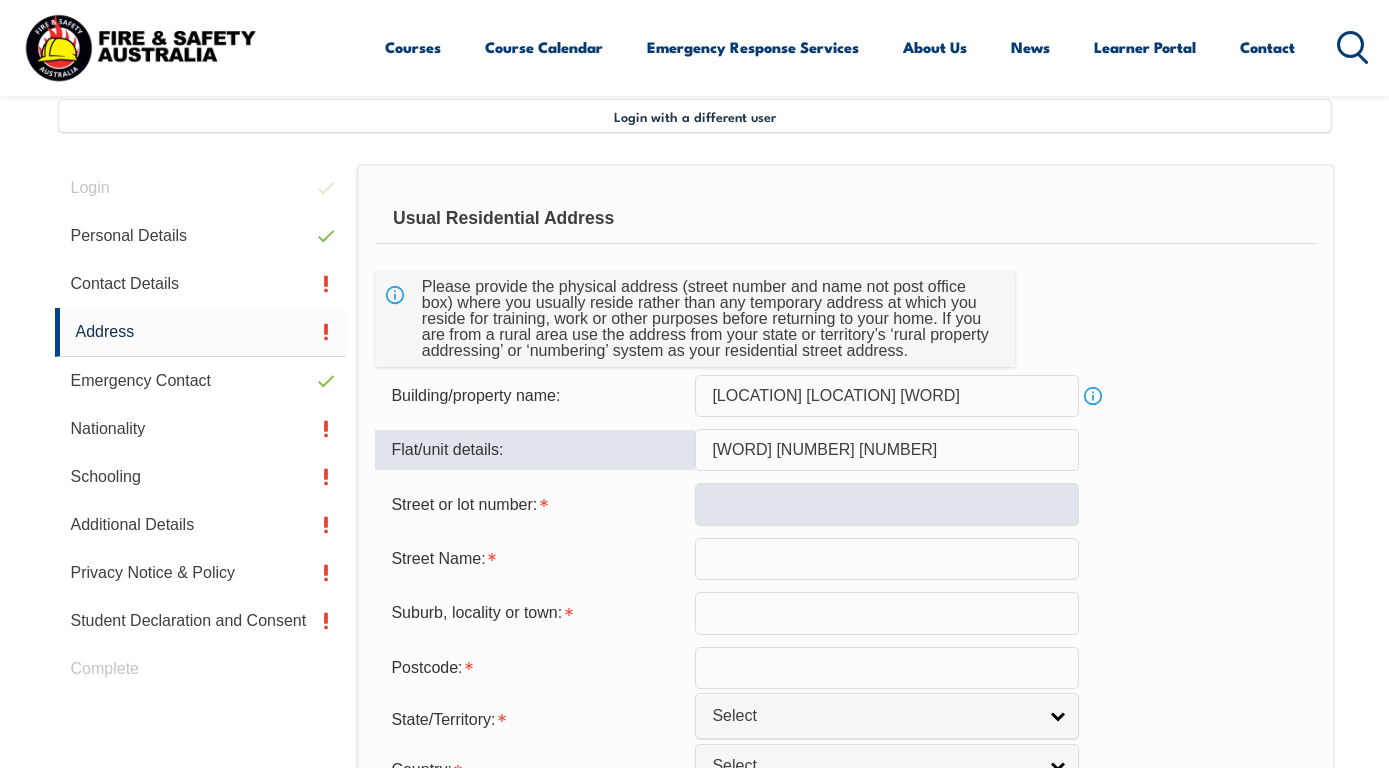 type on "Unit 802" 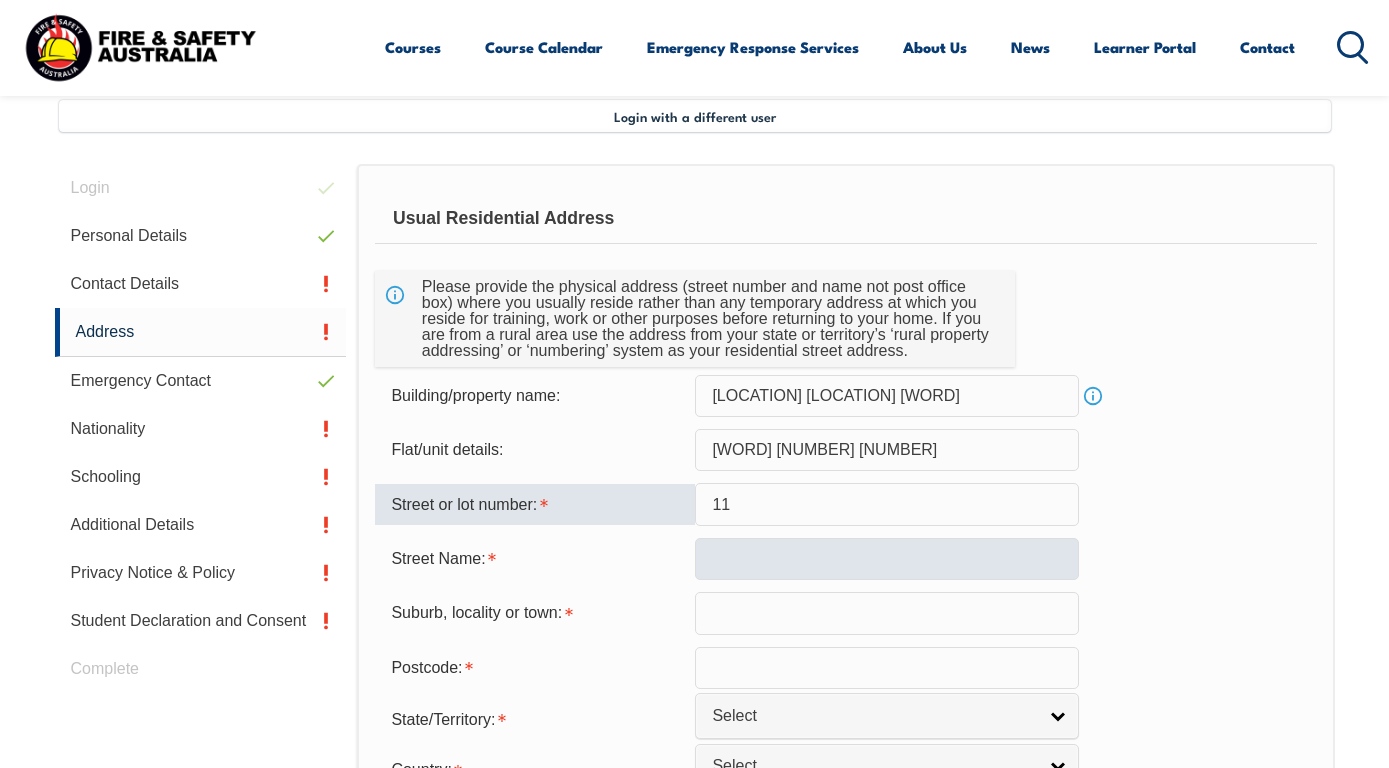 type on "11" 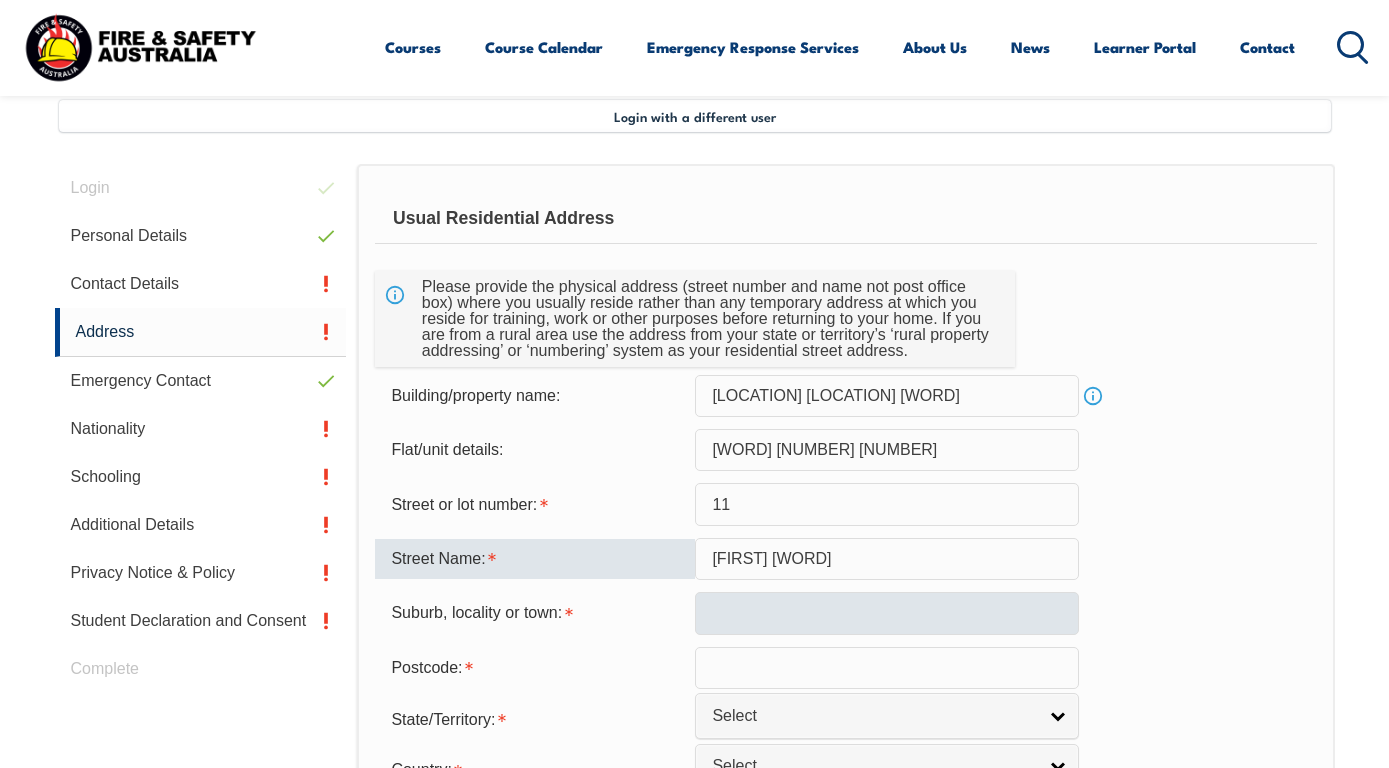 type on "Enid Street" 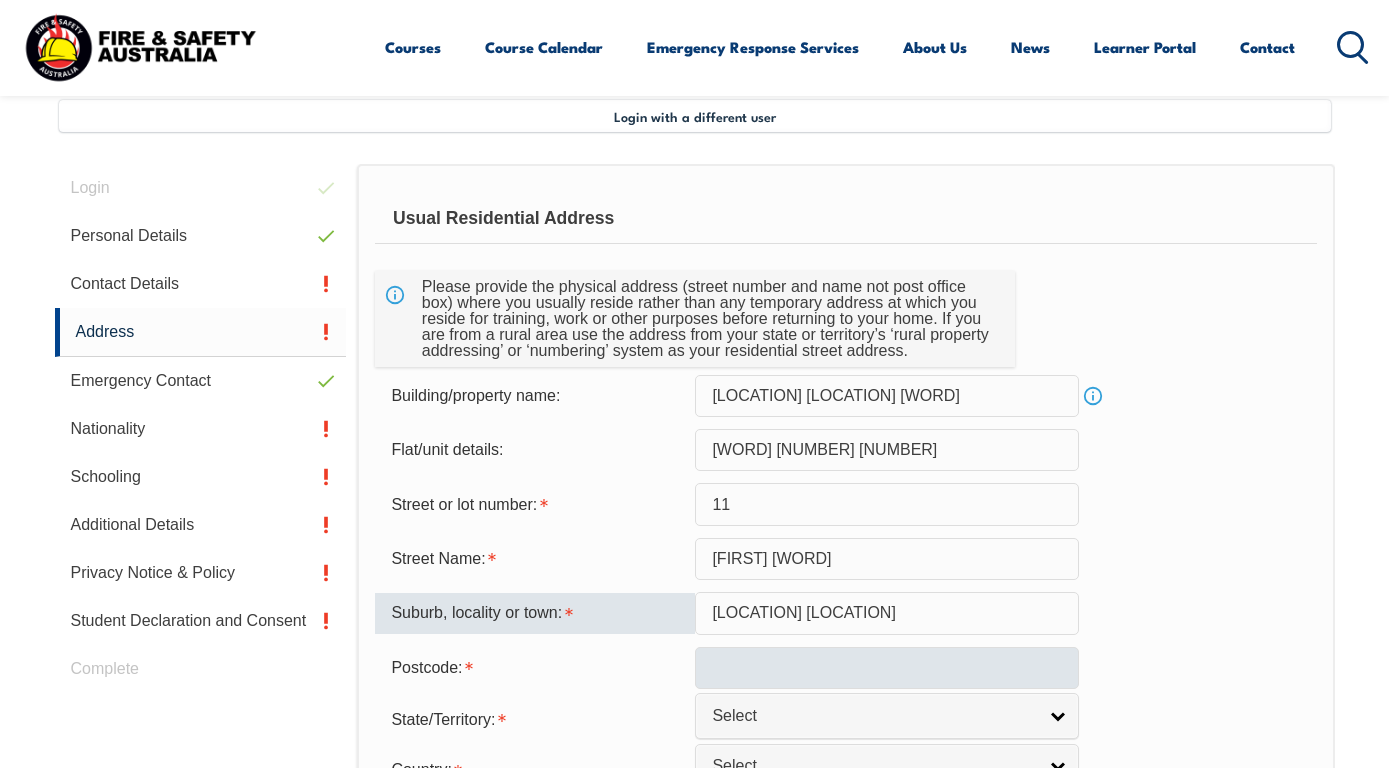 type on "Tweed Heads" 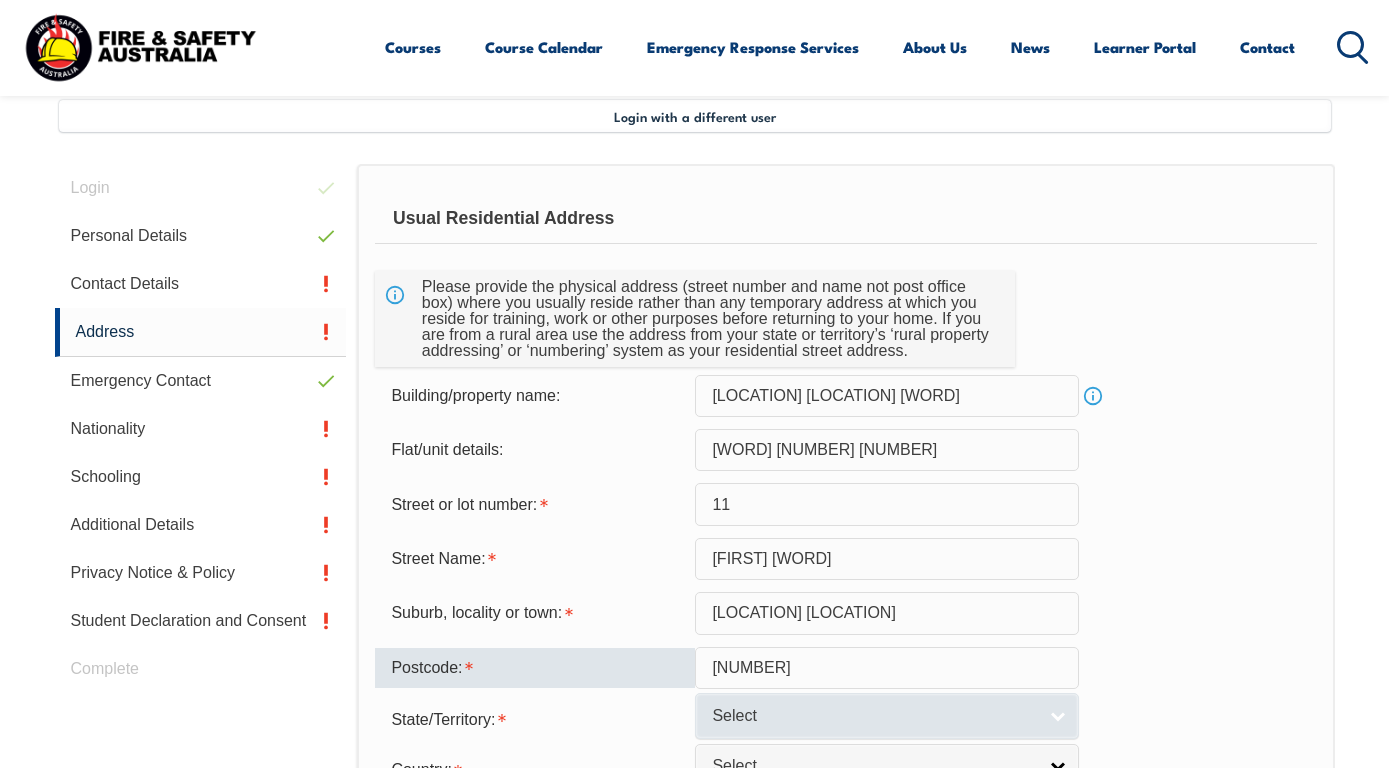 type on "2485" 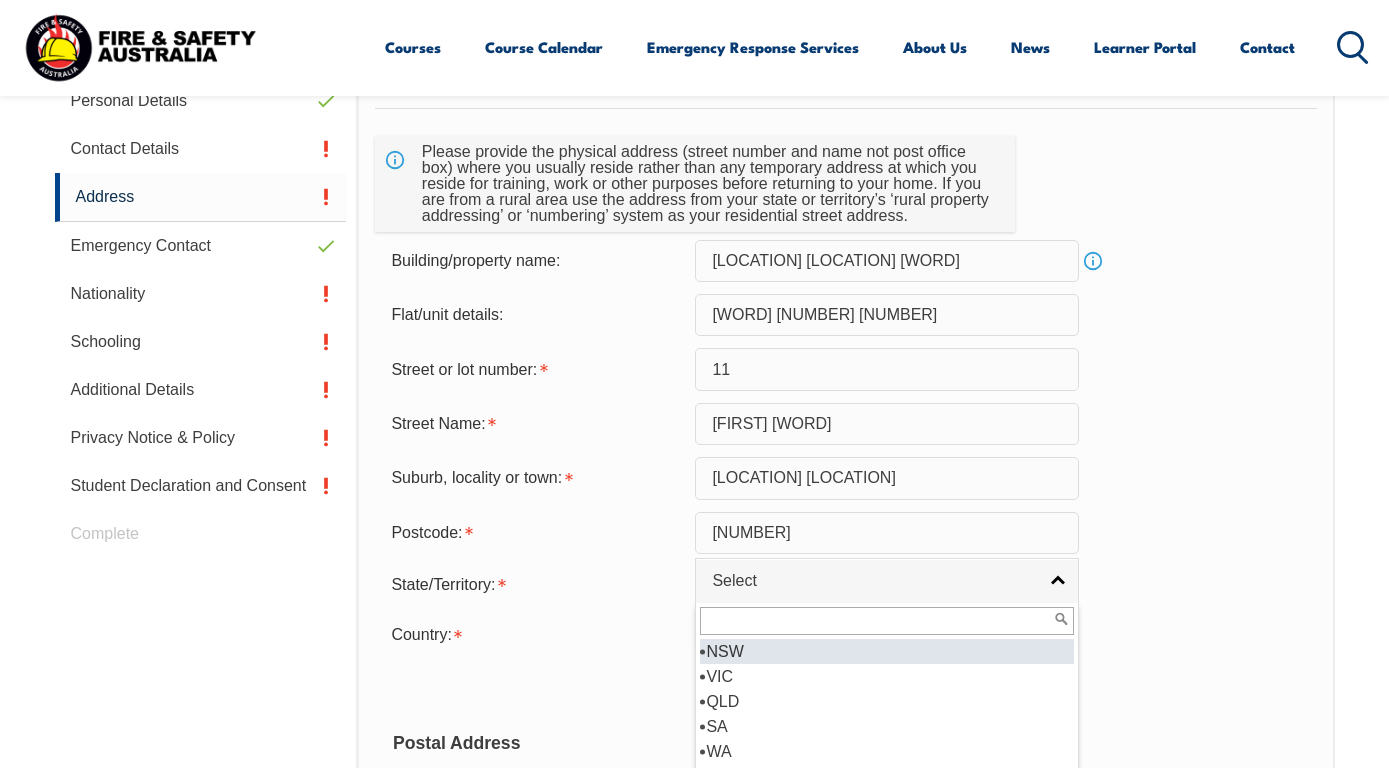 scroll, scrollTop: 644, scrollLeft: 0, axis: vertical 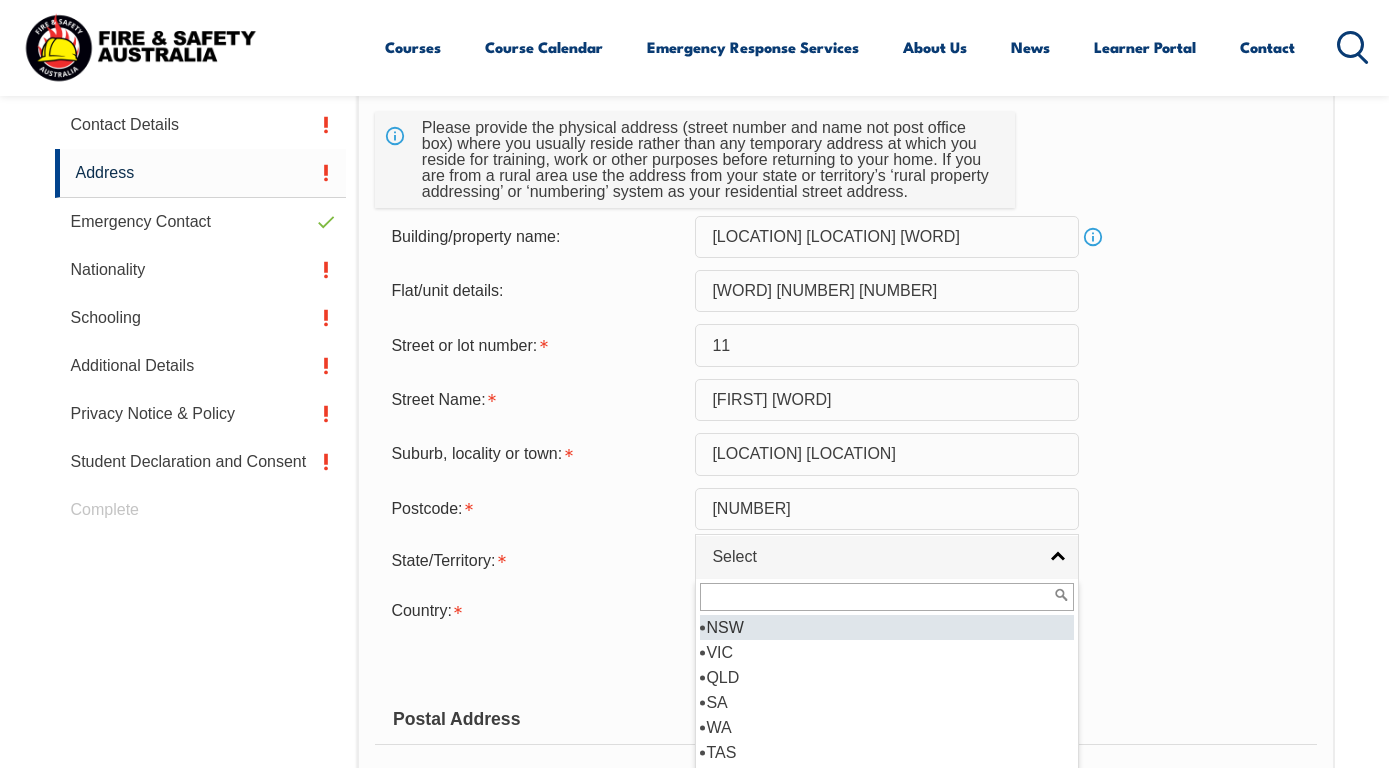 click on "NSW" at bounding box center (887, 627) 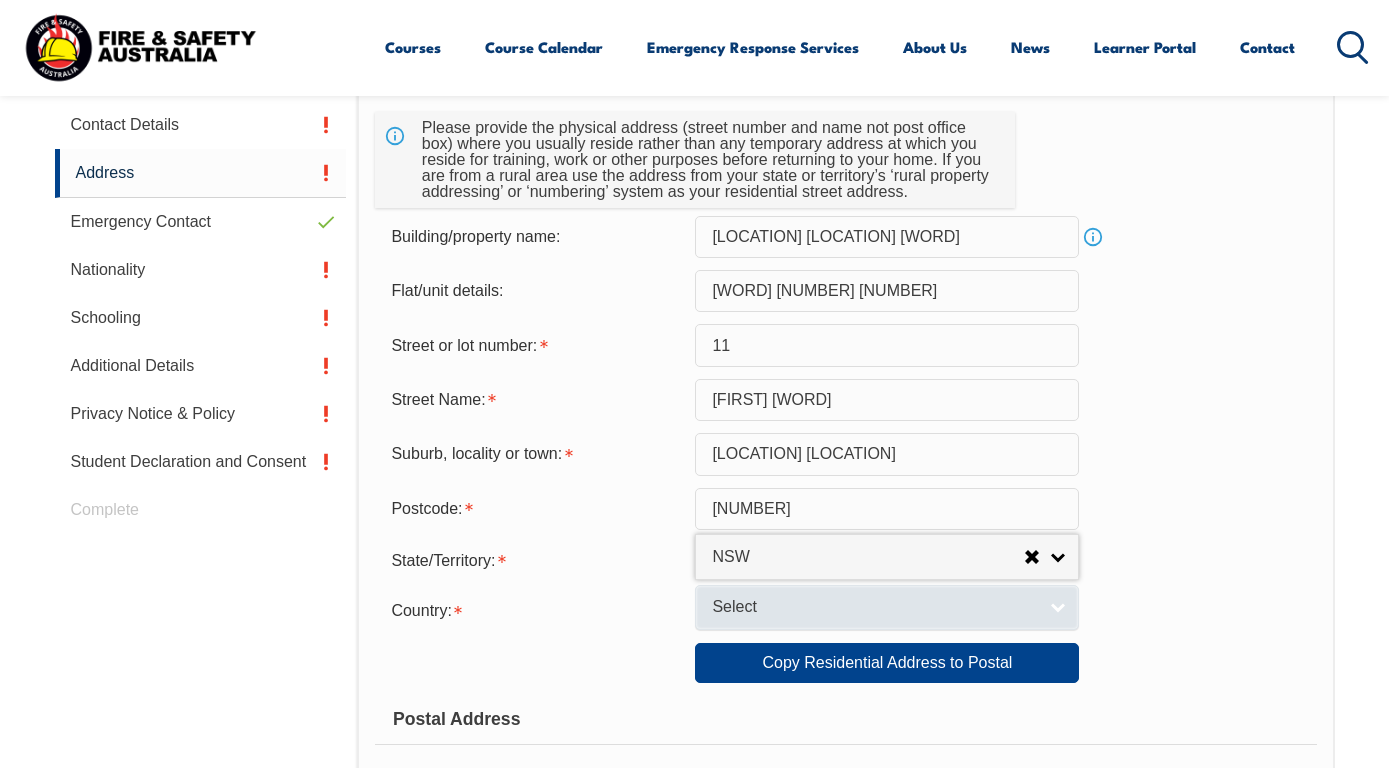 click on "Select" at bounding box center (874, 607) 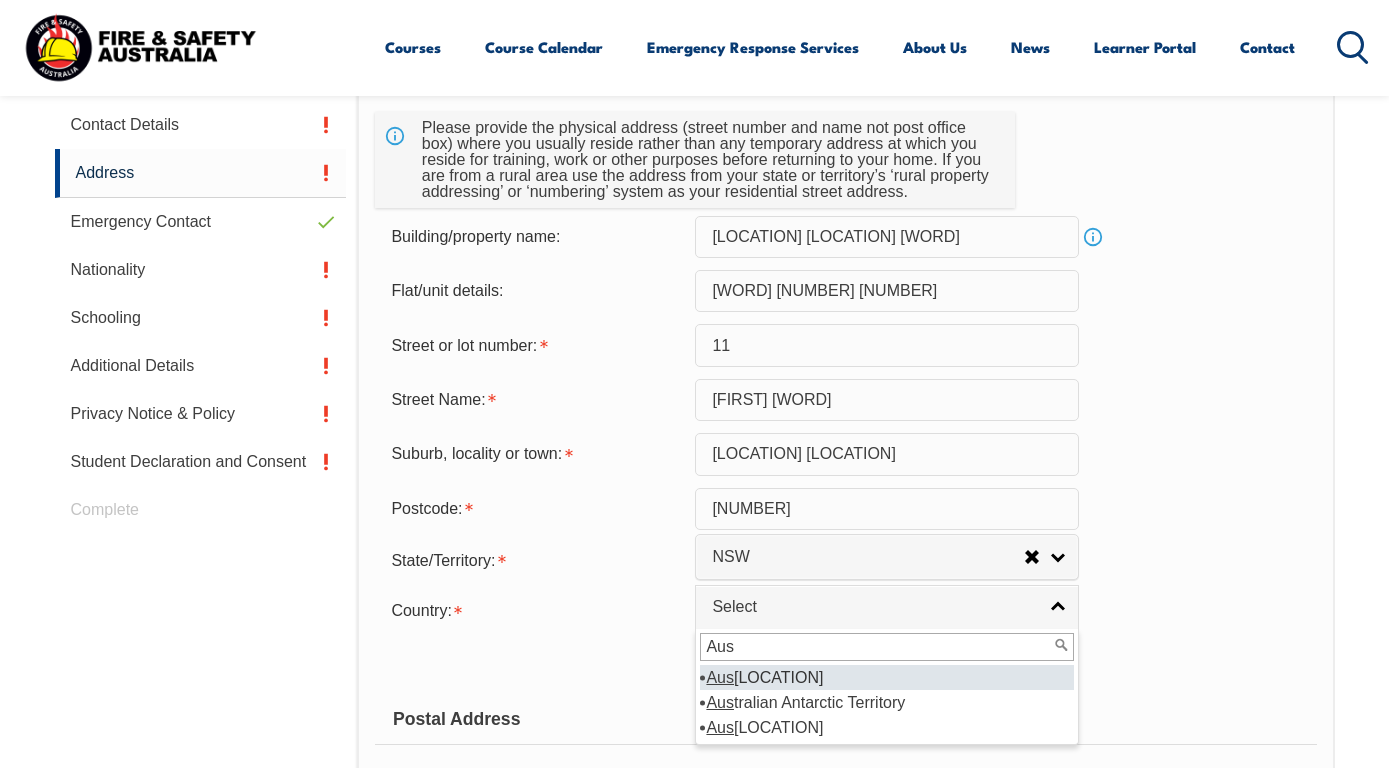 type on "Aus" 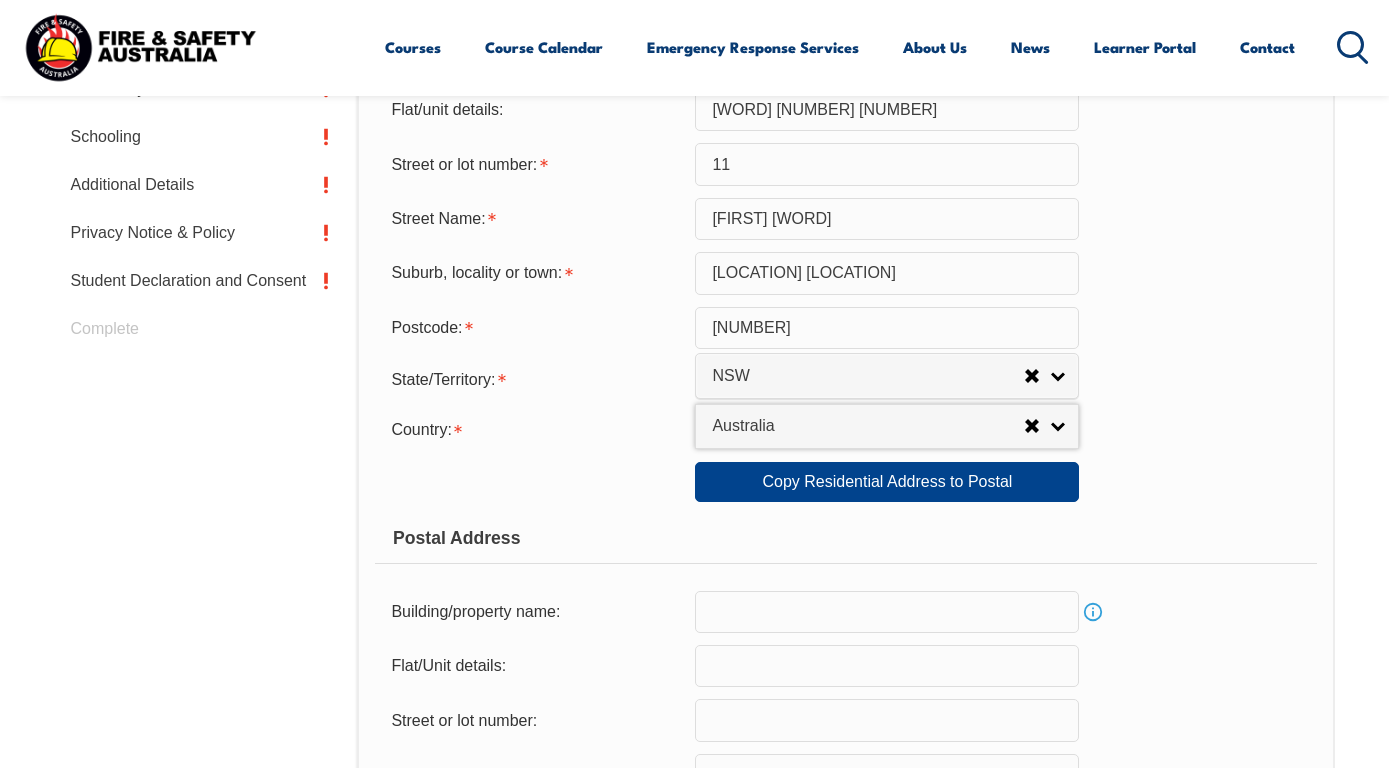 scroll, scrollTop: 828, scrollLeft: 0, axis: vertical 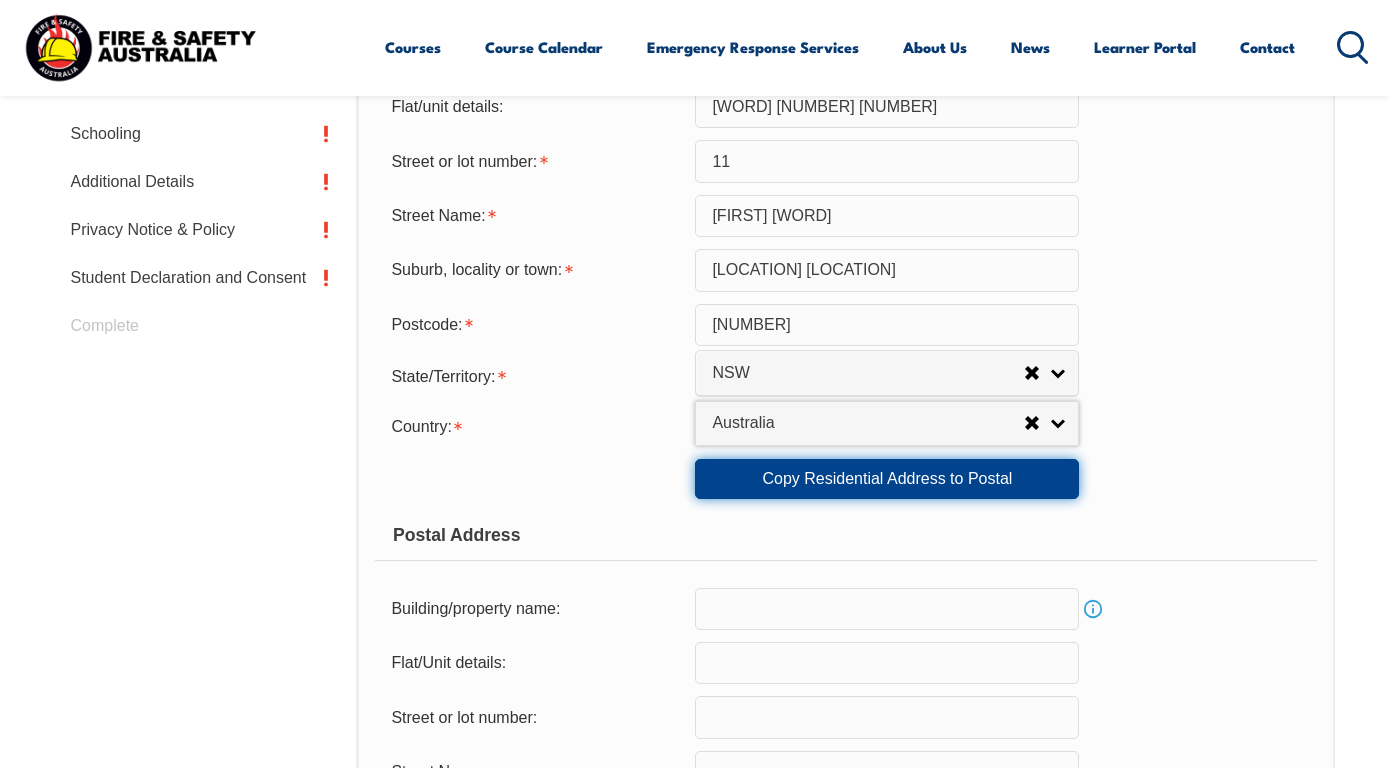 click on "Copy Residential Address to Postal" at bounding box center [887, 479] 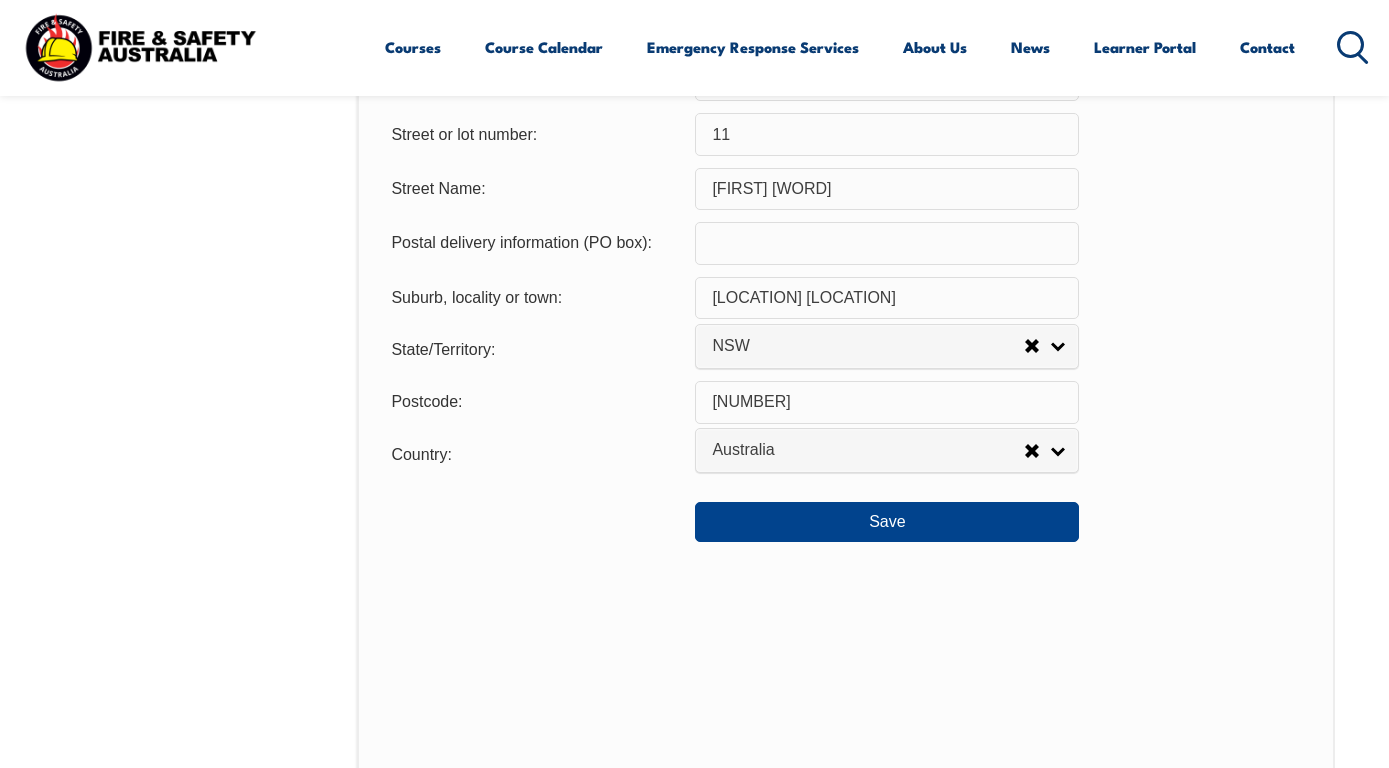 scroll, scrollTop: 1424, scrollLeft: 0, axis: vertical 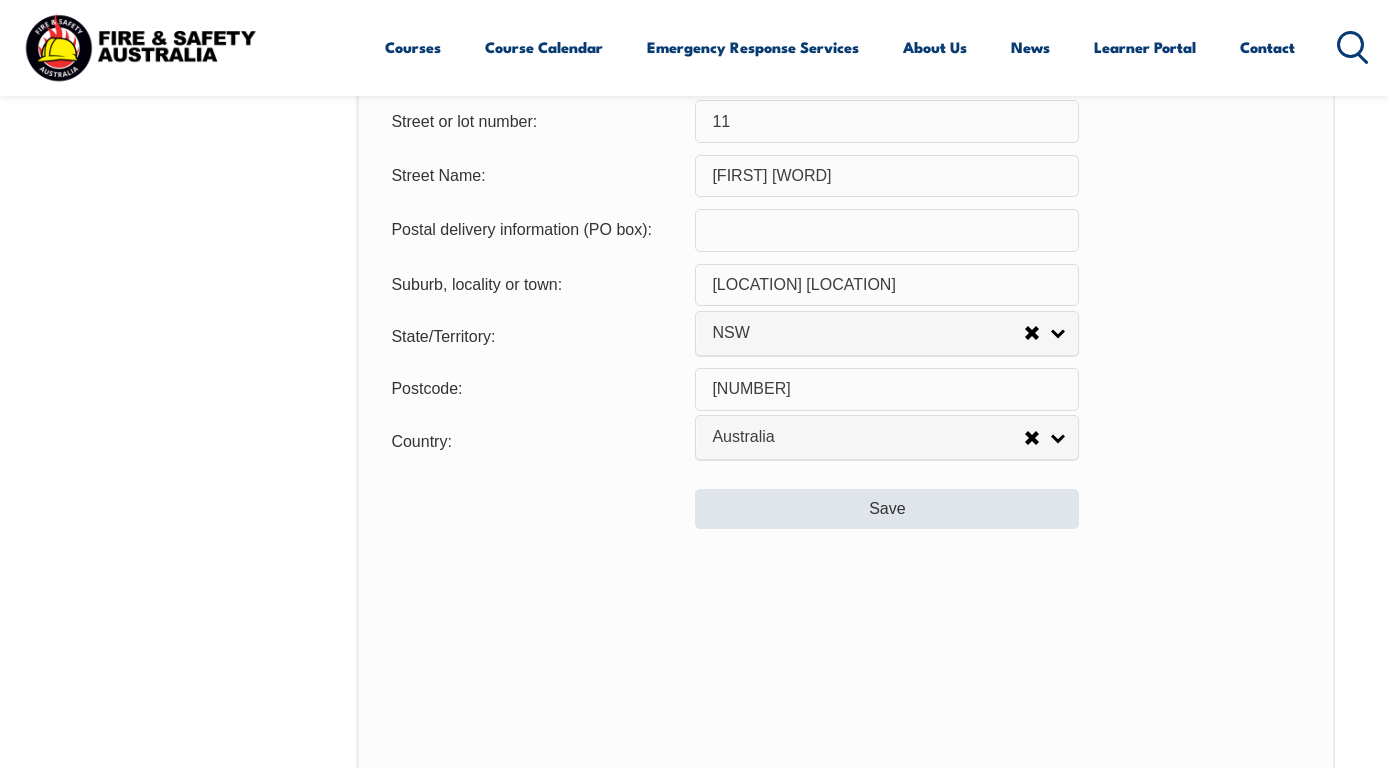 click on "Save" at bounding box center (887, 509) 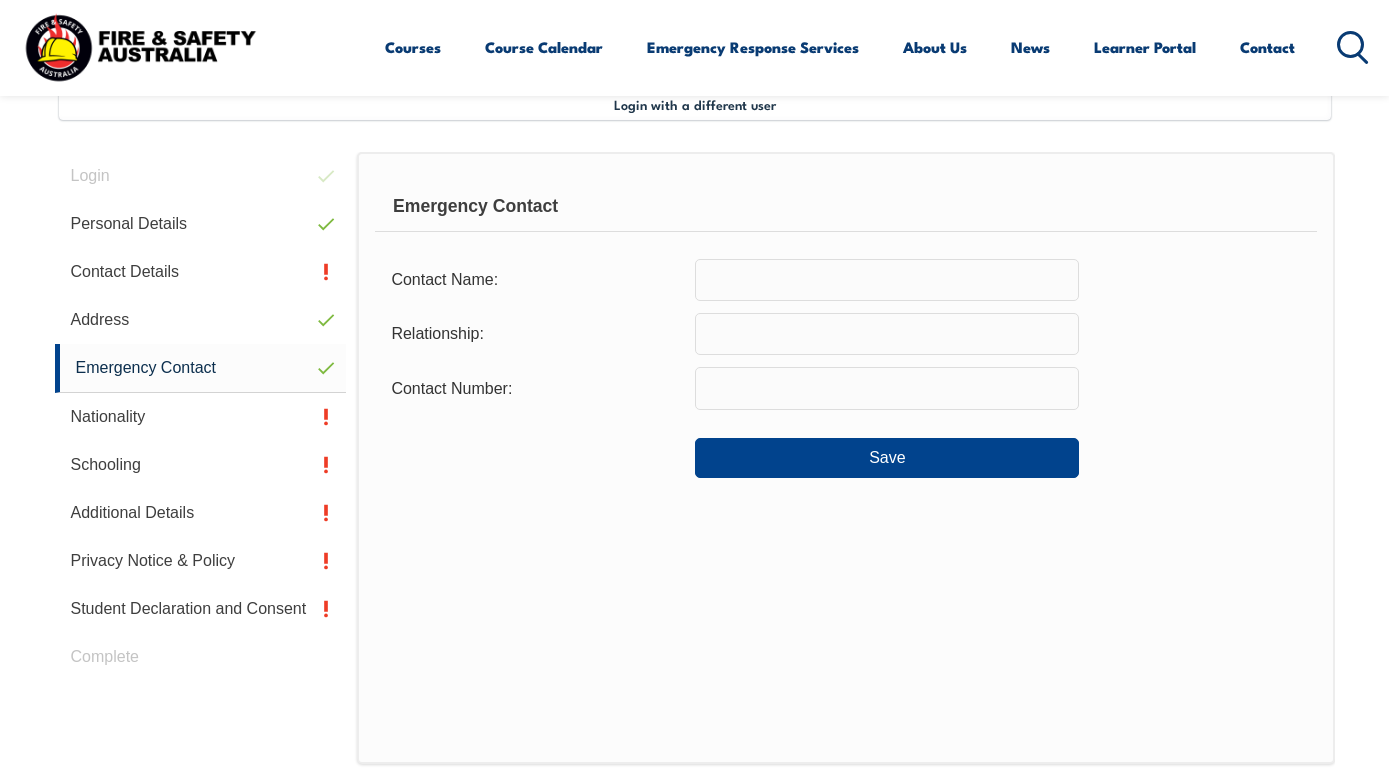 scroll, scrollTop: 485, scrollLeft: 0, axis: vertical 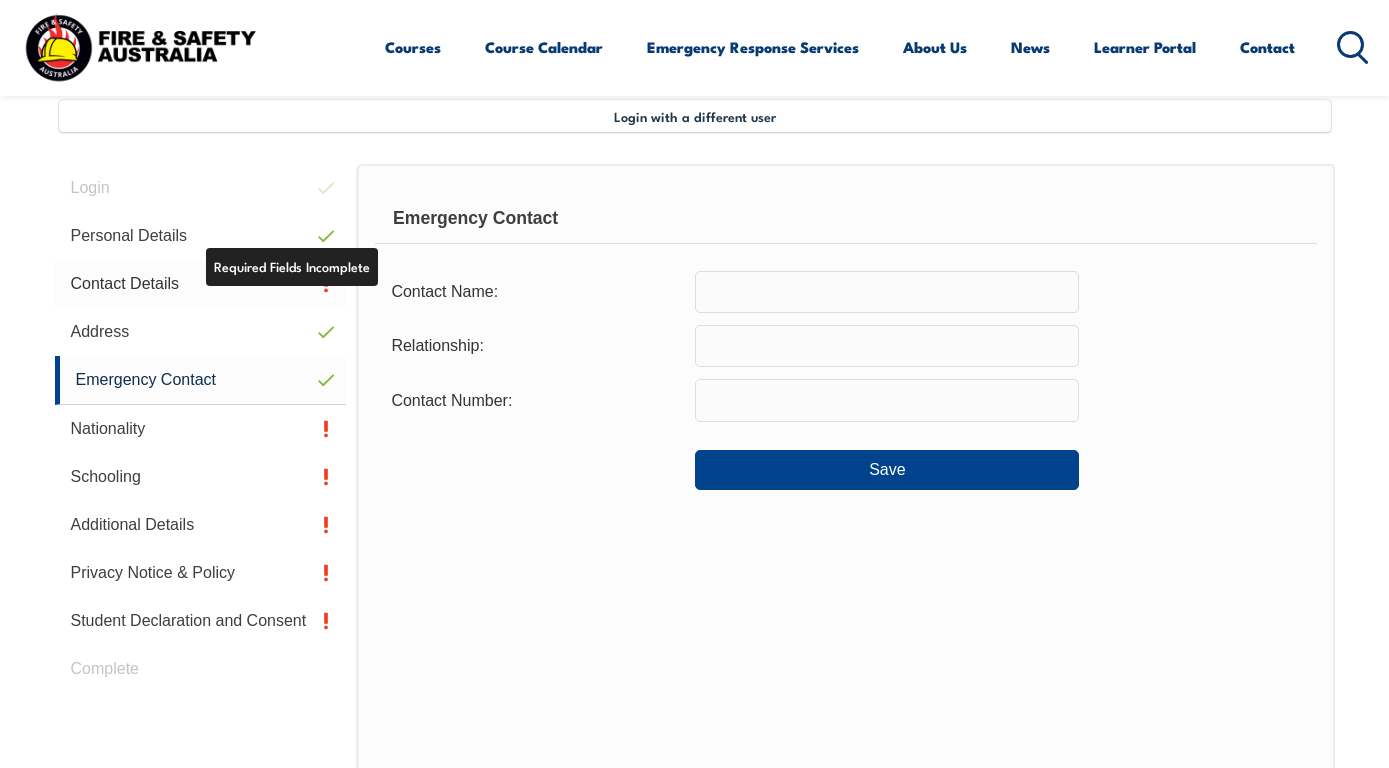 click on "Contact Details" at bounding box center (201, 284) 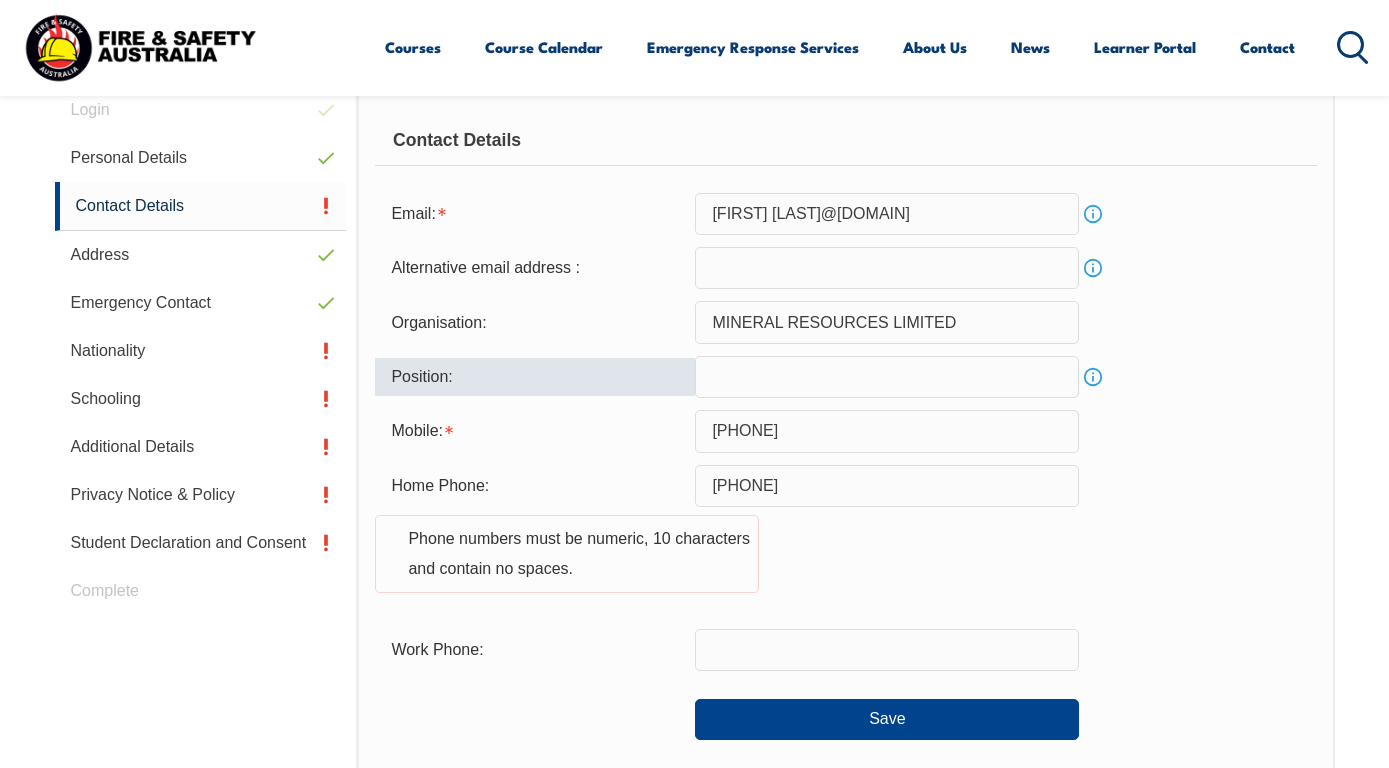 scroll, scrollTop: 562, scrollLeft: 0, axis: vertical 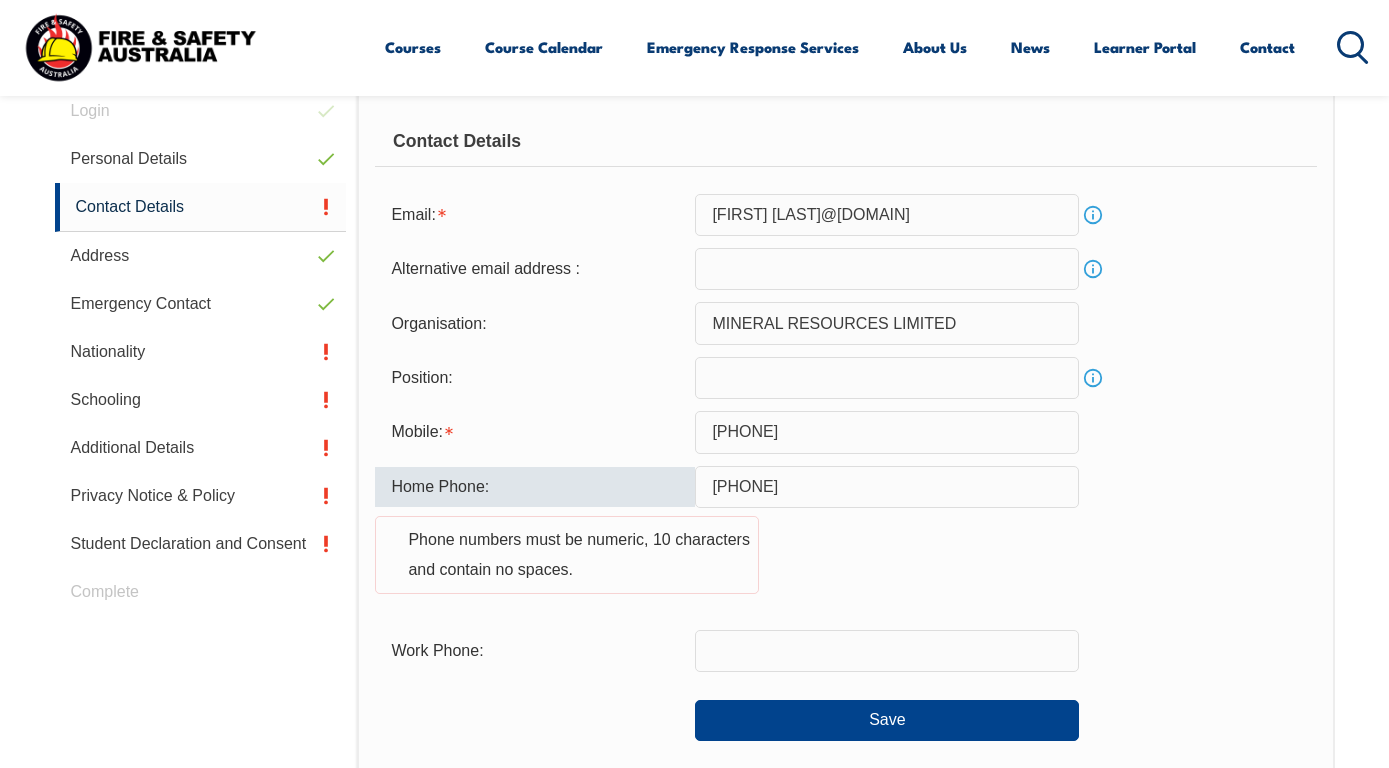 click on "0414 802 011" at bounding box center (887, 487) 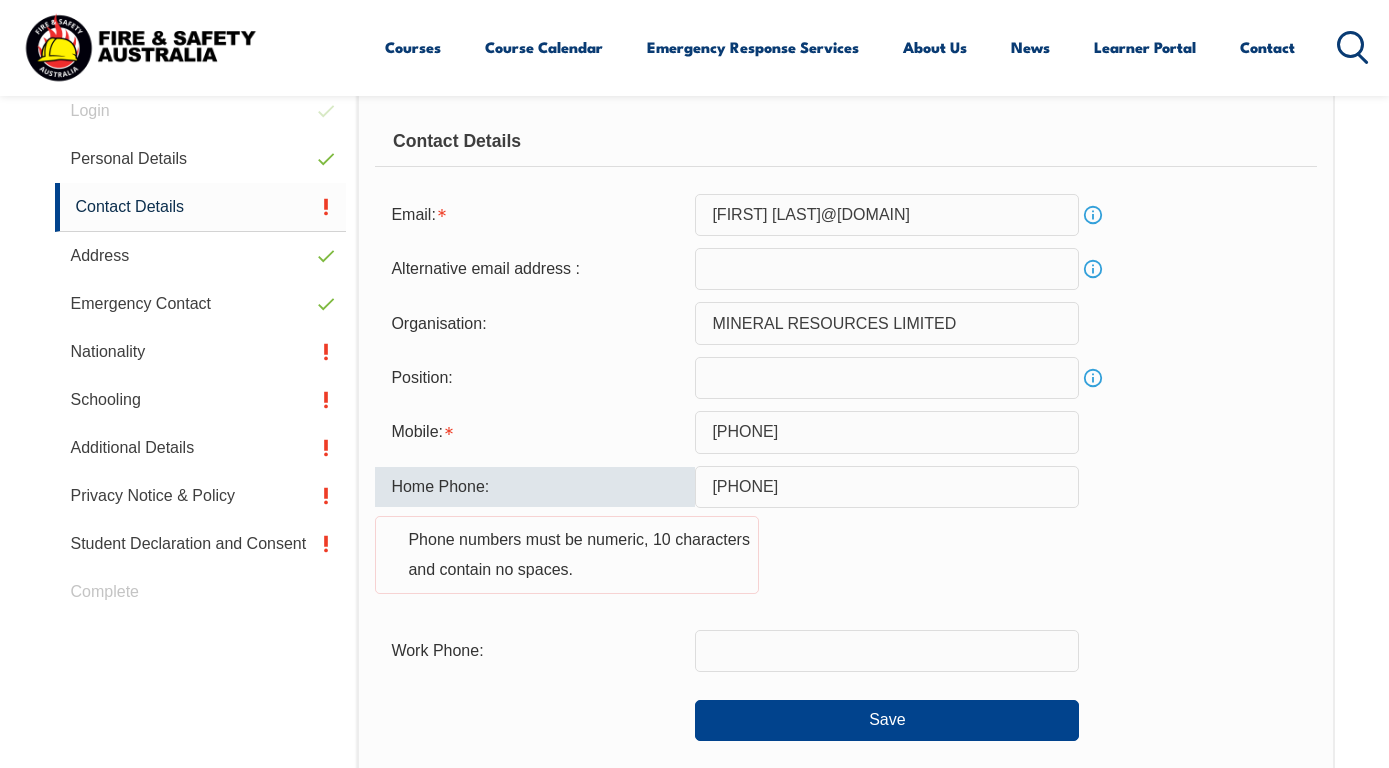 click on "0414802 011" at bounding box center [887, 487] 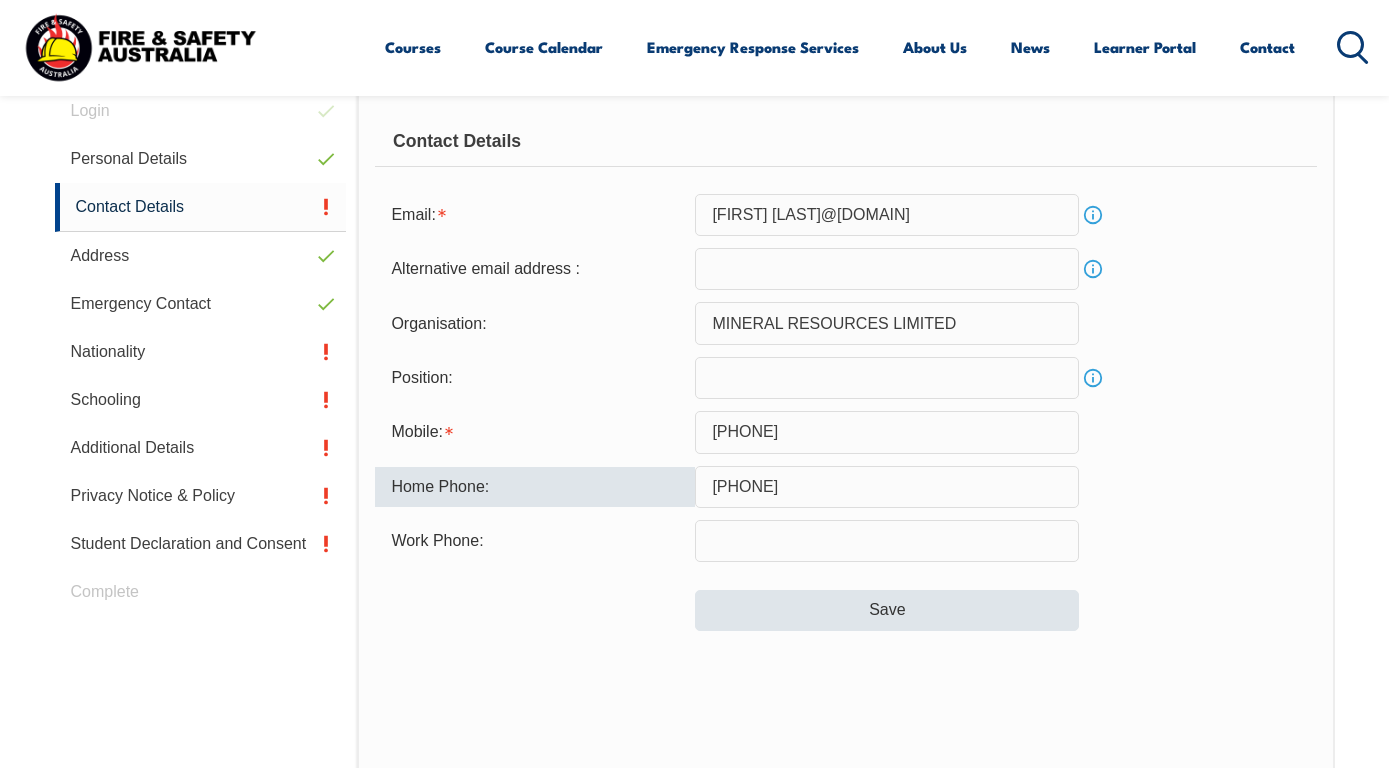 type on "0414802011" 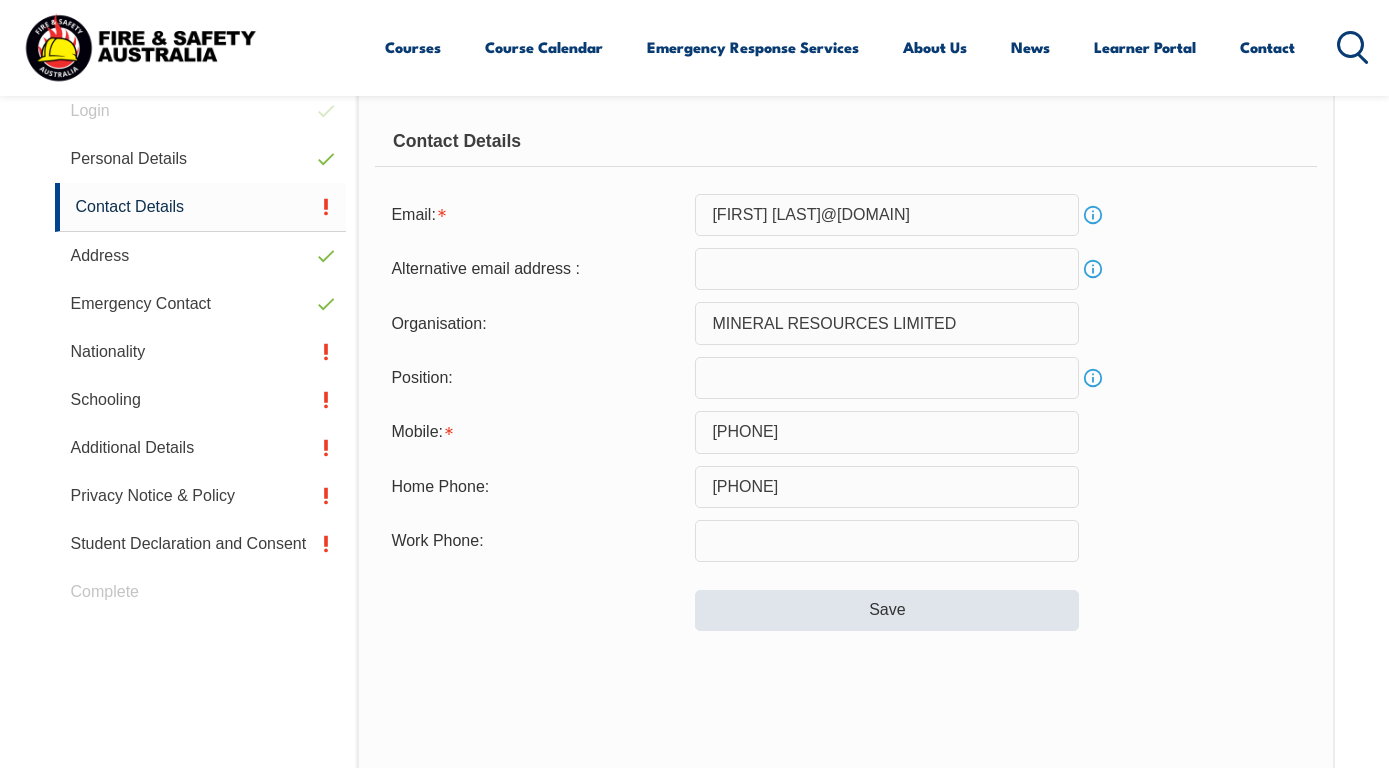 click on "Save" at bounding box center [887, 610] 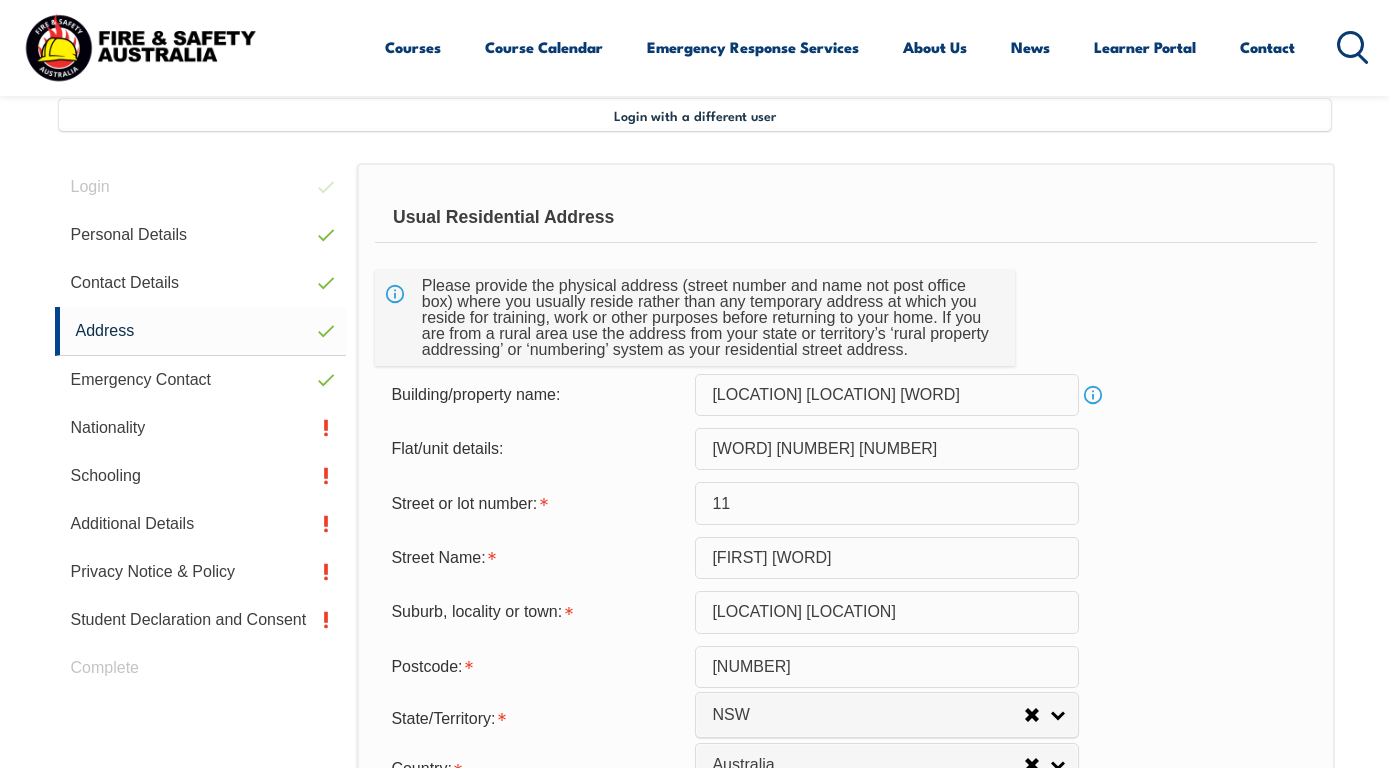 scroll, scrollTop: 485, scrollLeft: 0, axis: vertical 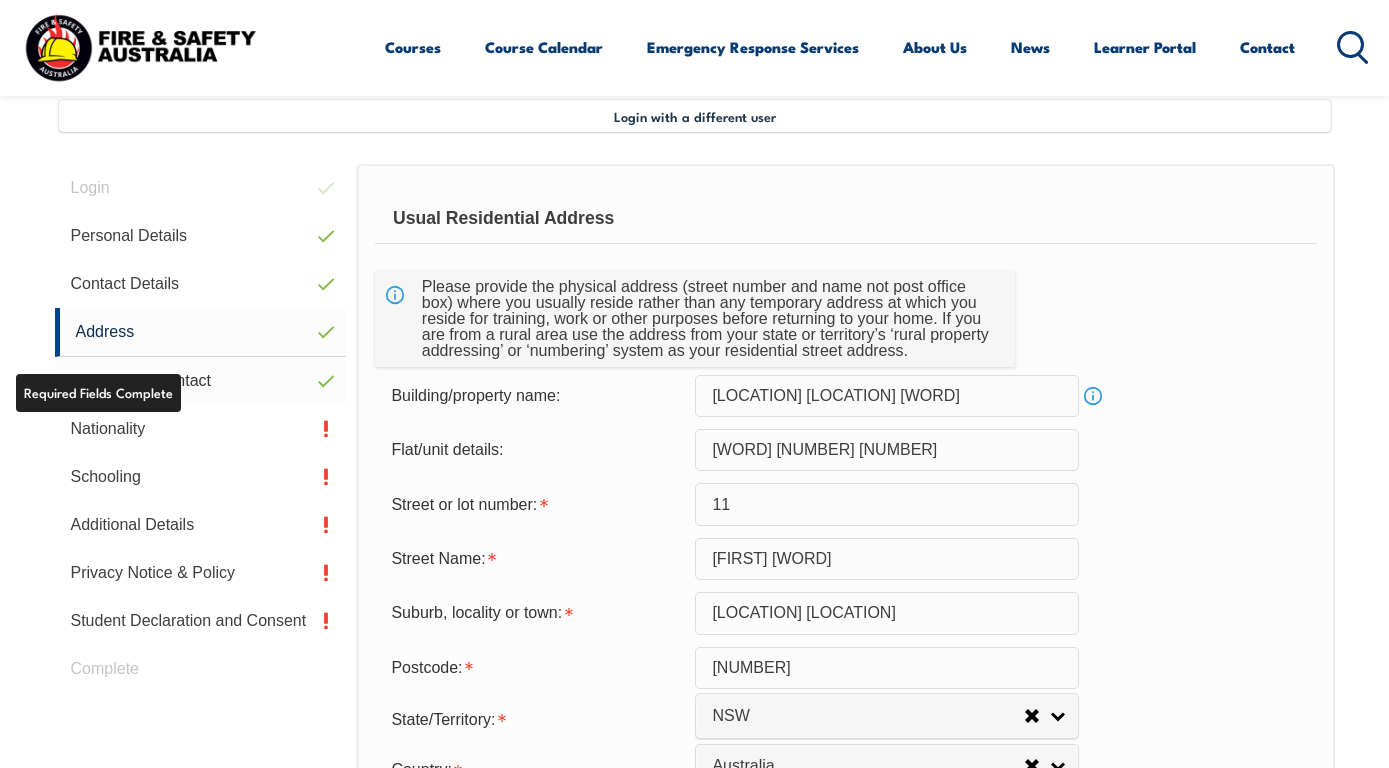click on "Emergency Contact" at bounding box center [201, 381] 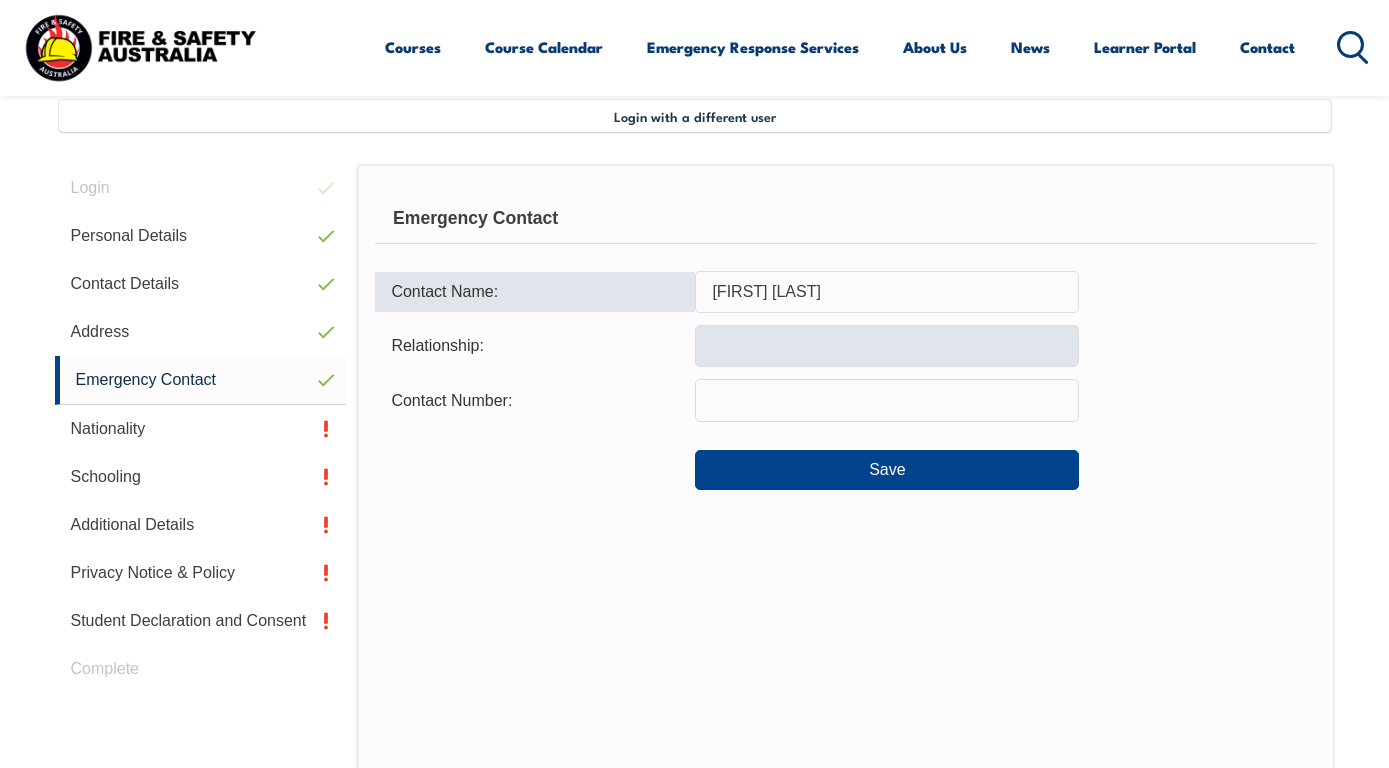type on "Sanna Sarssi" 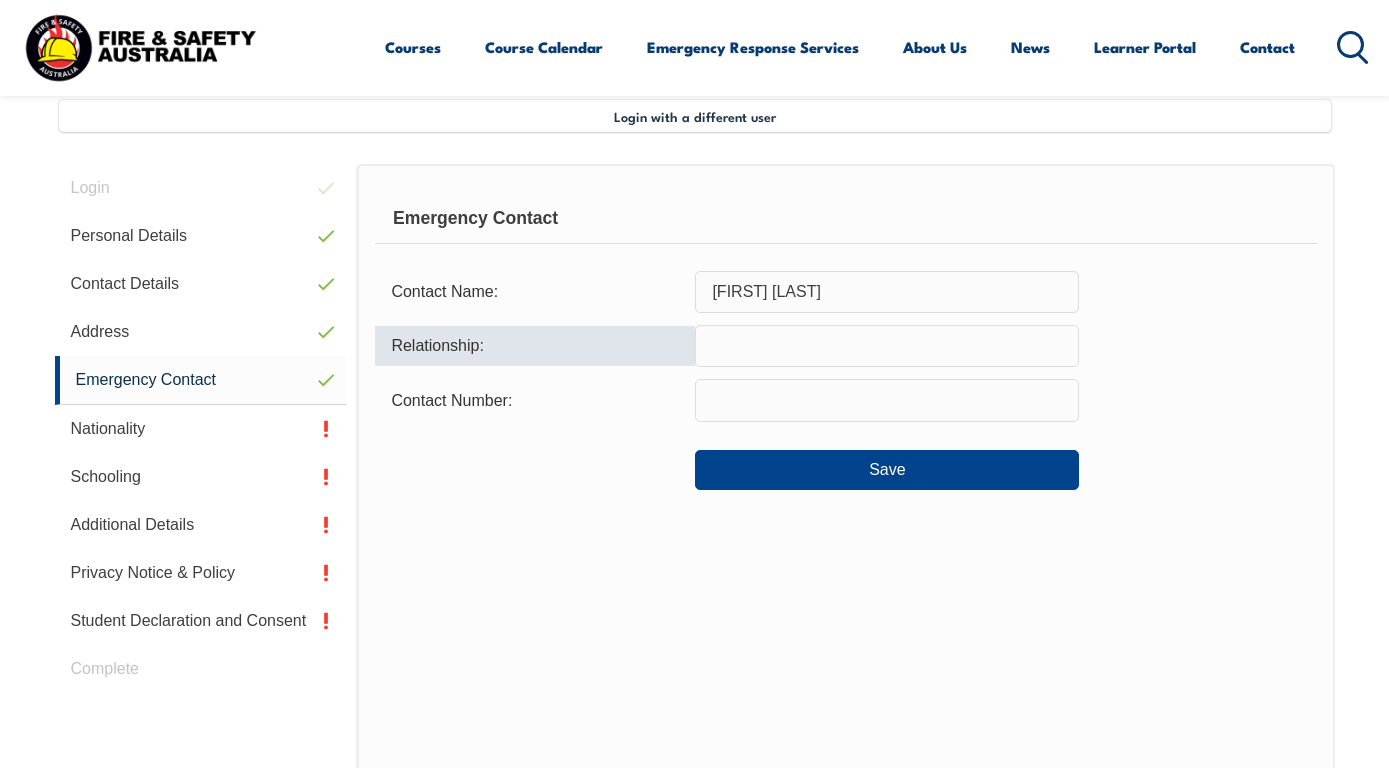 click at bounding box center [887, 346] 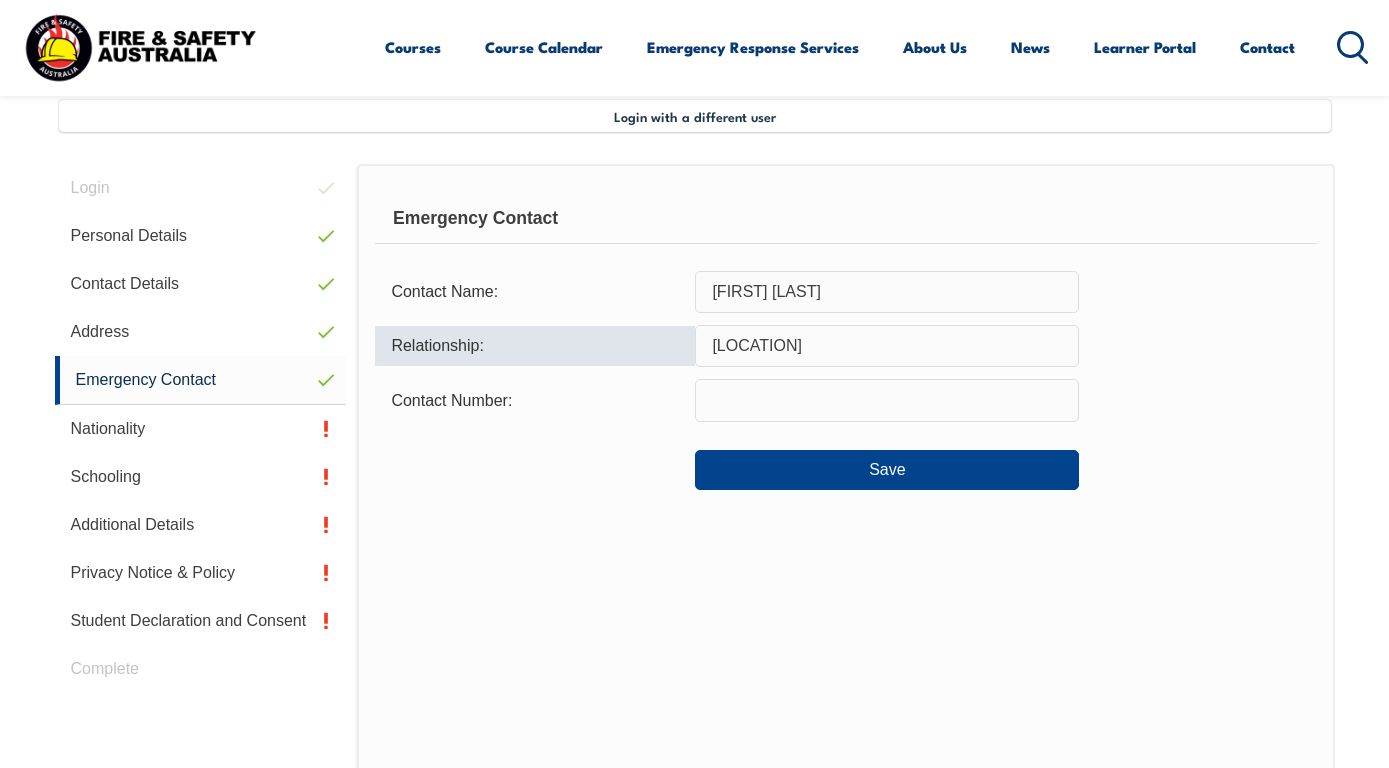 click on "Parneter" at bounding box center [887, 346] 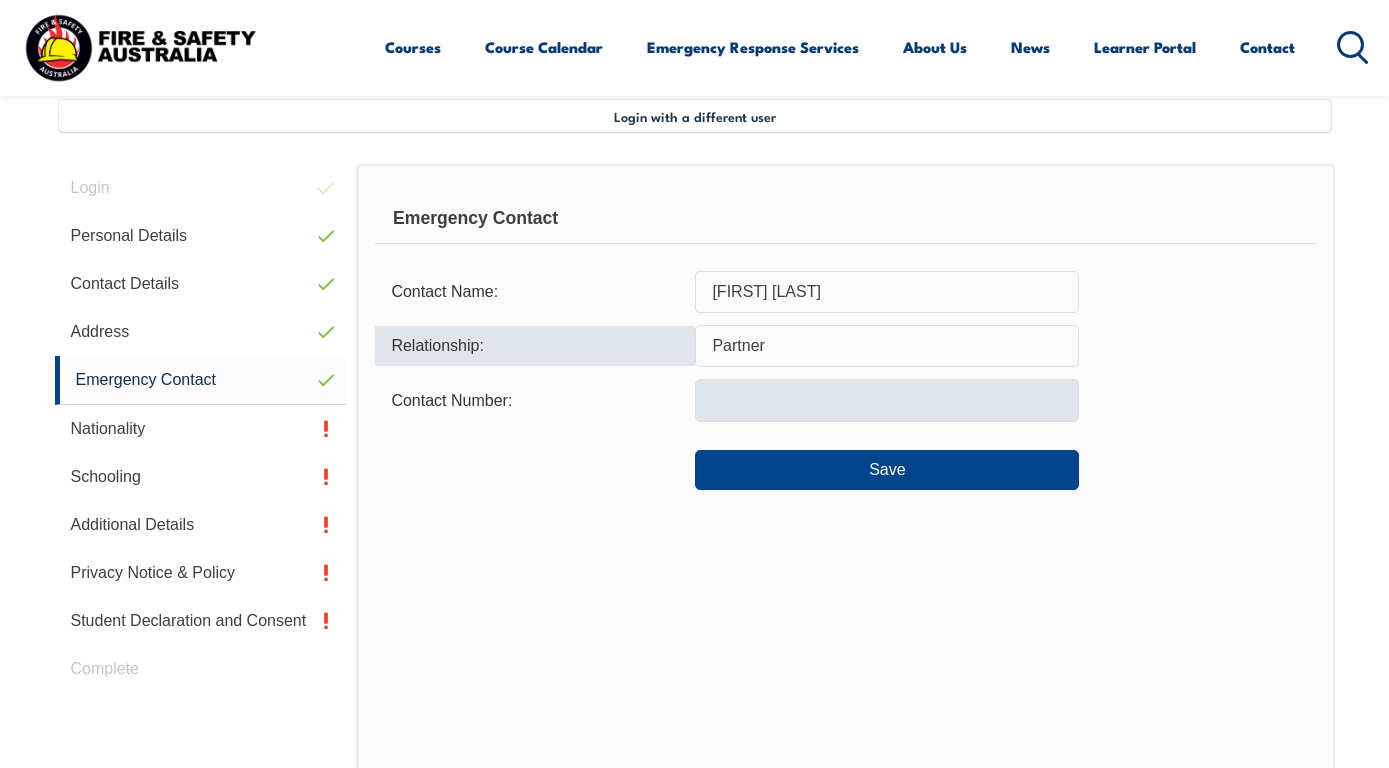 type on "Partner" 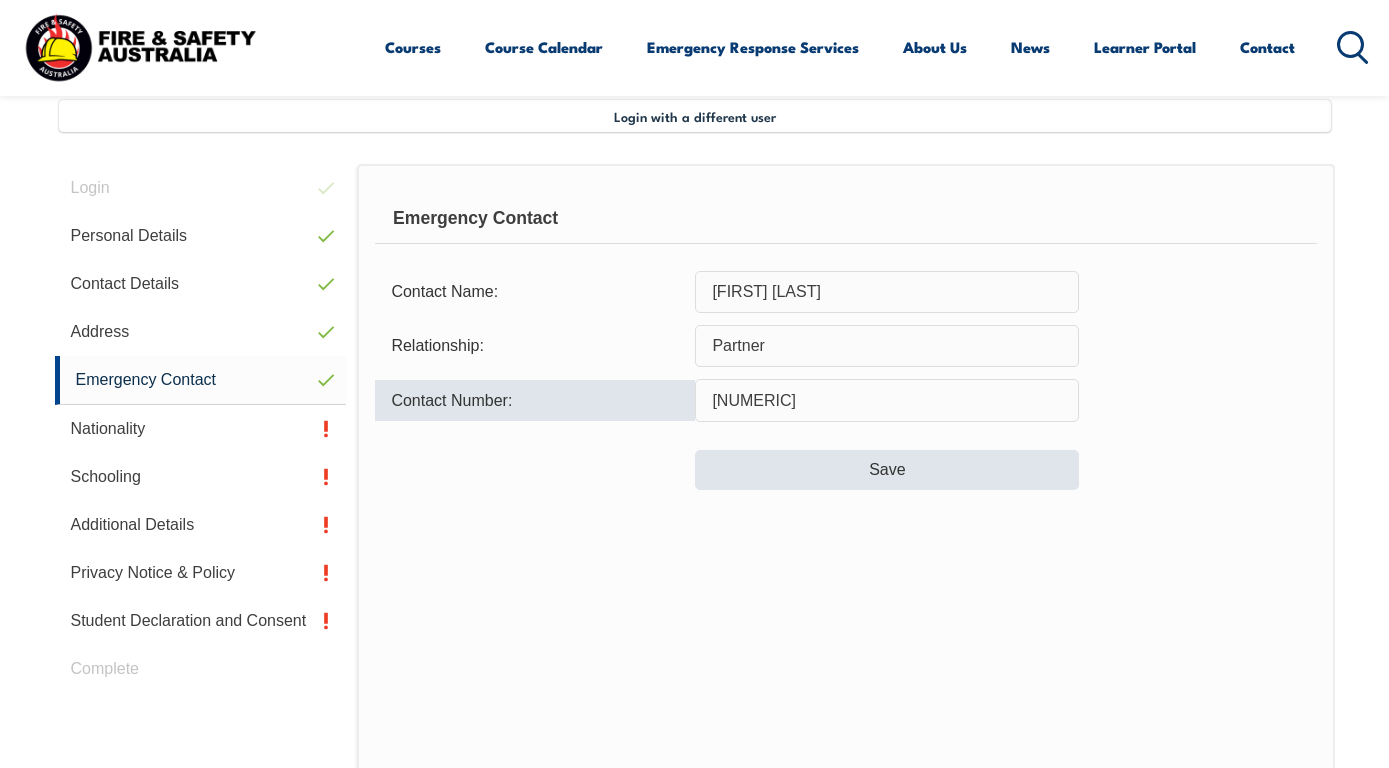 type on "0406093447" 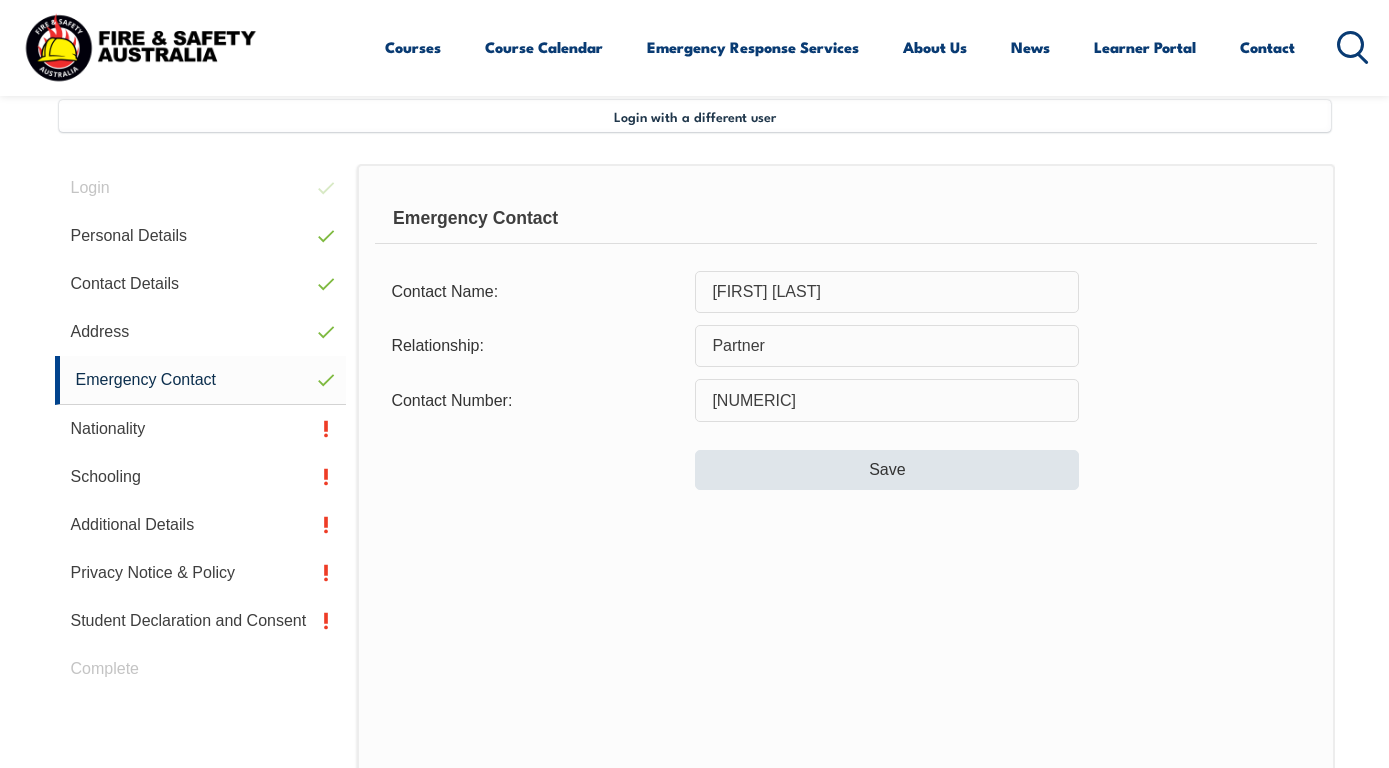 click on "Save" at bounding box center [887, 470] 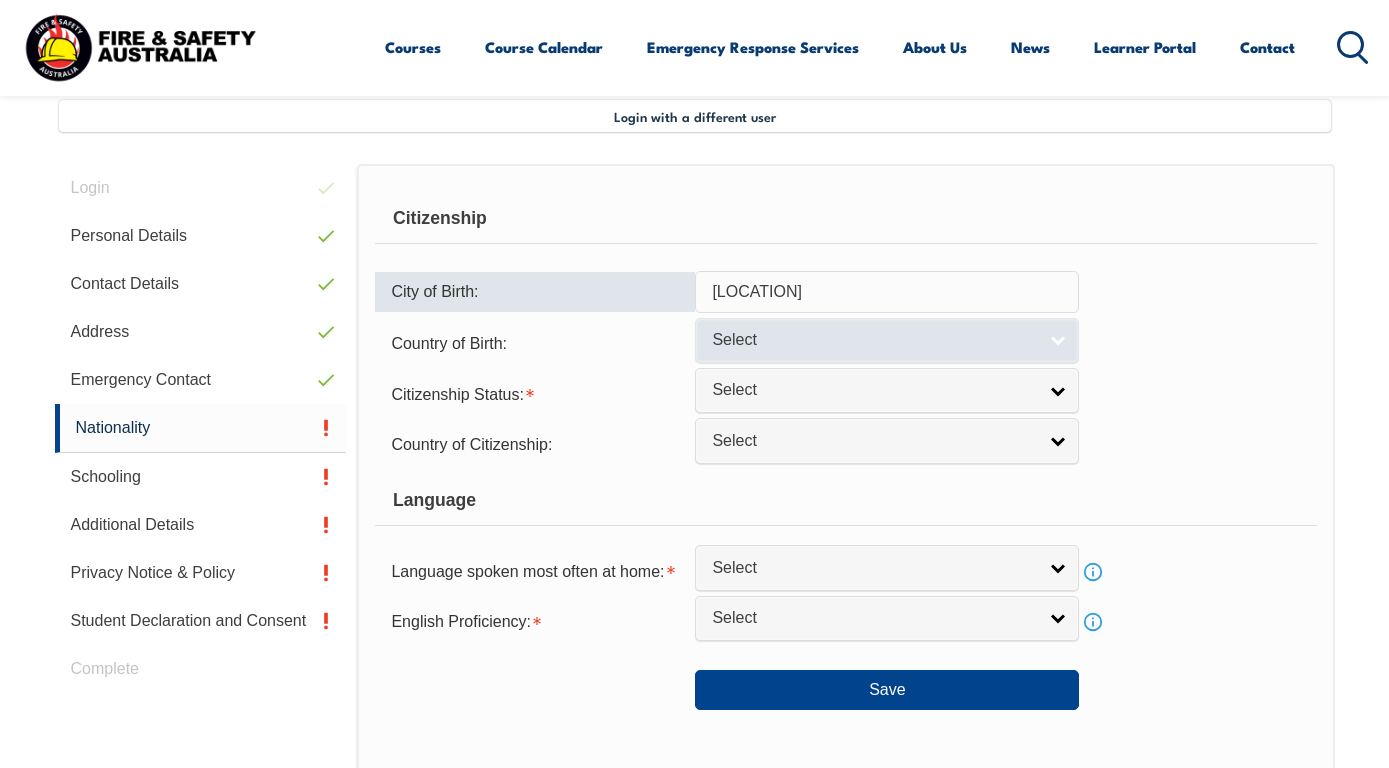 type on "Newcastle" 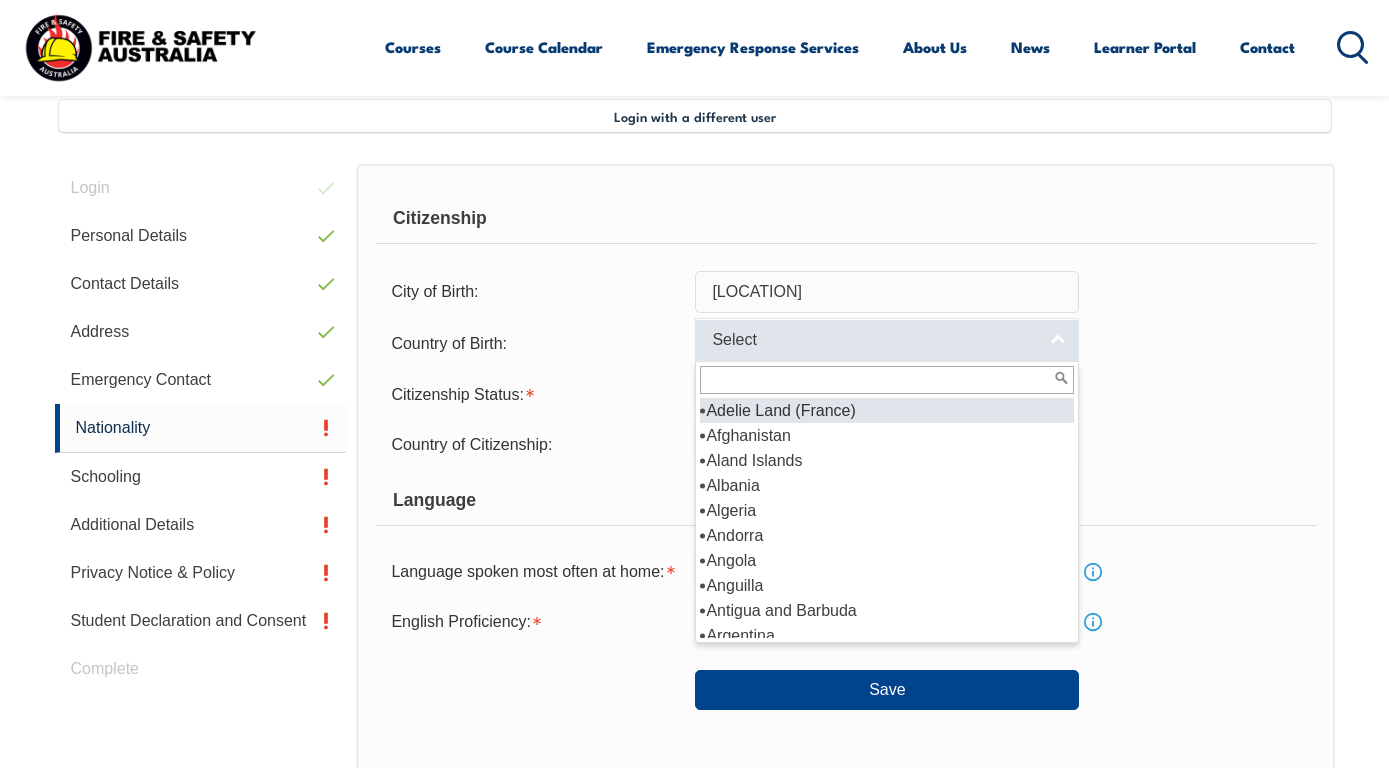 click on "Select" at bounding box center [887, 340] 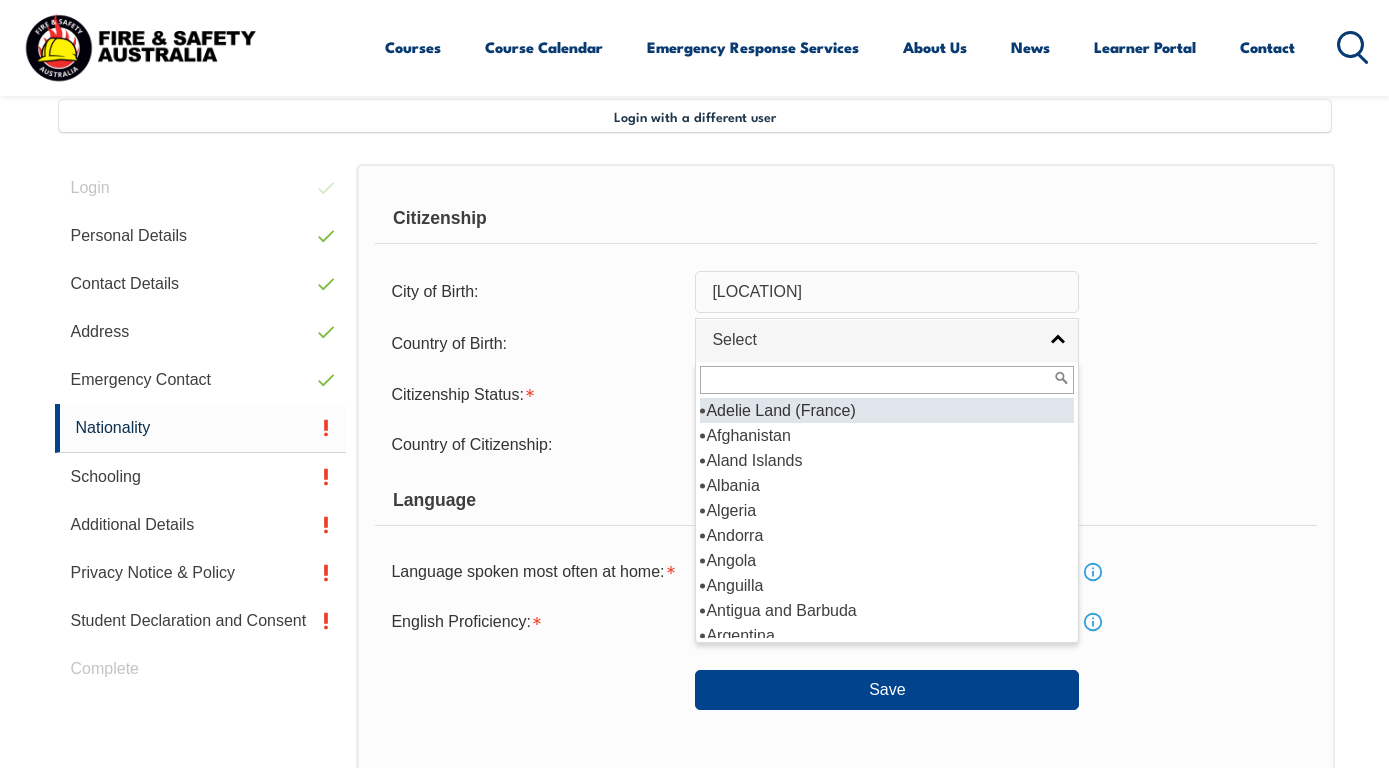 click at bounding box center [887, 380] 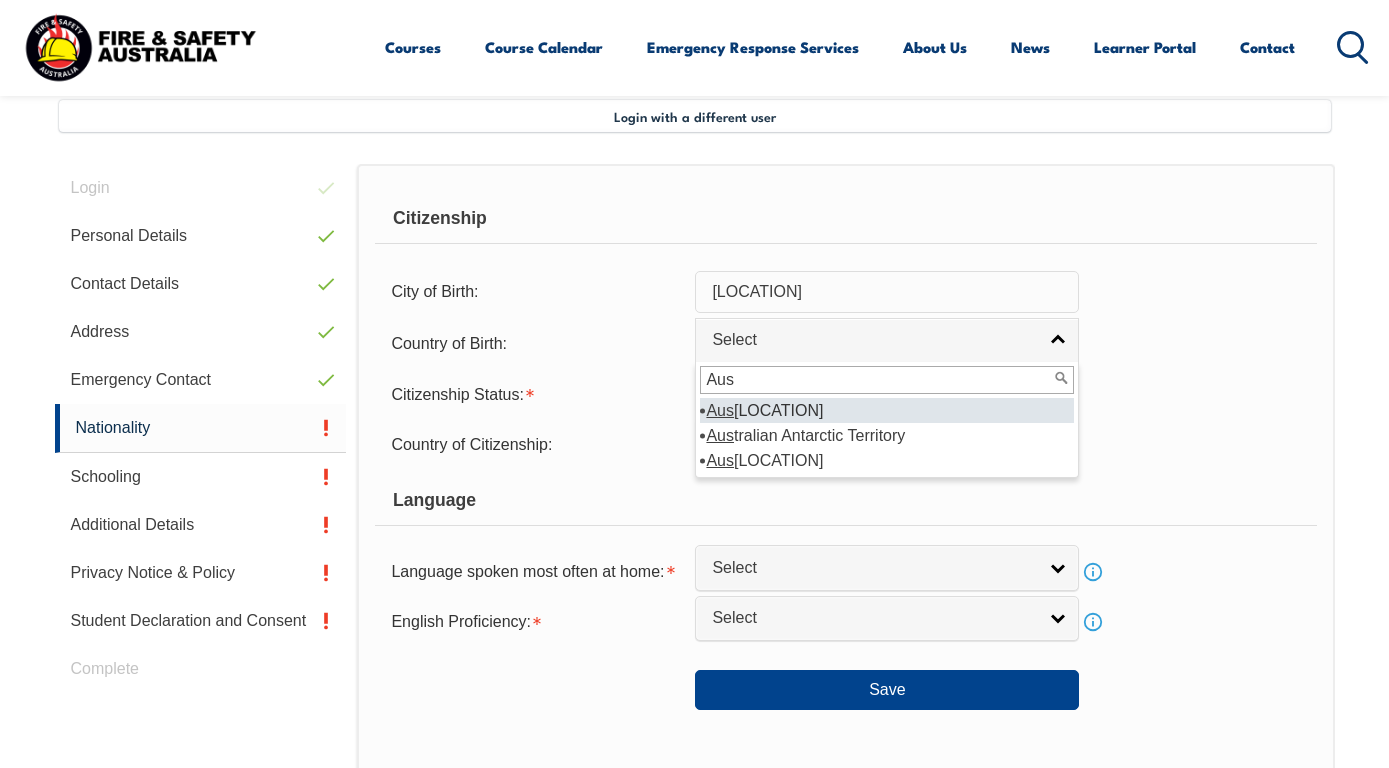 type on "Aus" 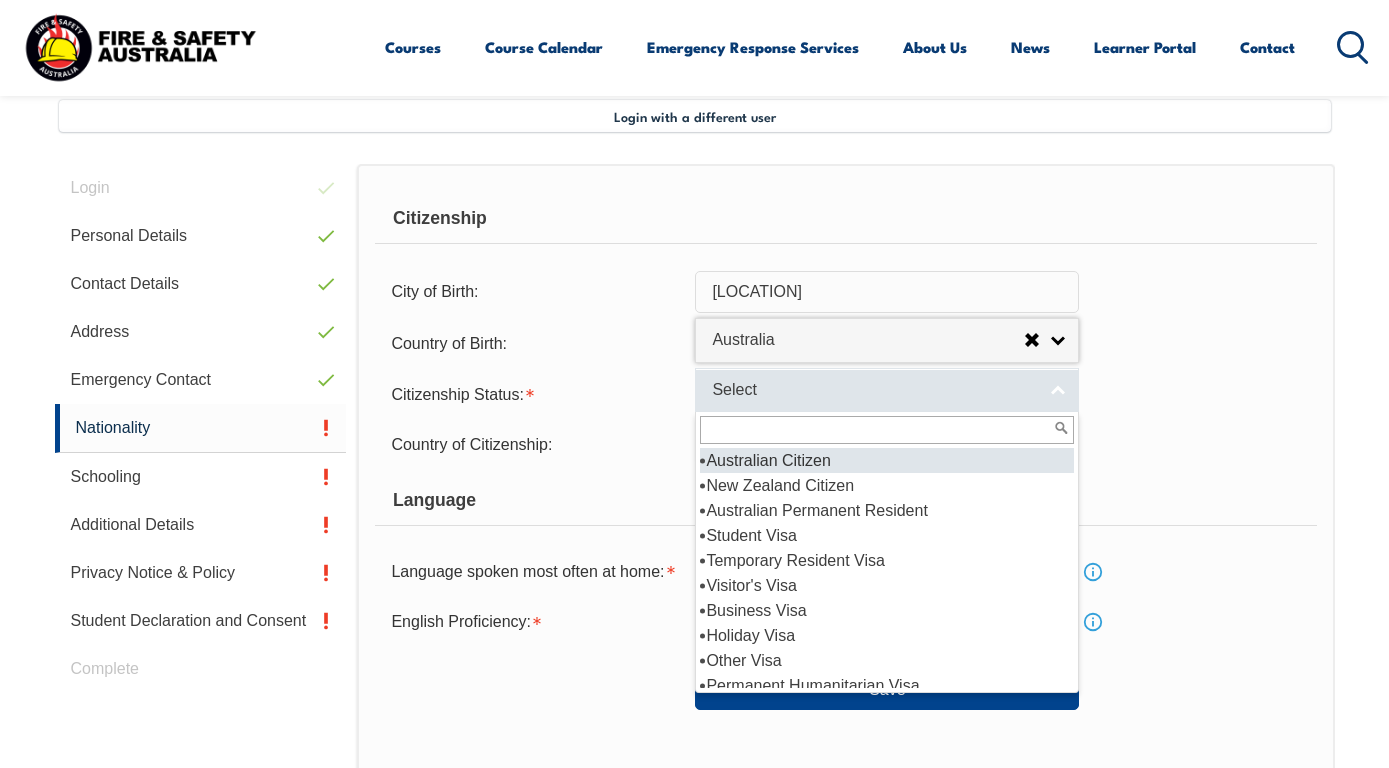 click on "Select" at bounding box center (874, 390) 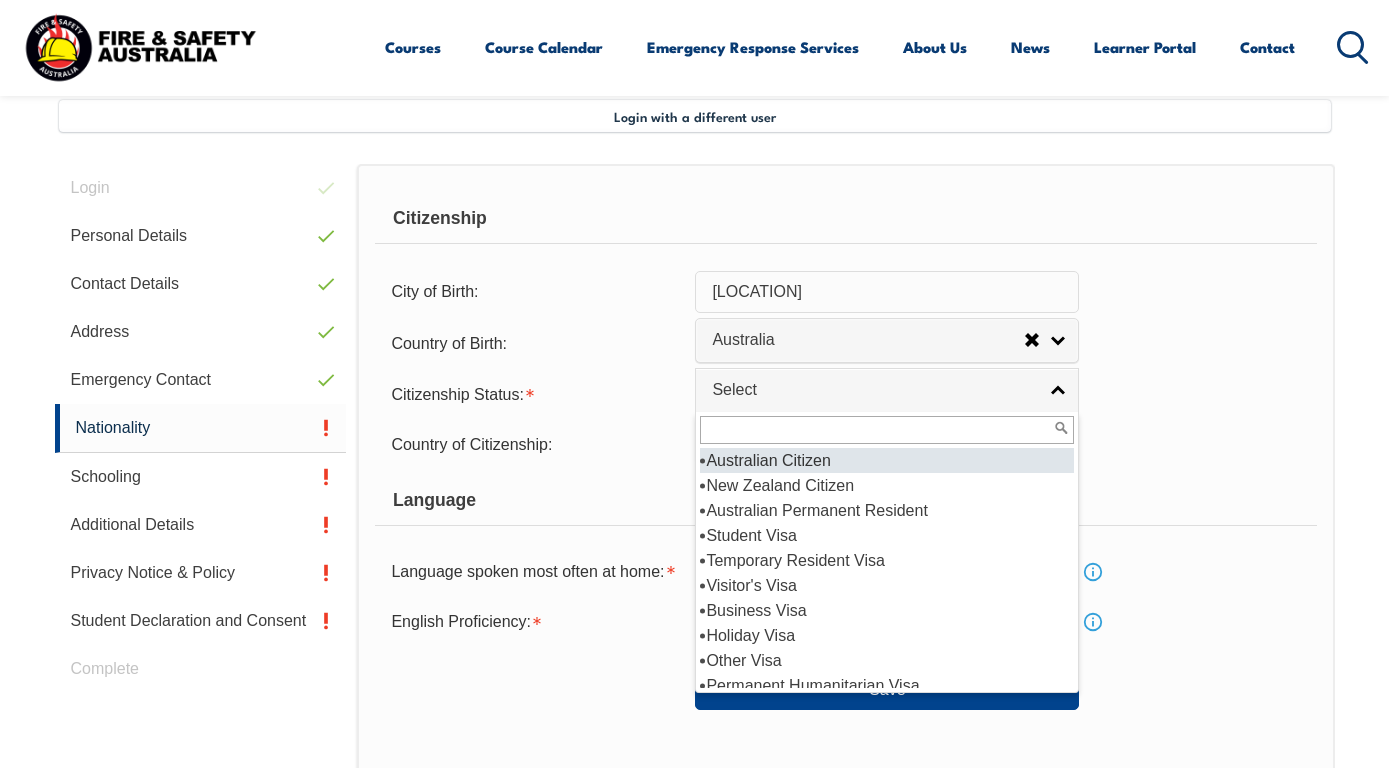 click on "Australian Citizen" at bounding box center [887, 460] 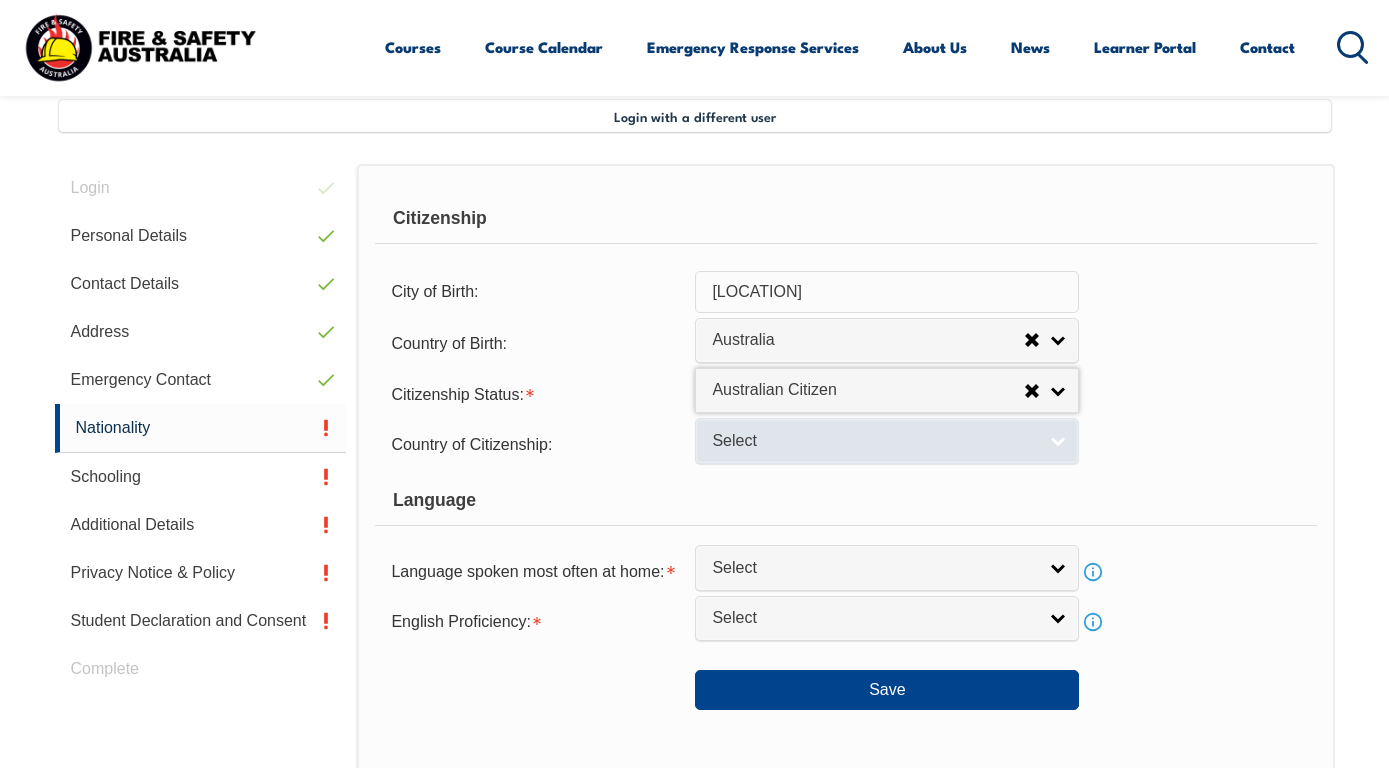 click on "Select" at bounding box center (874, 441) 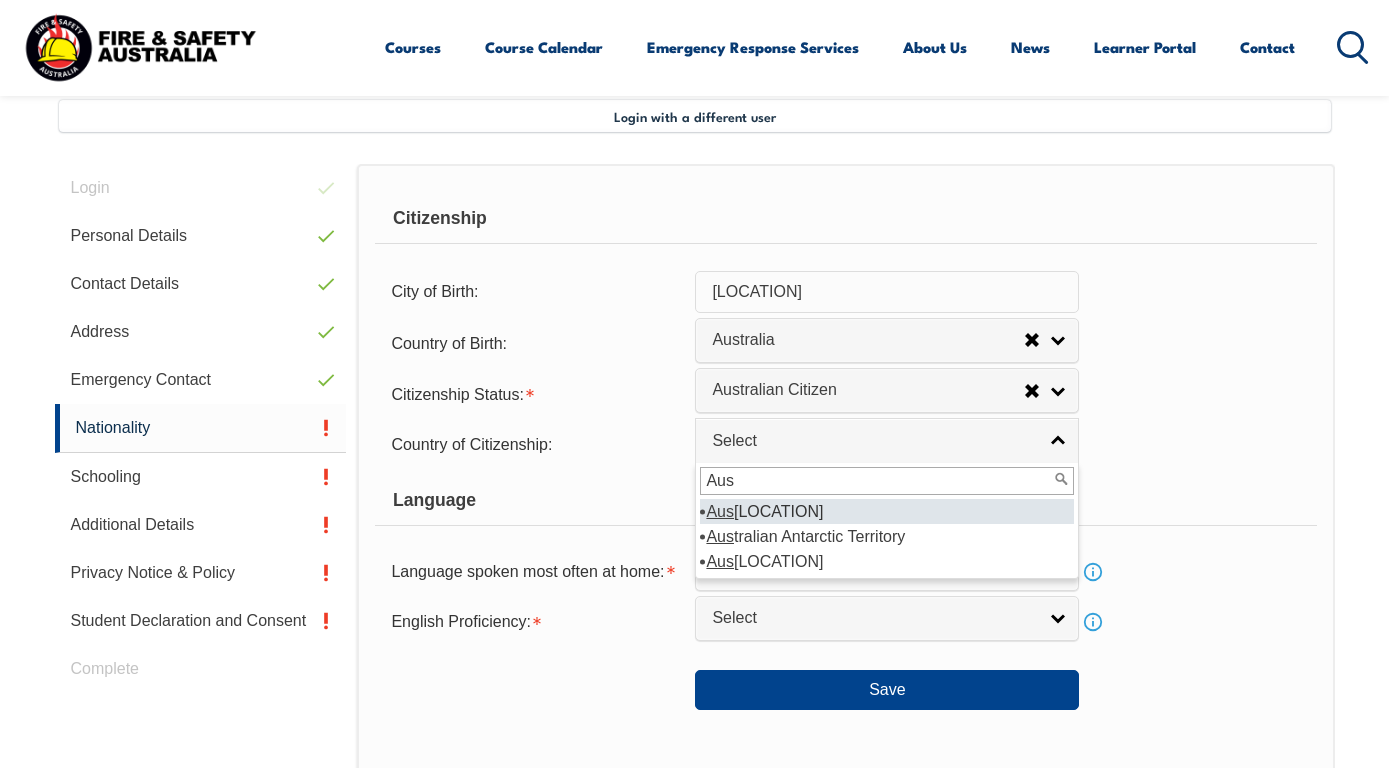 type on "Aus" 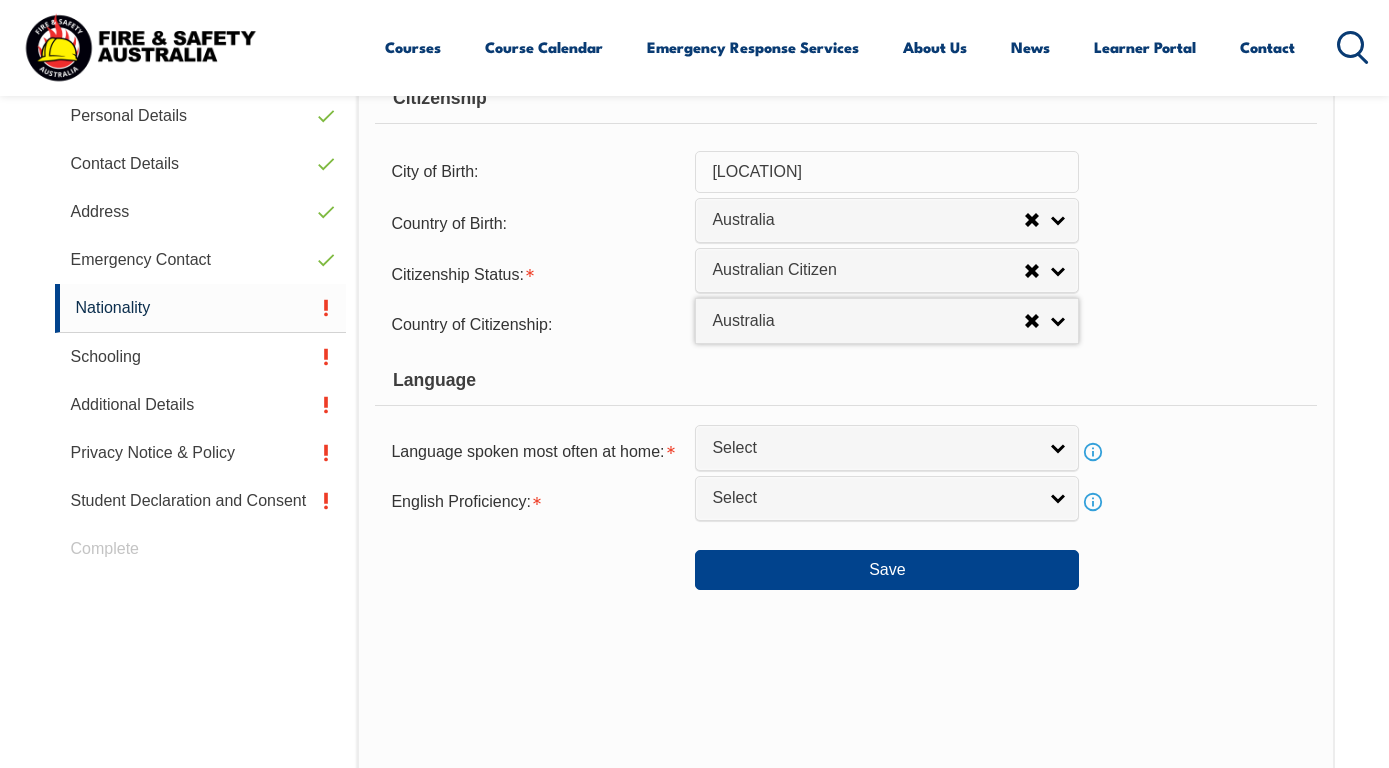 scroll, scrollTop: 618, scrollLeft: 0, axis: vertical 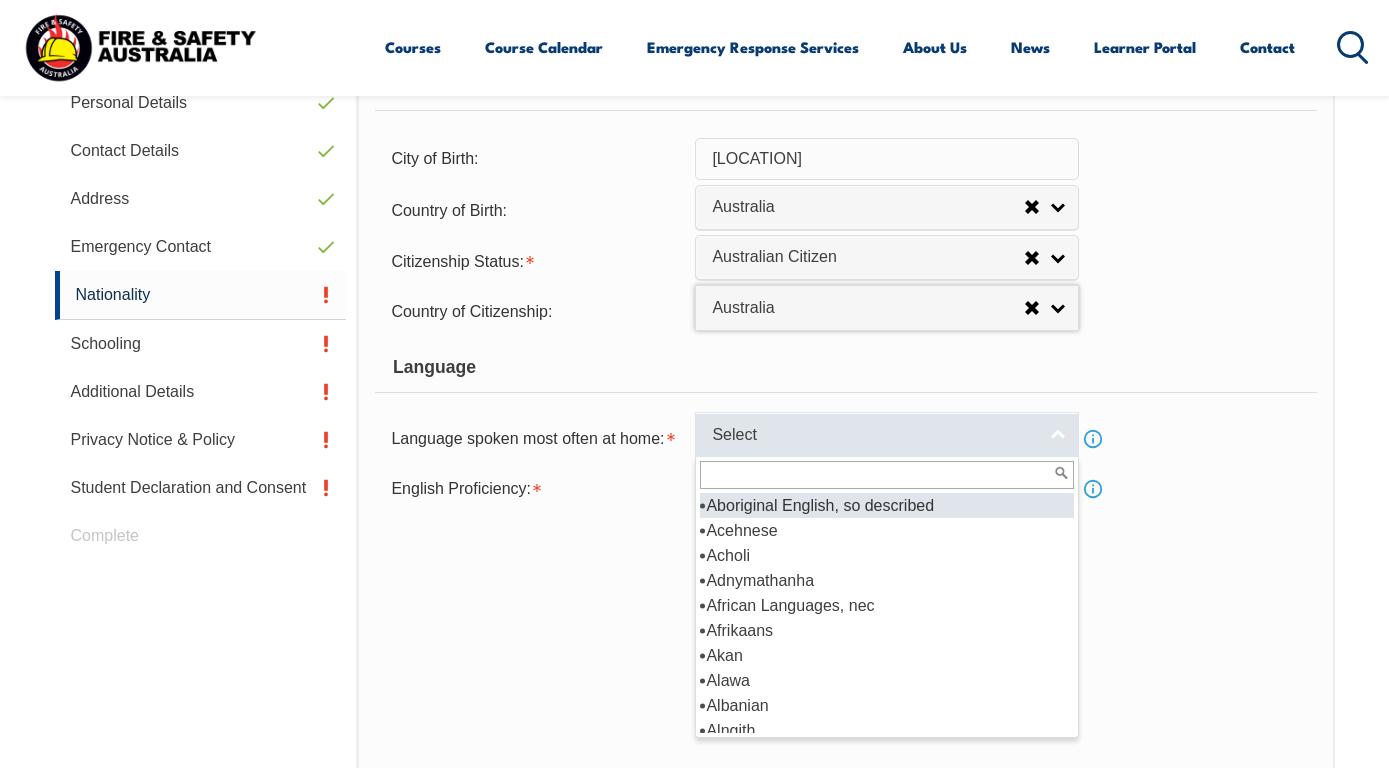 click on "Select" at bounding box center (874, 435) 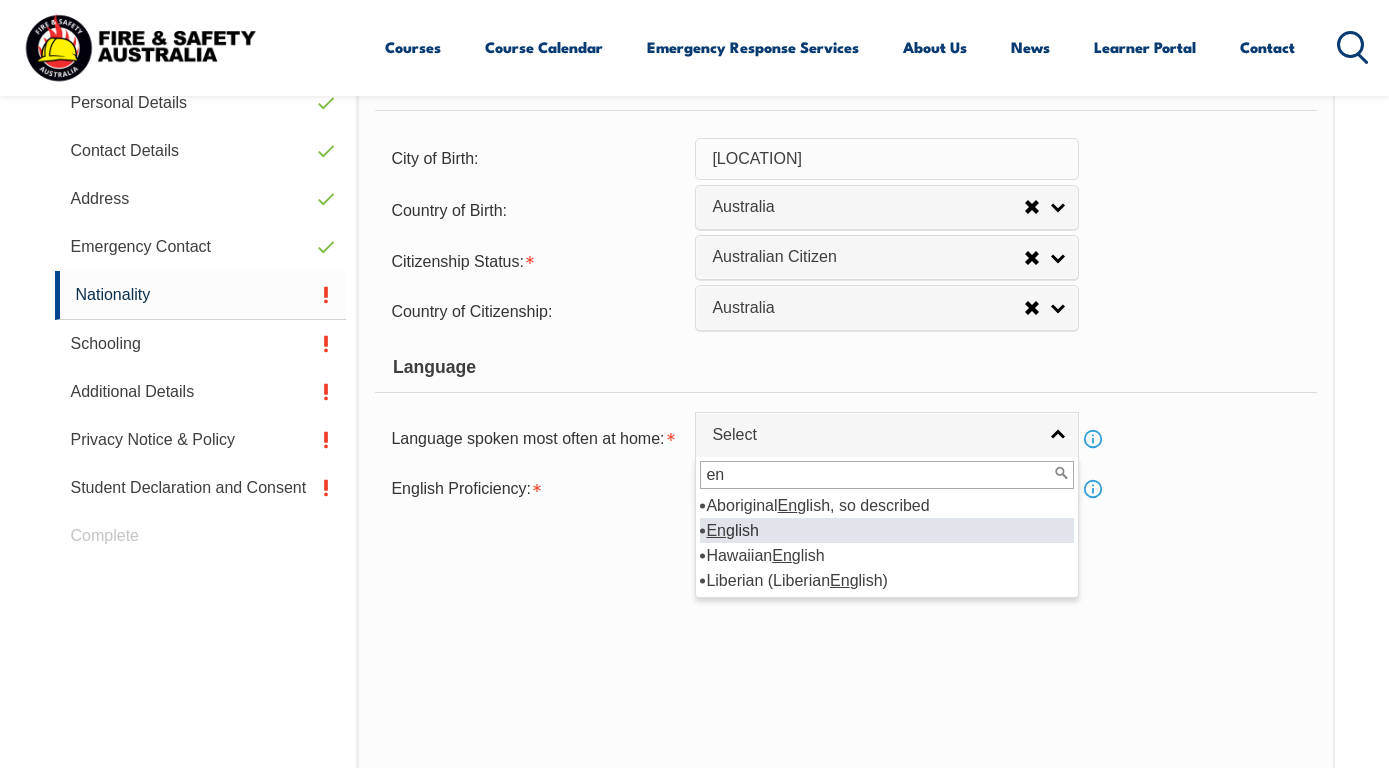 type on "en" 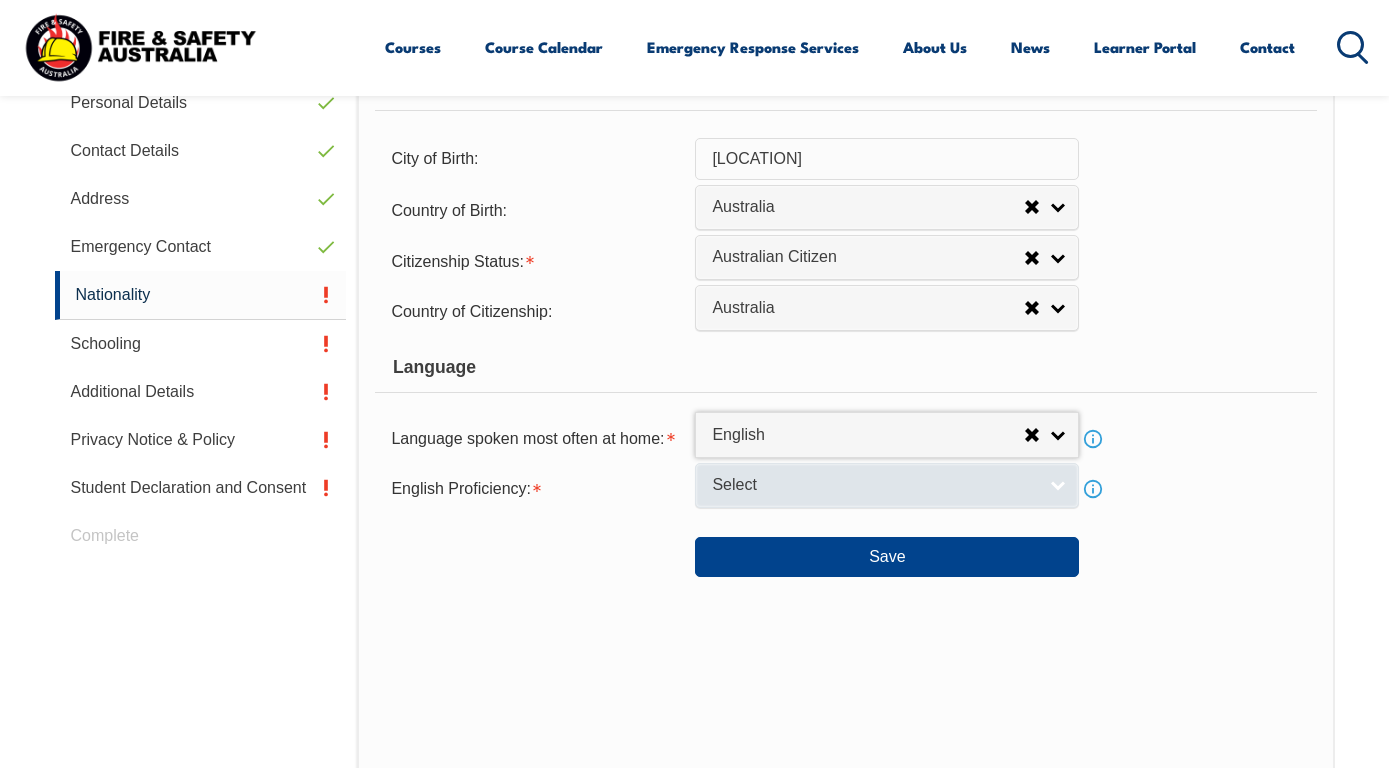 click on "Select" at bounding box center [874, 485] 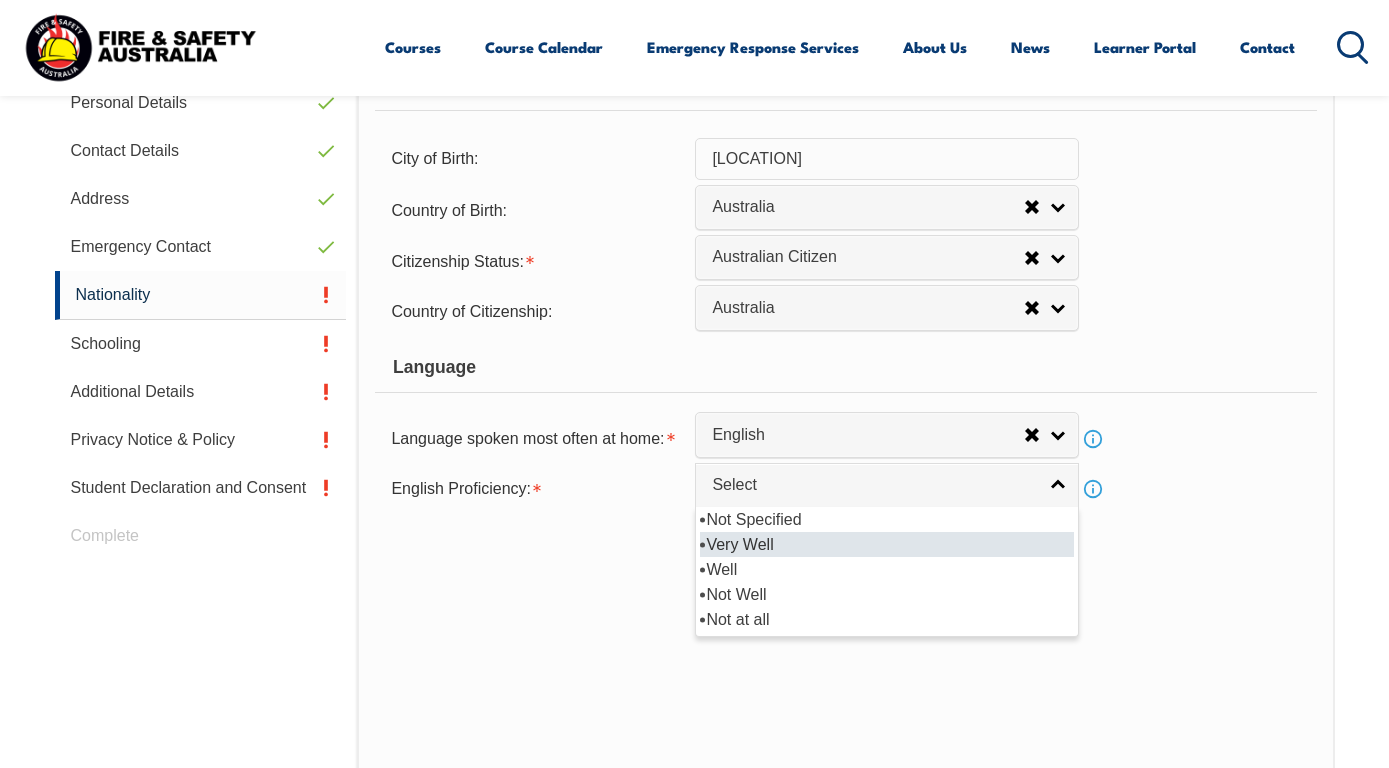 click on "Very Well" at bounding box center [887, 544] 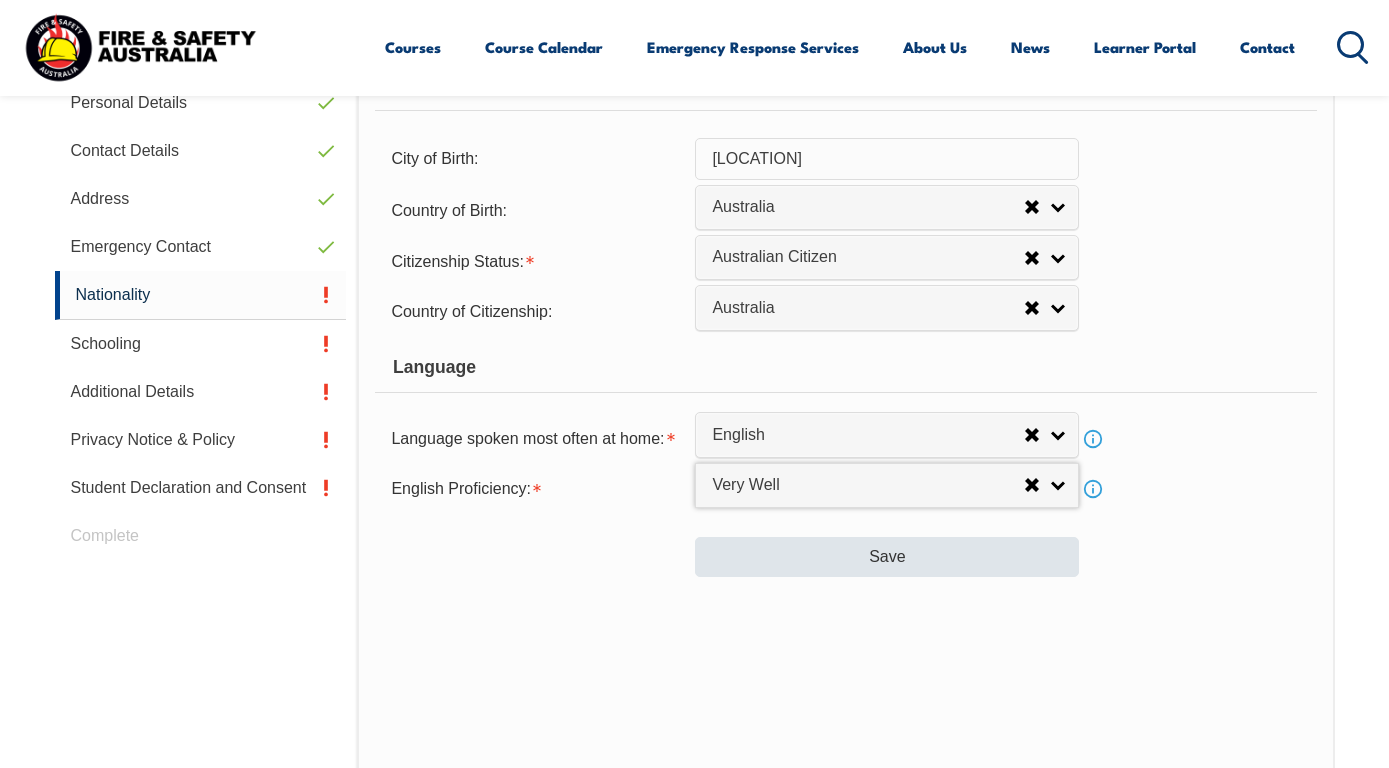 click on "Save" at bounding box center (887, 557) 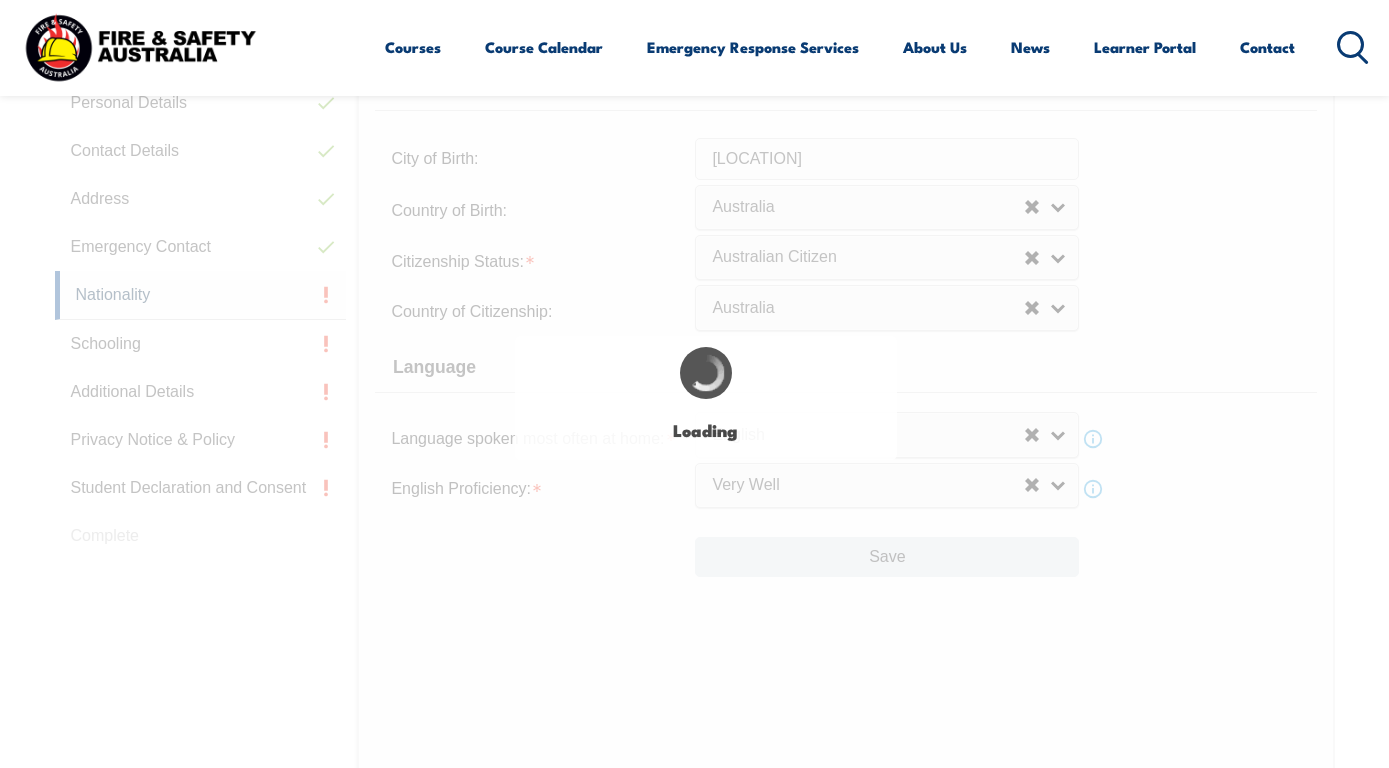 select on "false" 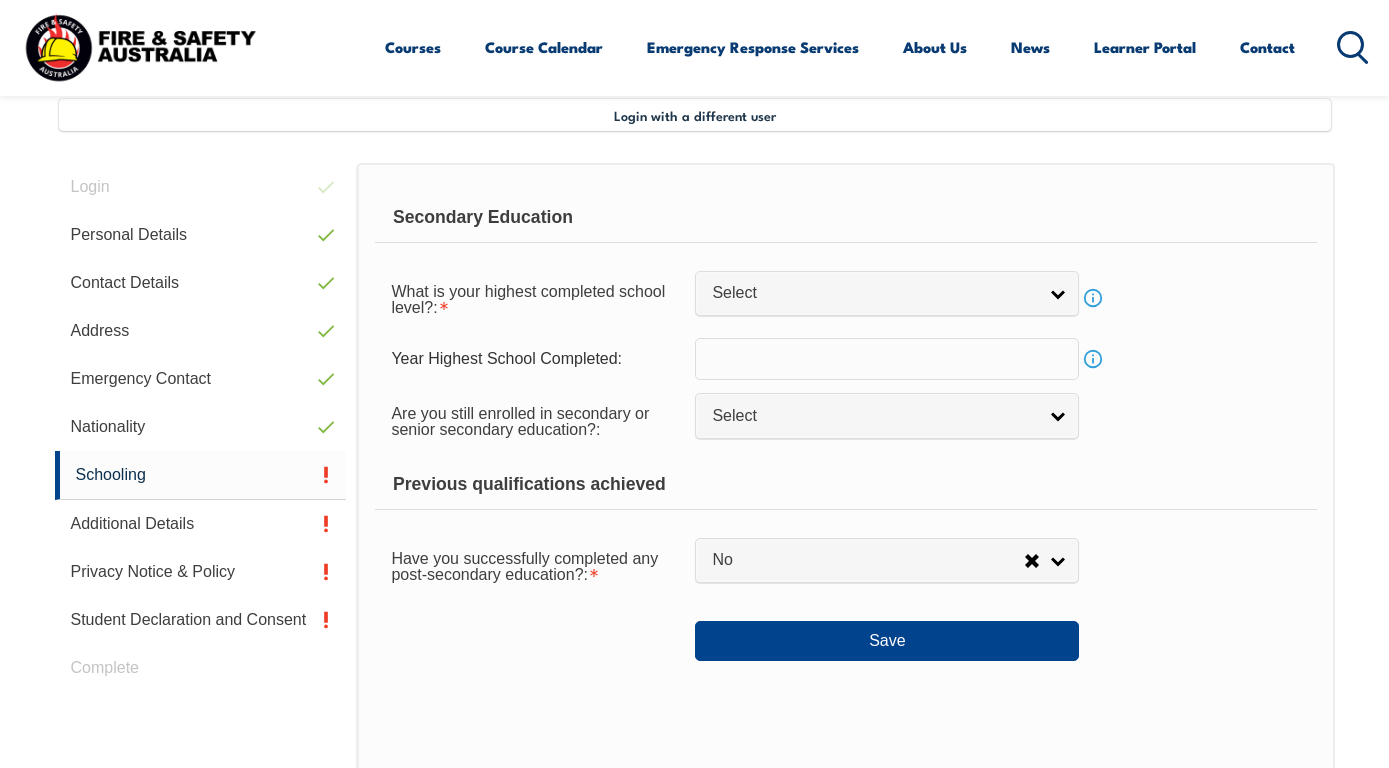 scroll, scrollTop: 485, scrollLeft: 0, axis: vertical 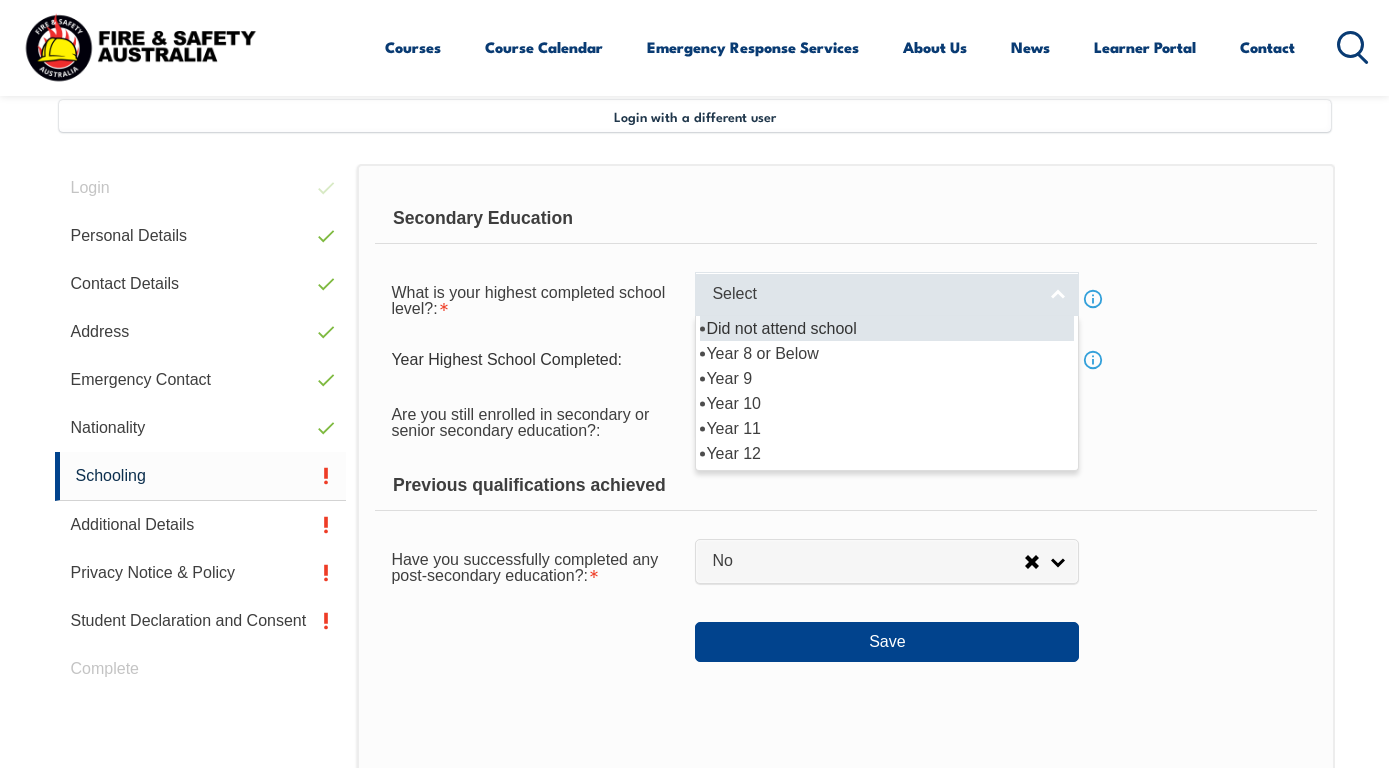click on "Select" at bounding box center (887, 294) 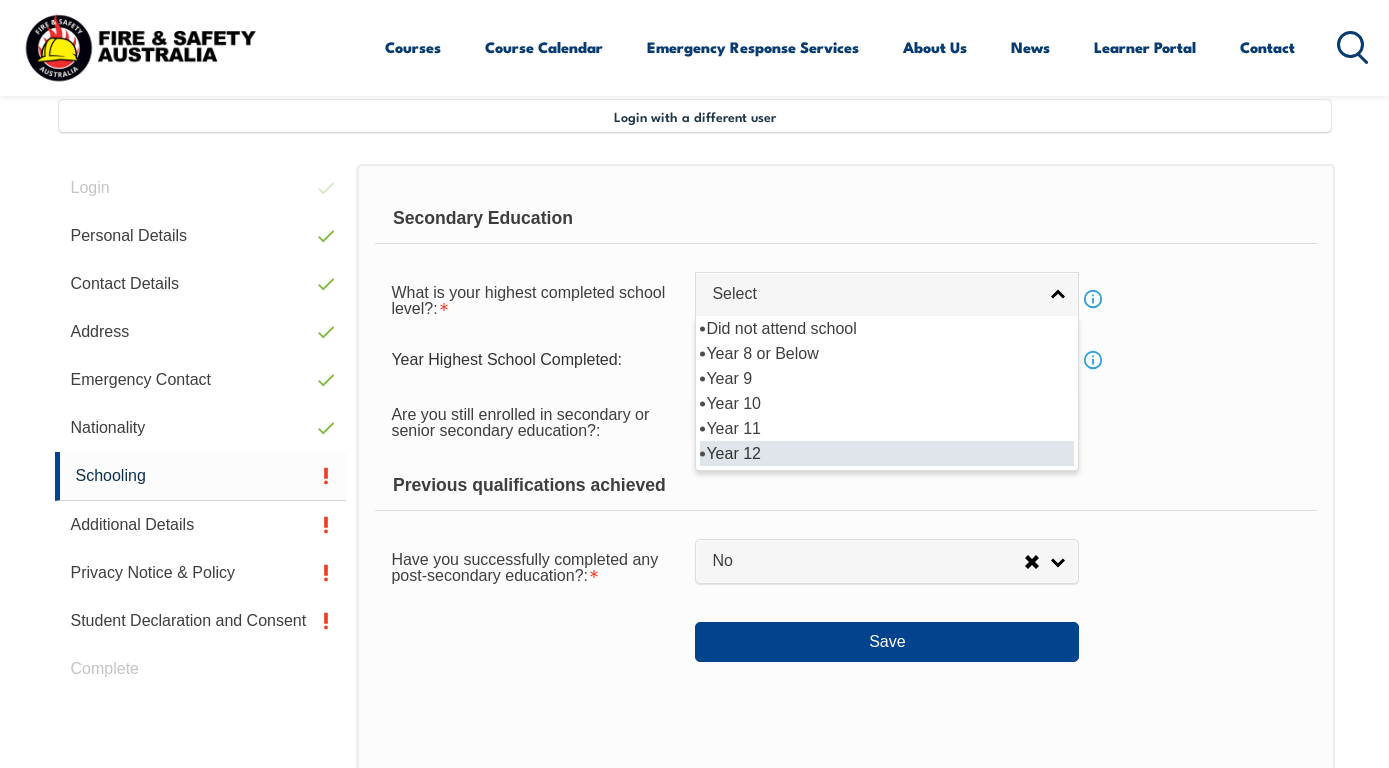 click on "Year 12" at bounding box center [887, 453] 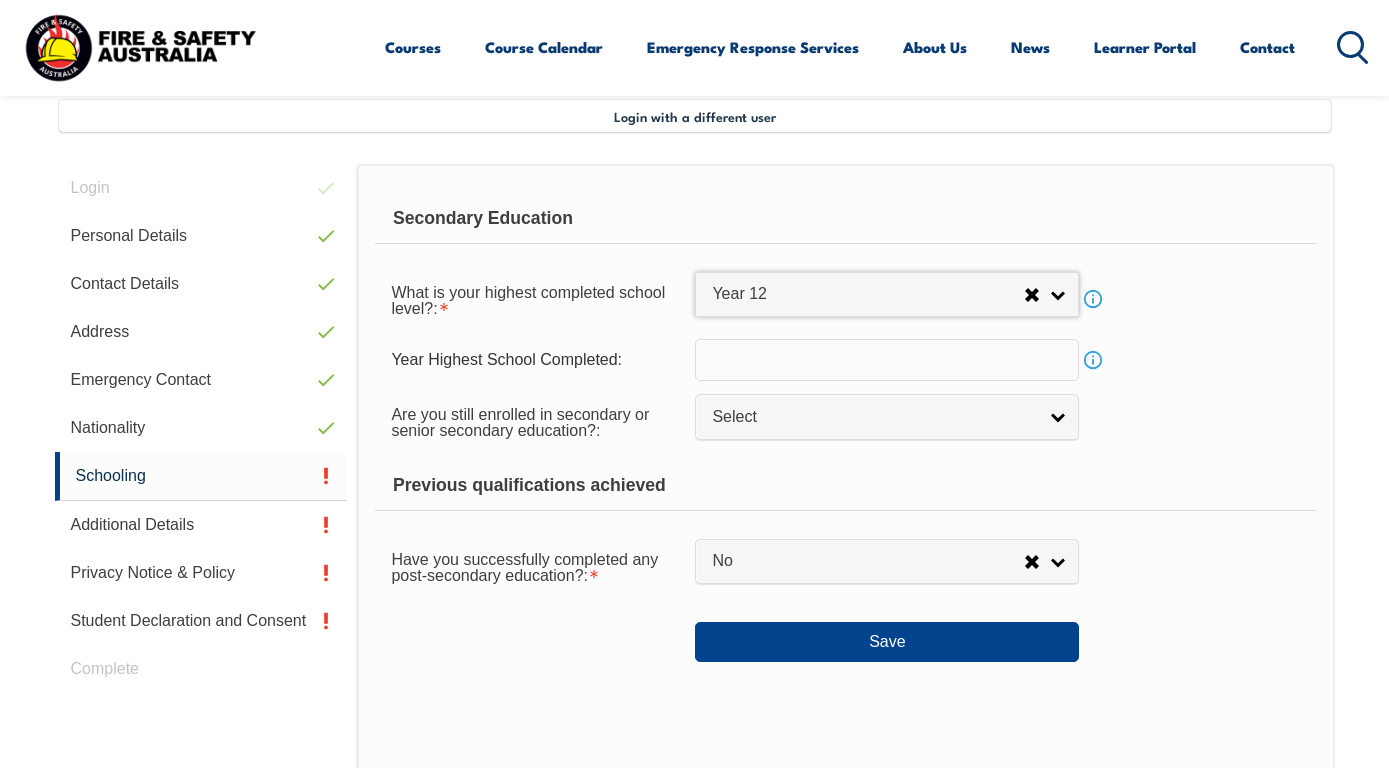 click at bounding box center (887, 360) 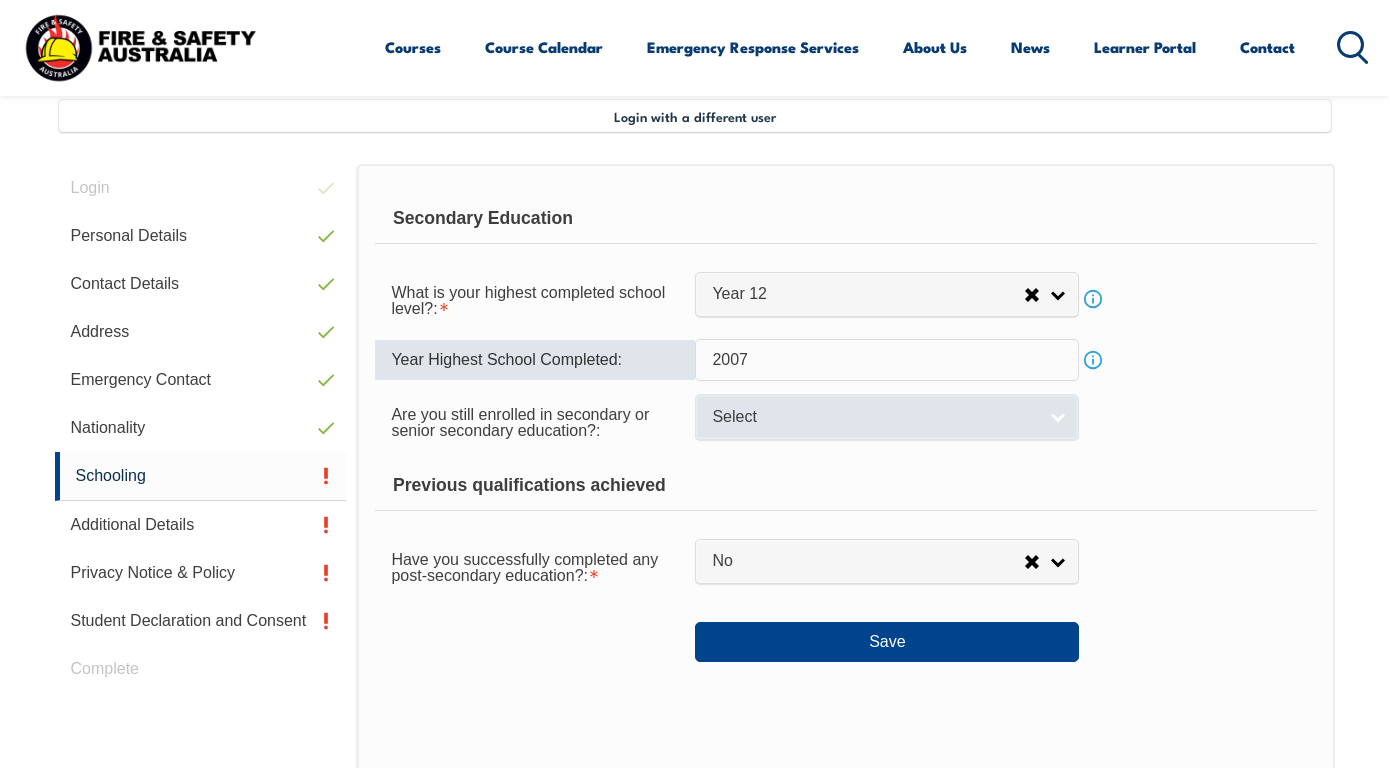 type on "2007" 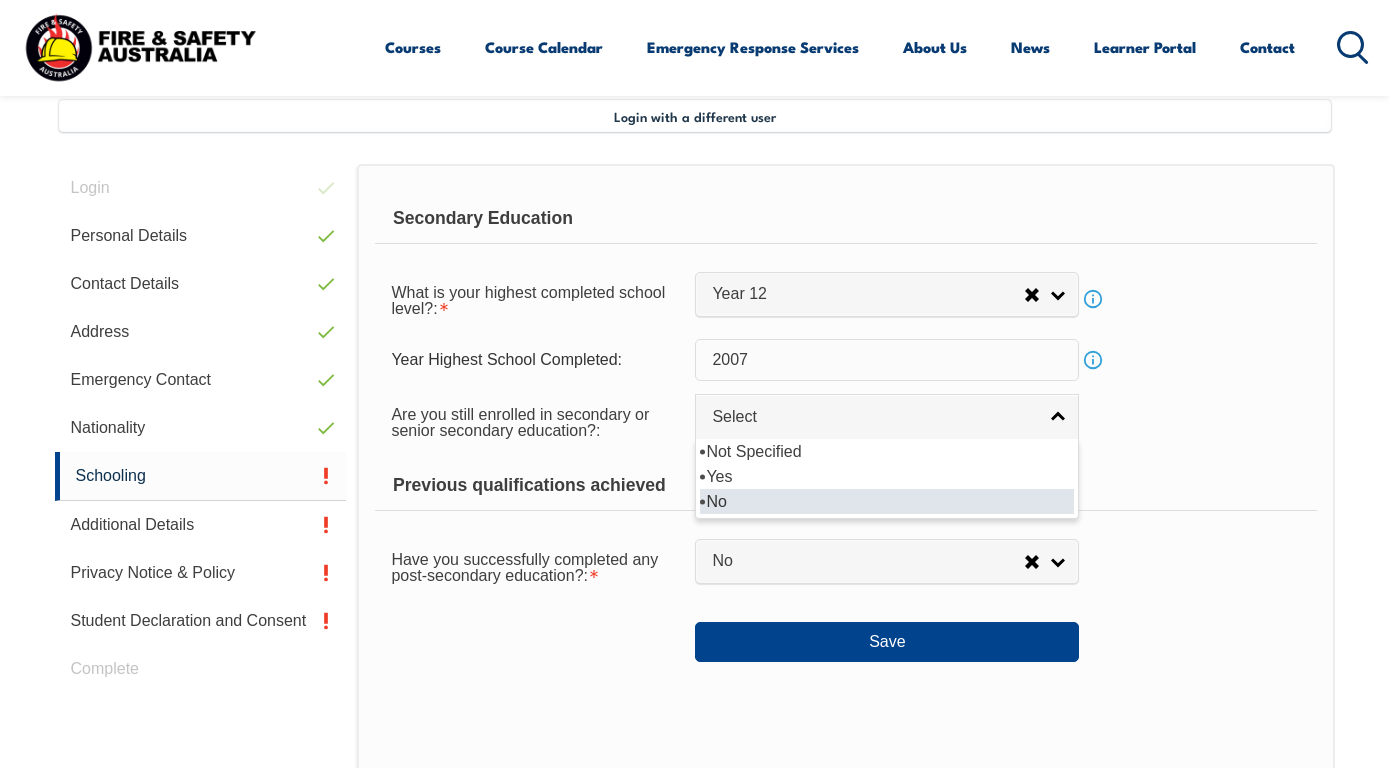 click on "No" at bounding box center [887, 501] 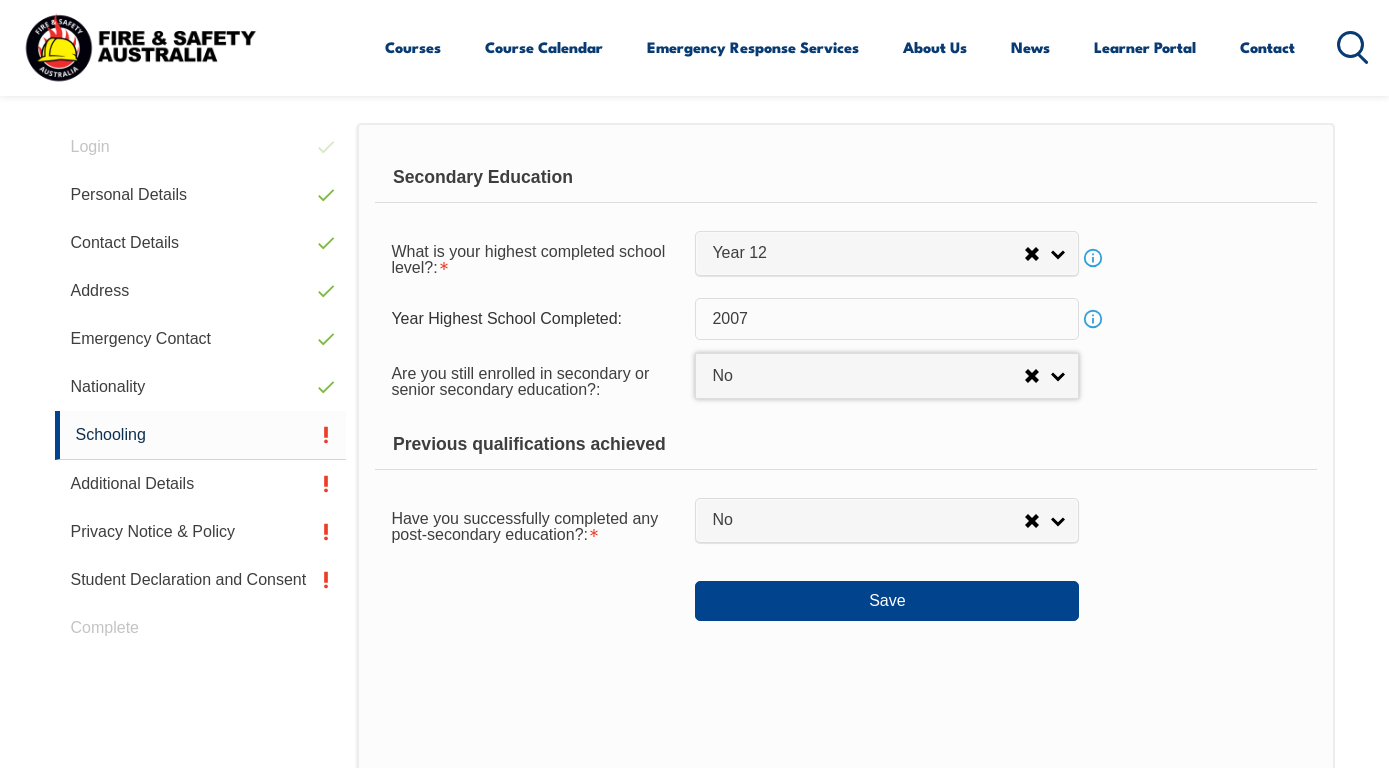 scroll, scrollTop: 532, scrollLeft: 0, axis: vertical 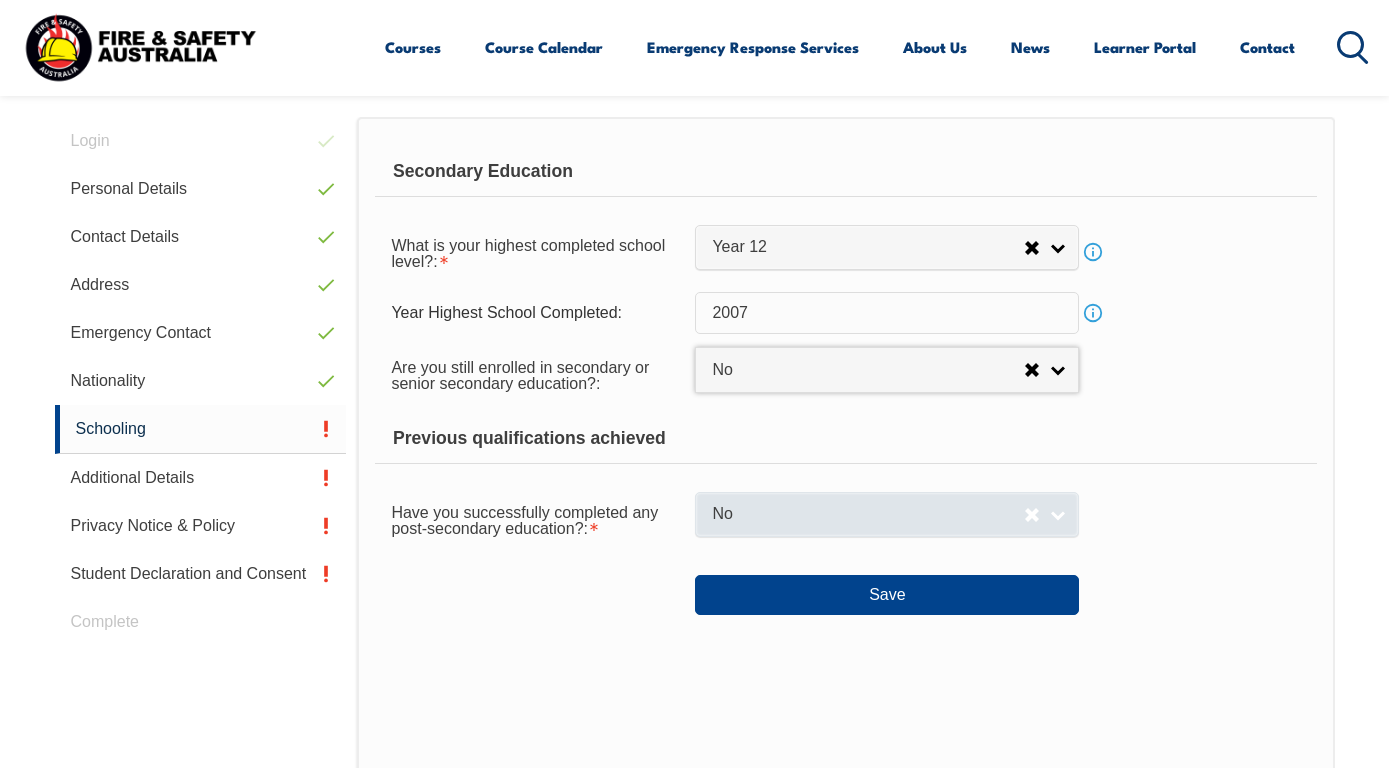 click on "No" at bounding box center (868, 514) 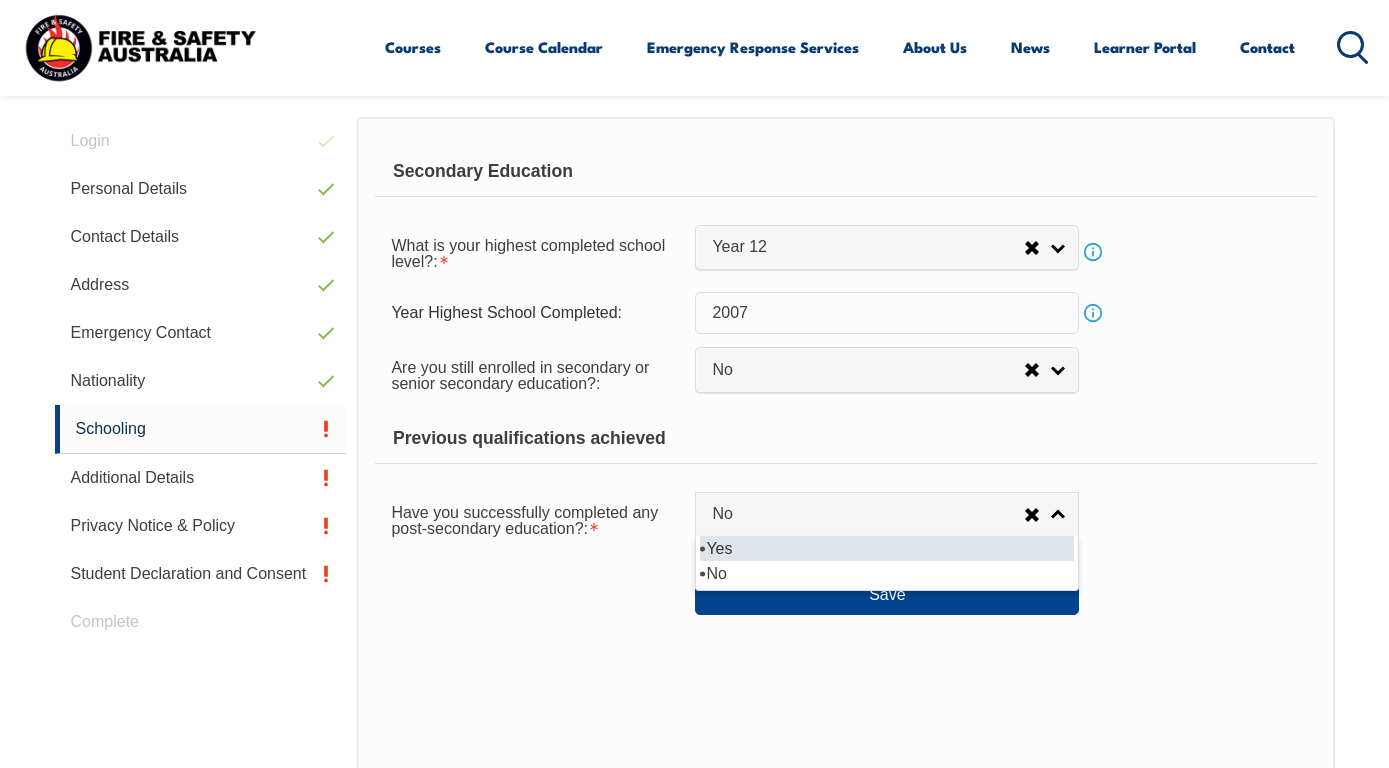 click on "Yes" at bounding box center [887, 548] 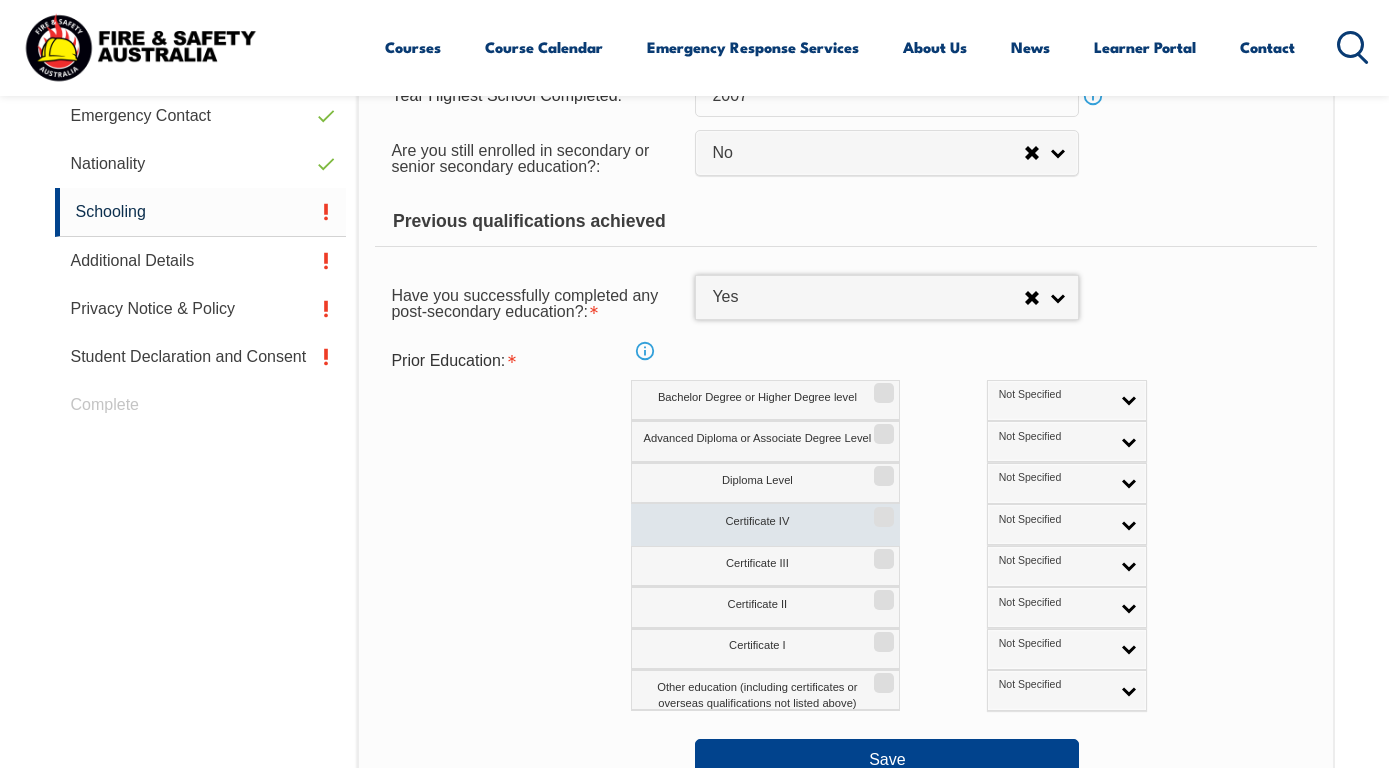 scroll, scrollTop: 755, scrollLeft: 0, axis: vertical 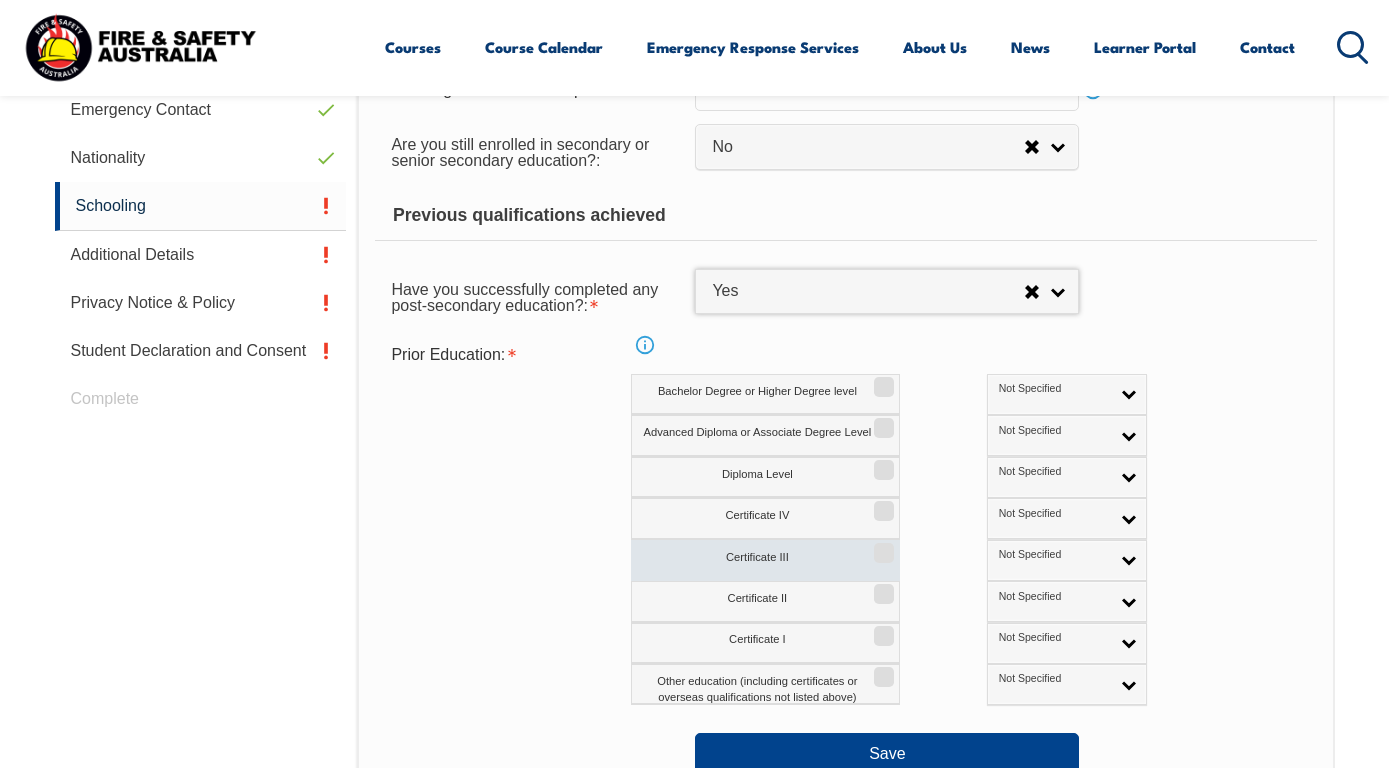 click on "Certificate III" at bounding box center [881, 546] 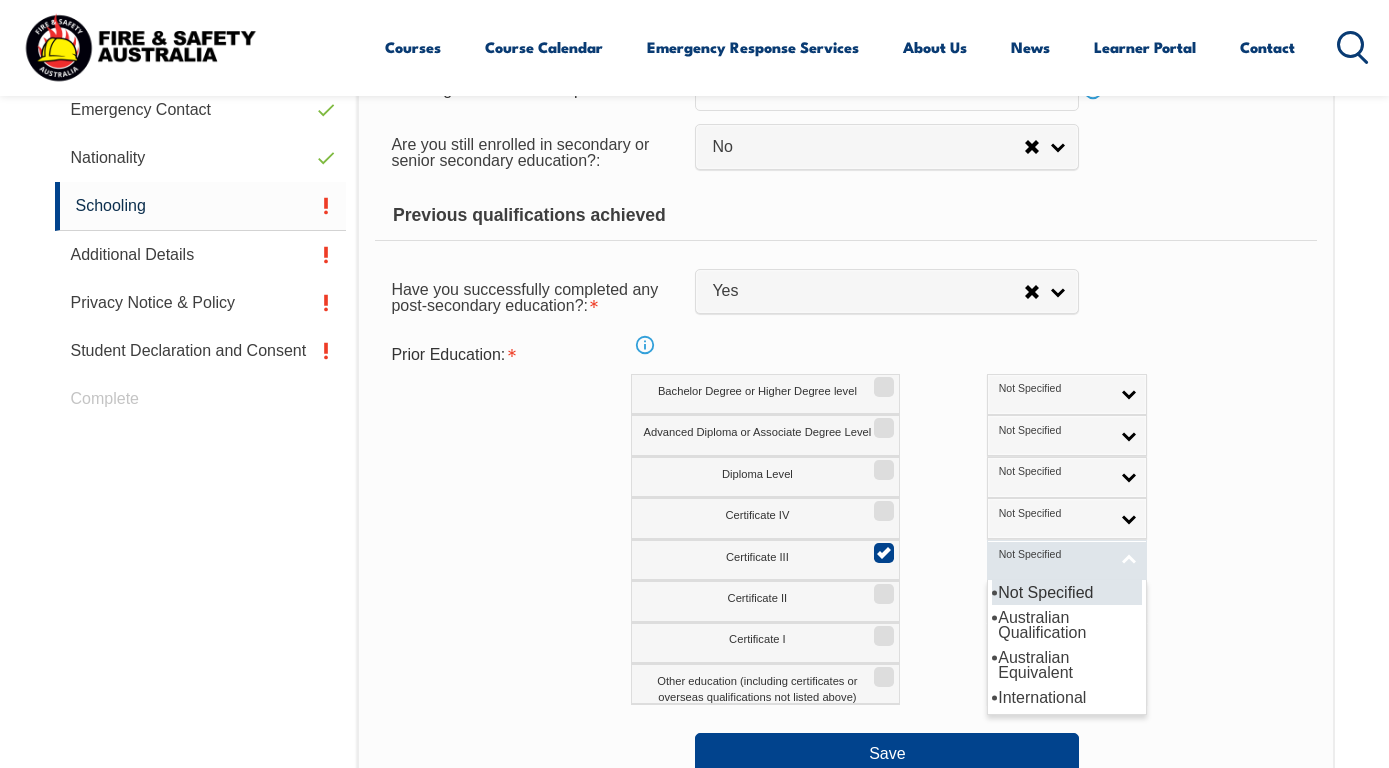 click on "Not Specified" at bounding box center (1054, 555) 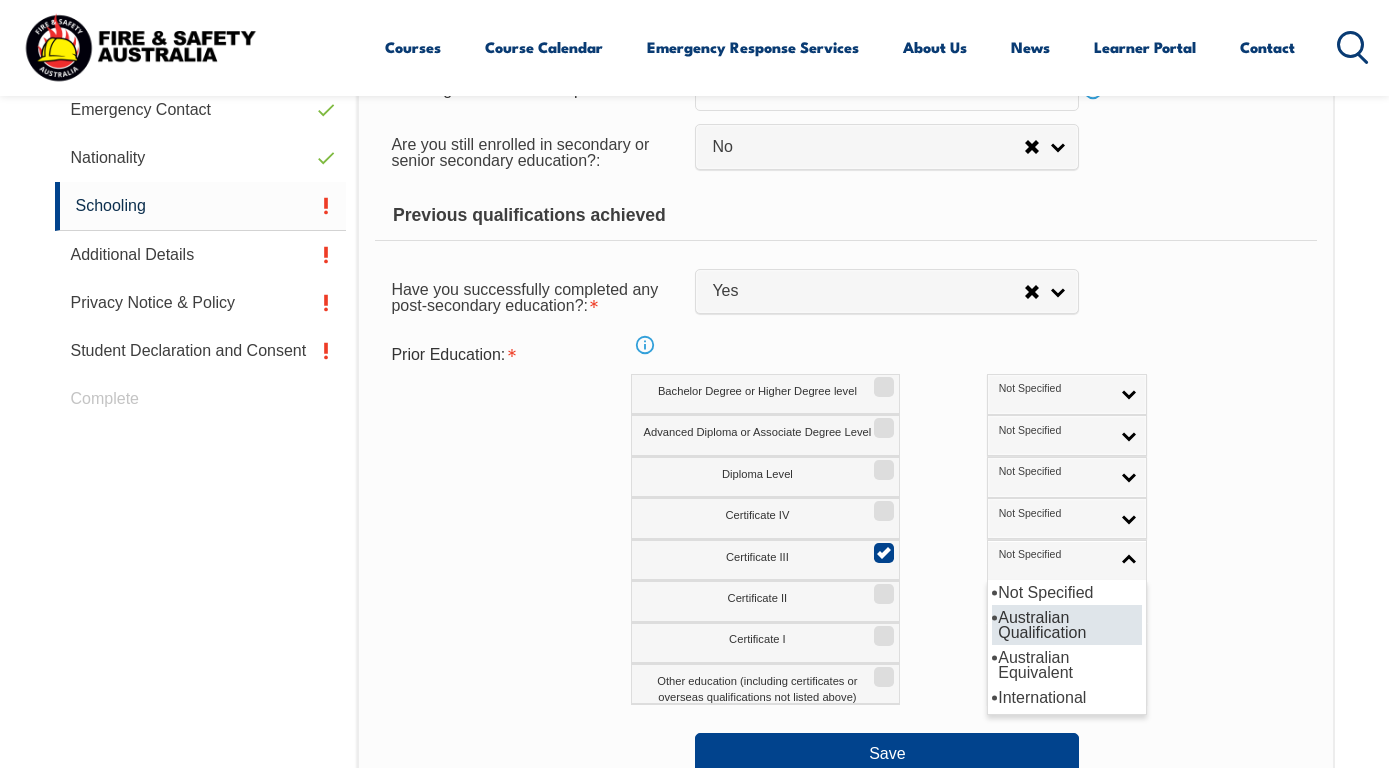 click on "Australian Qualification" at bounding box center [1067, 625] 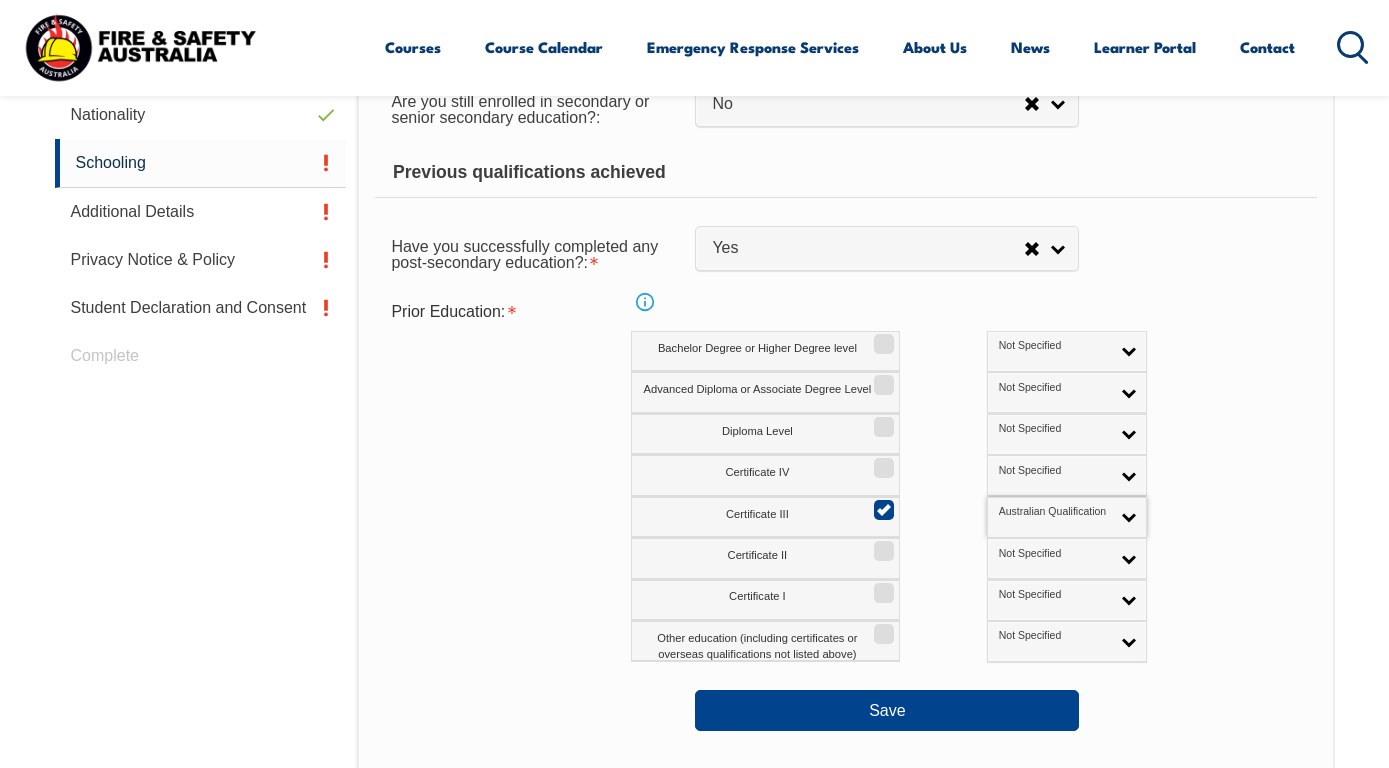 scroll, scrollTop: 807, scrollLeft: 0, axis: vertical 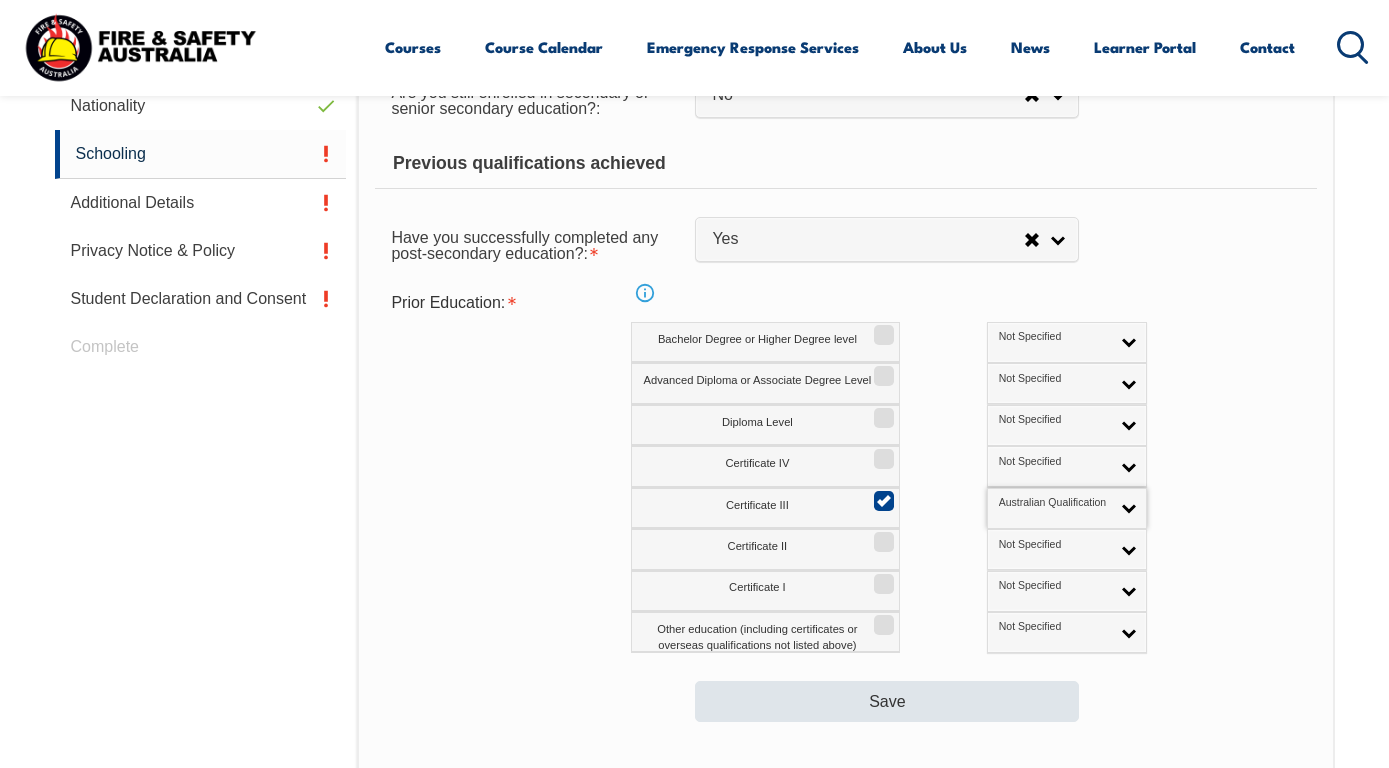 click on "Save" at bounding box center (887, 701) 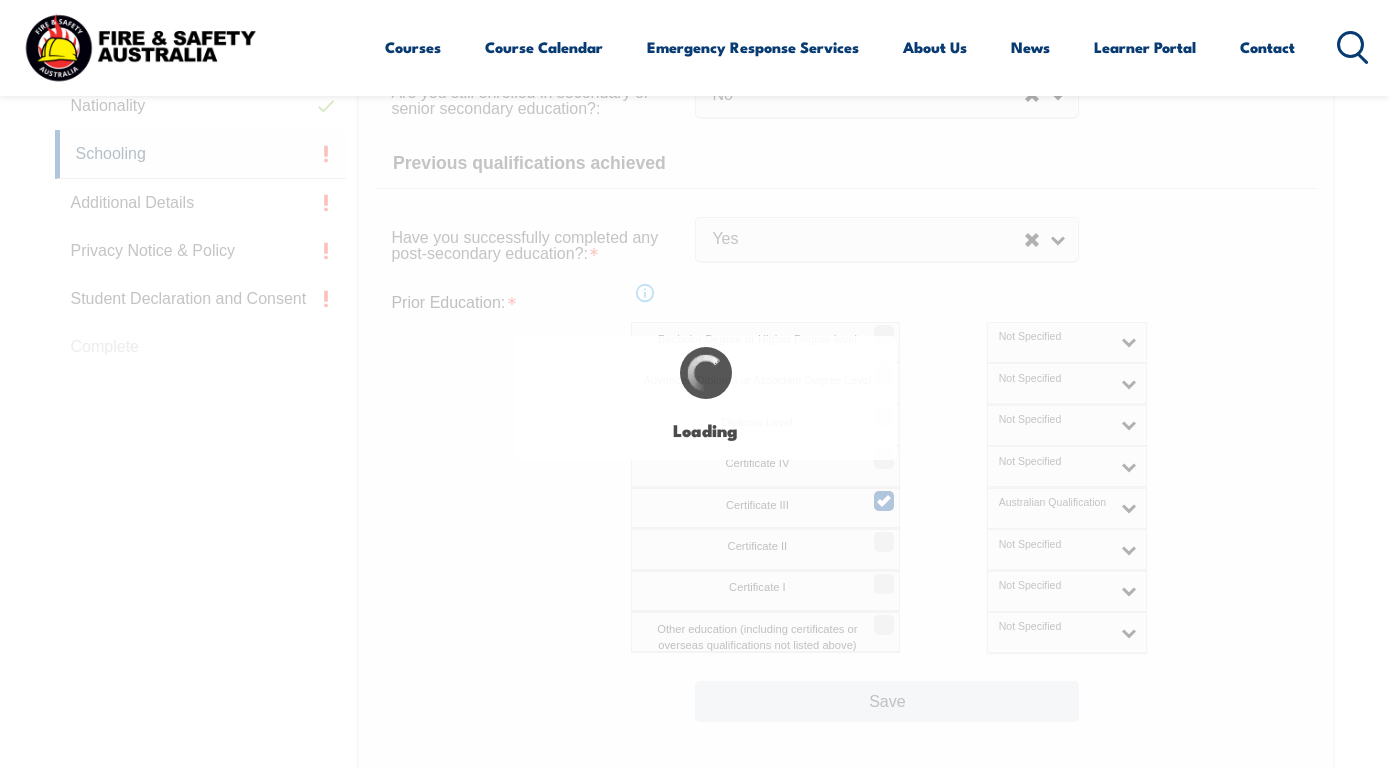 select 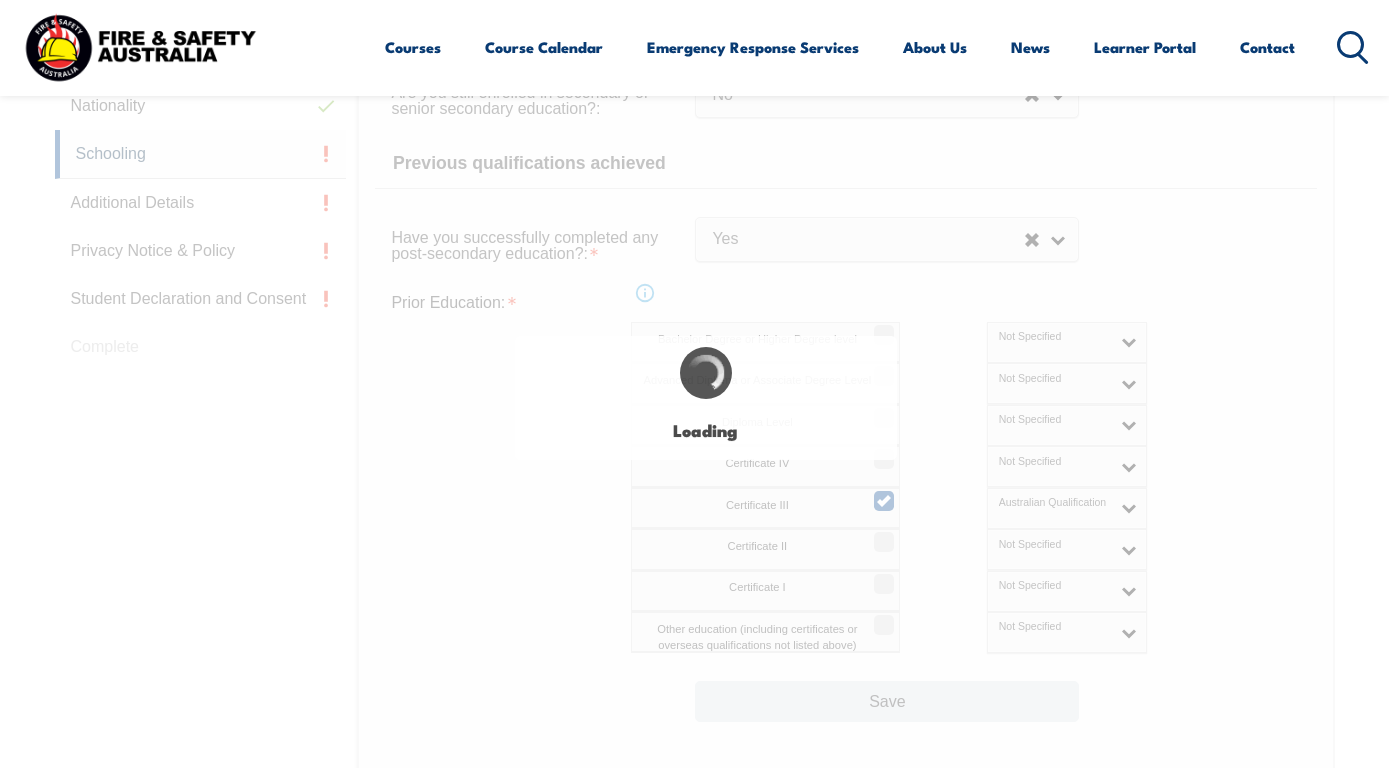 select on "false" 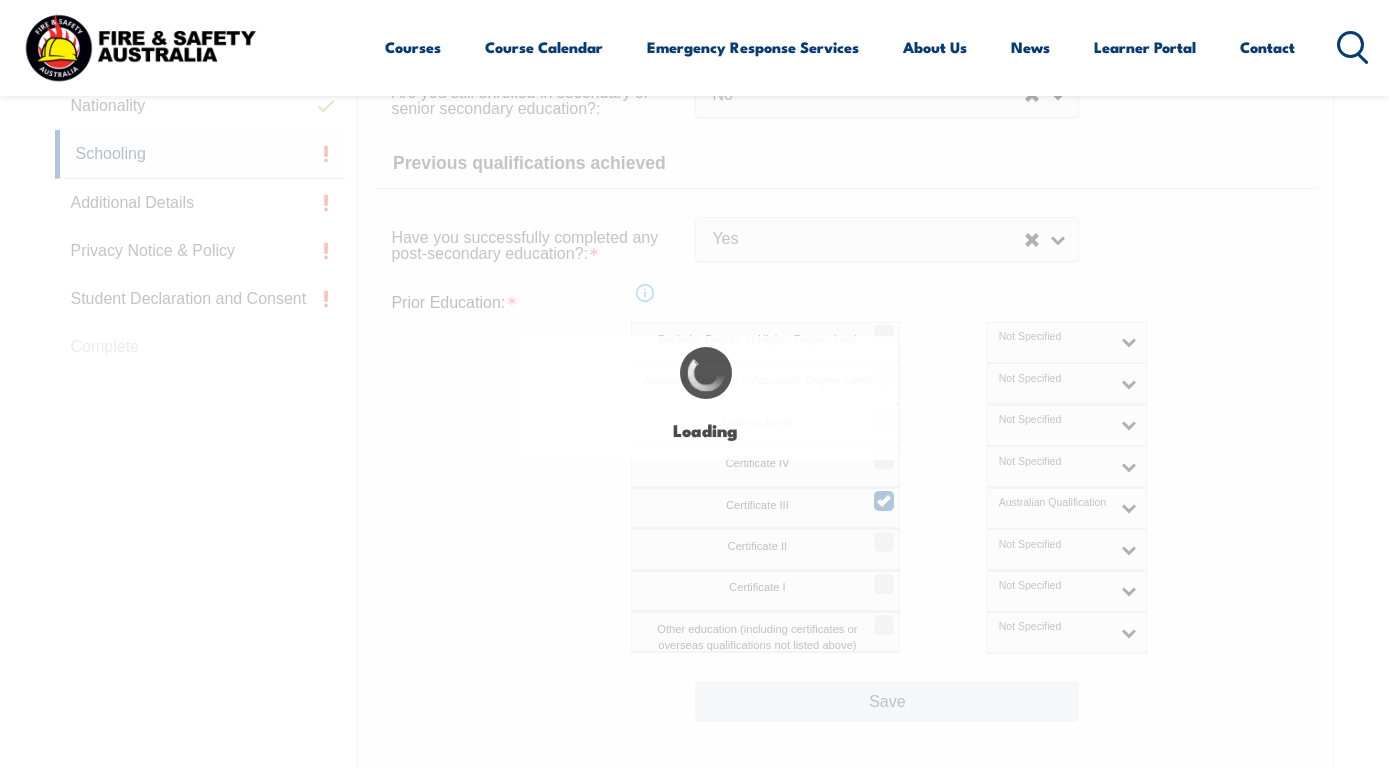 select on "true" 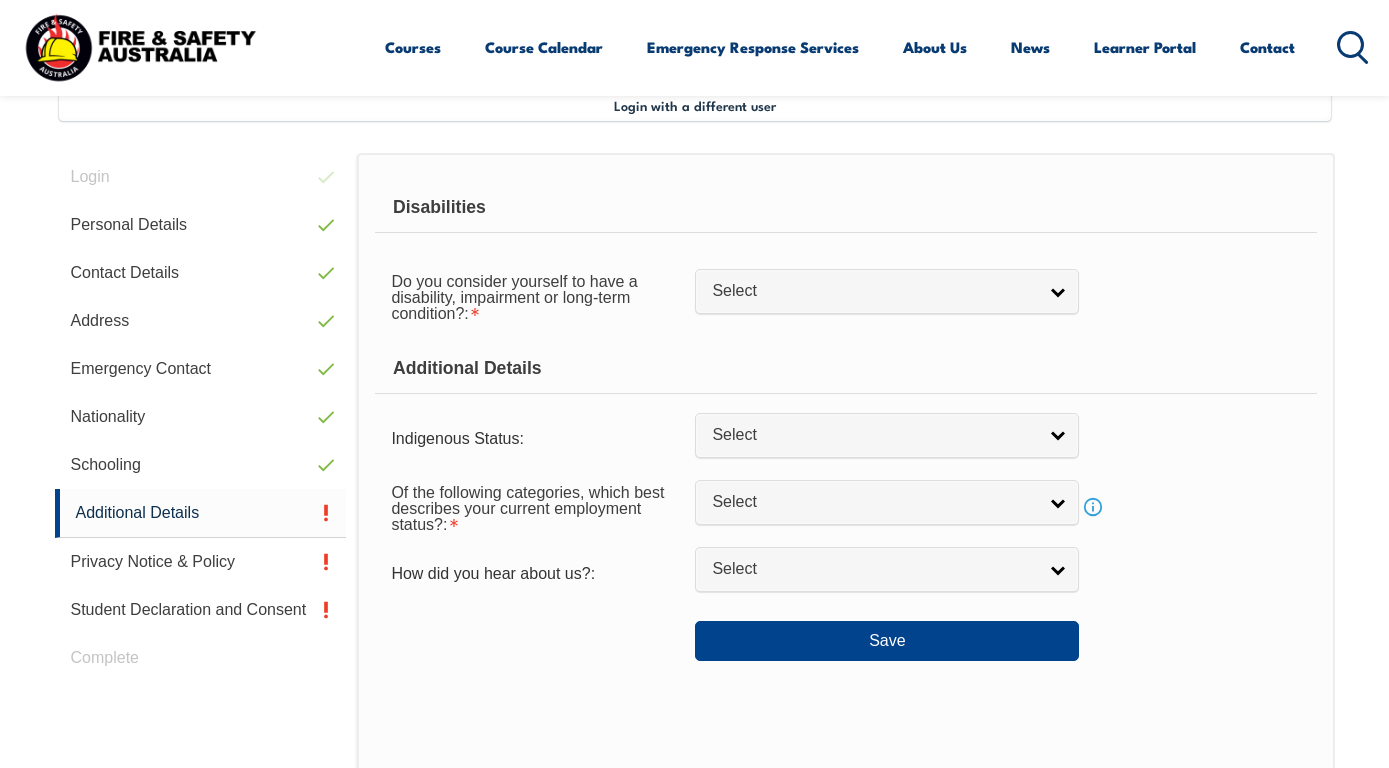 scroll, scrollTop: 485, scrollLeft: 0, axis: vertical 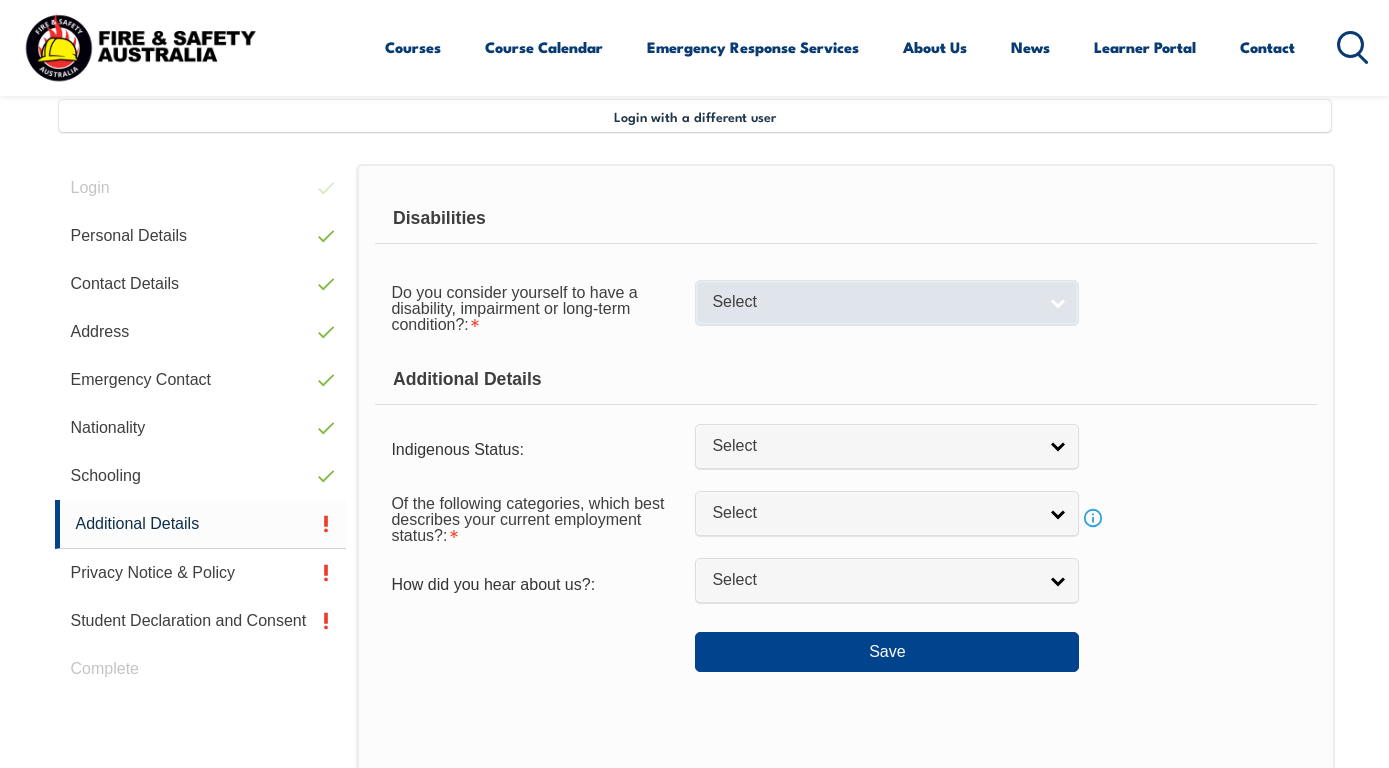 click on "Select" at bounding box center (874, 302) 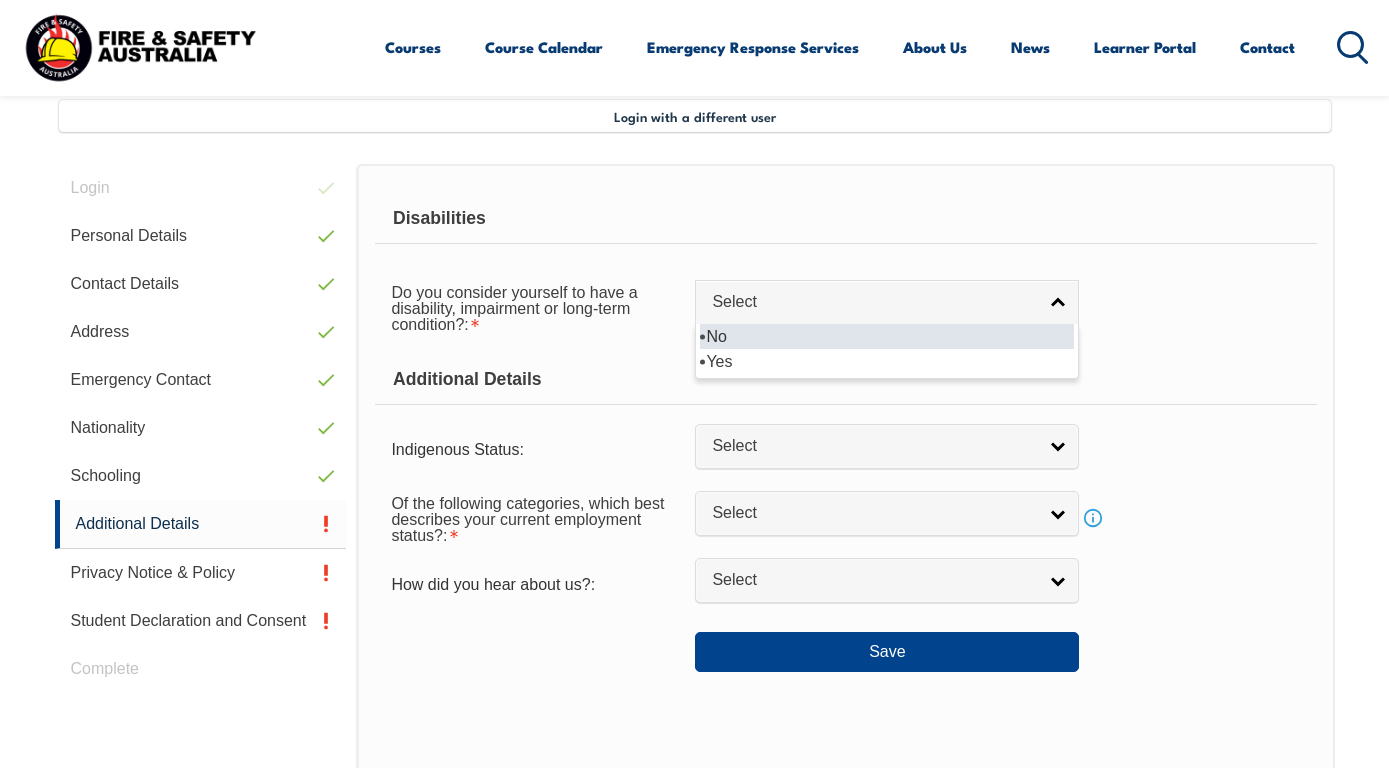 click on "No" at bounding box center (887, 336) 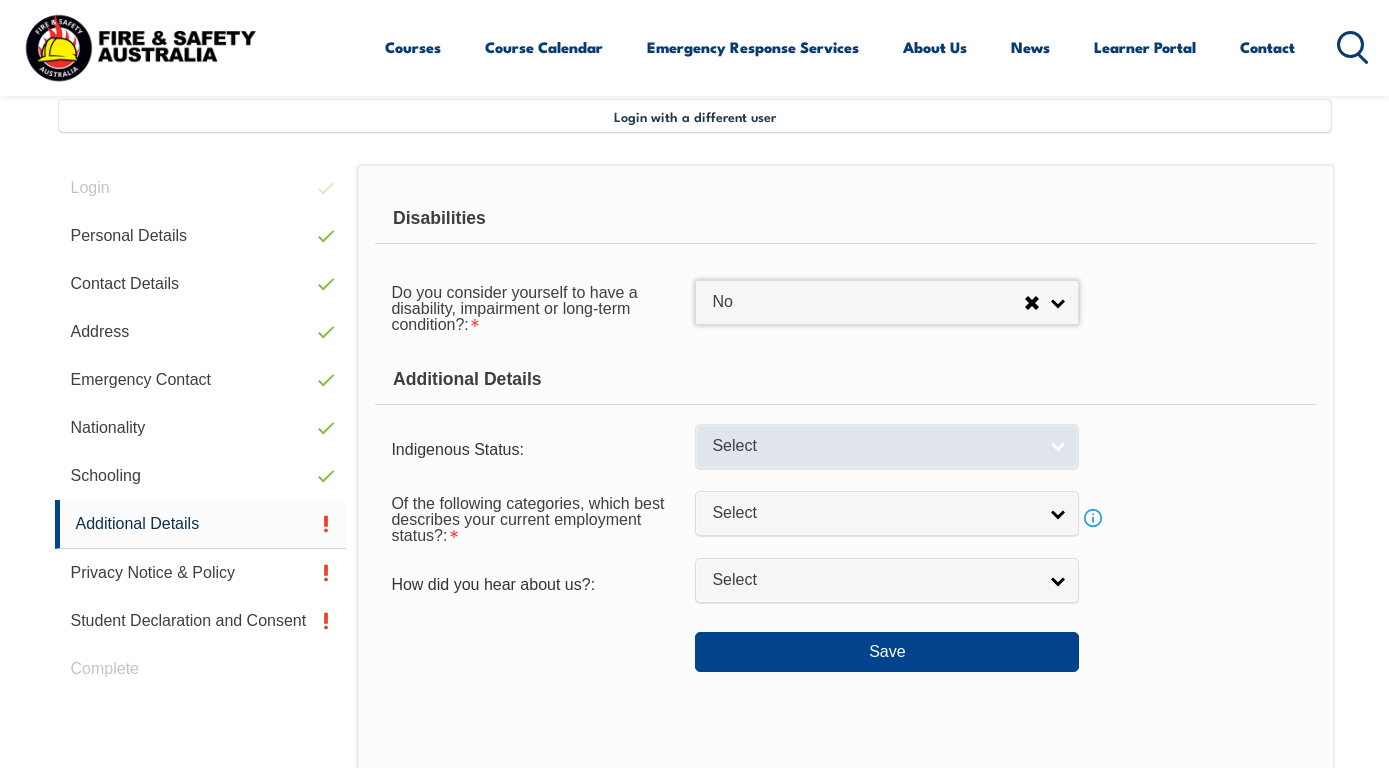 click on "Select" at bounding box center [874, 446] 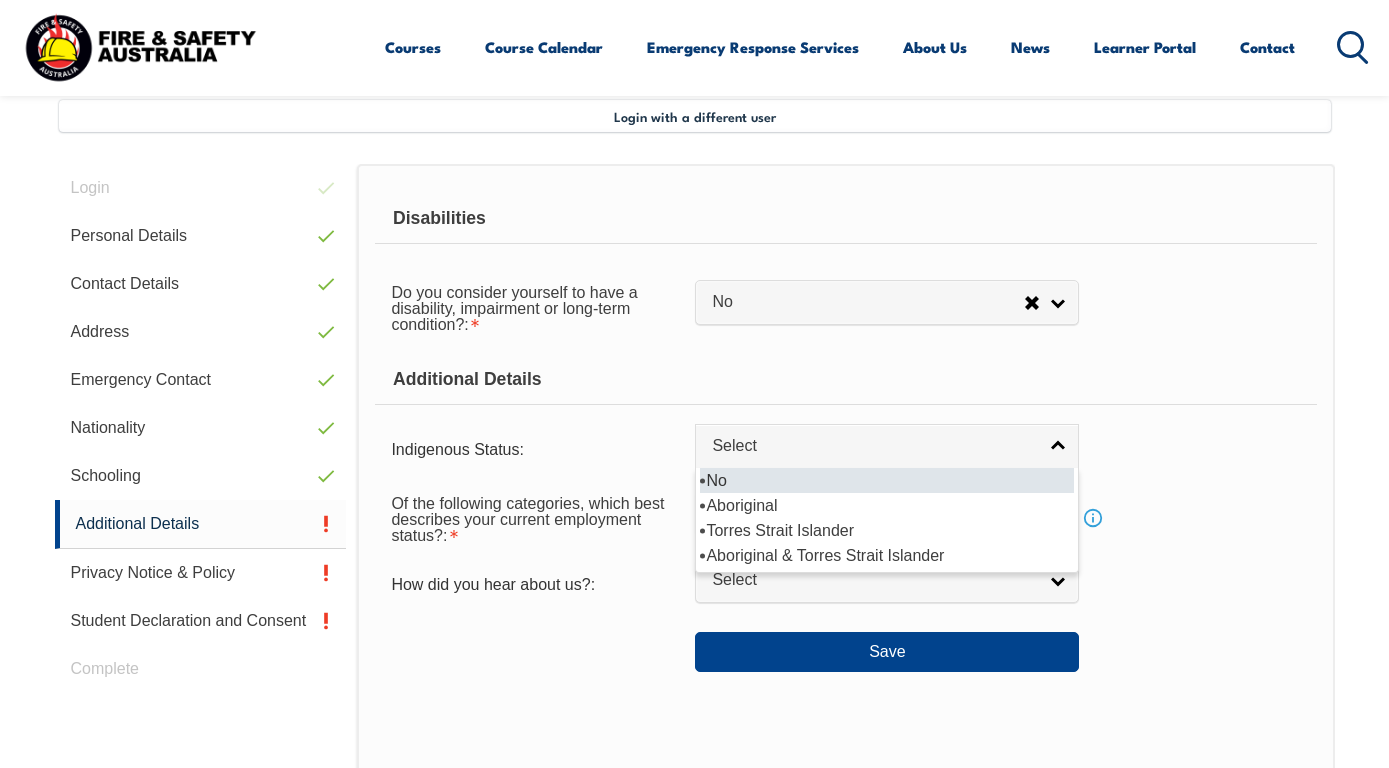 click on "No" at bounding box center [887, 480] 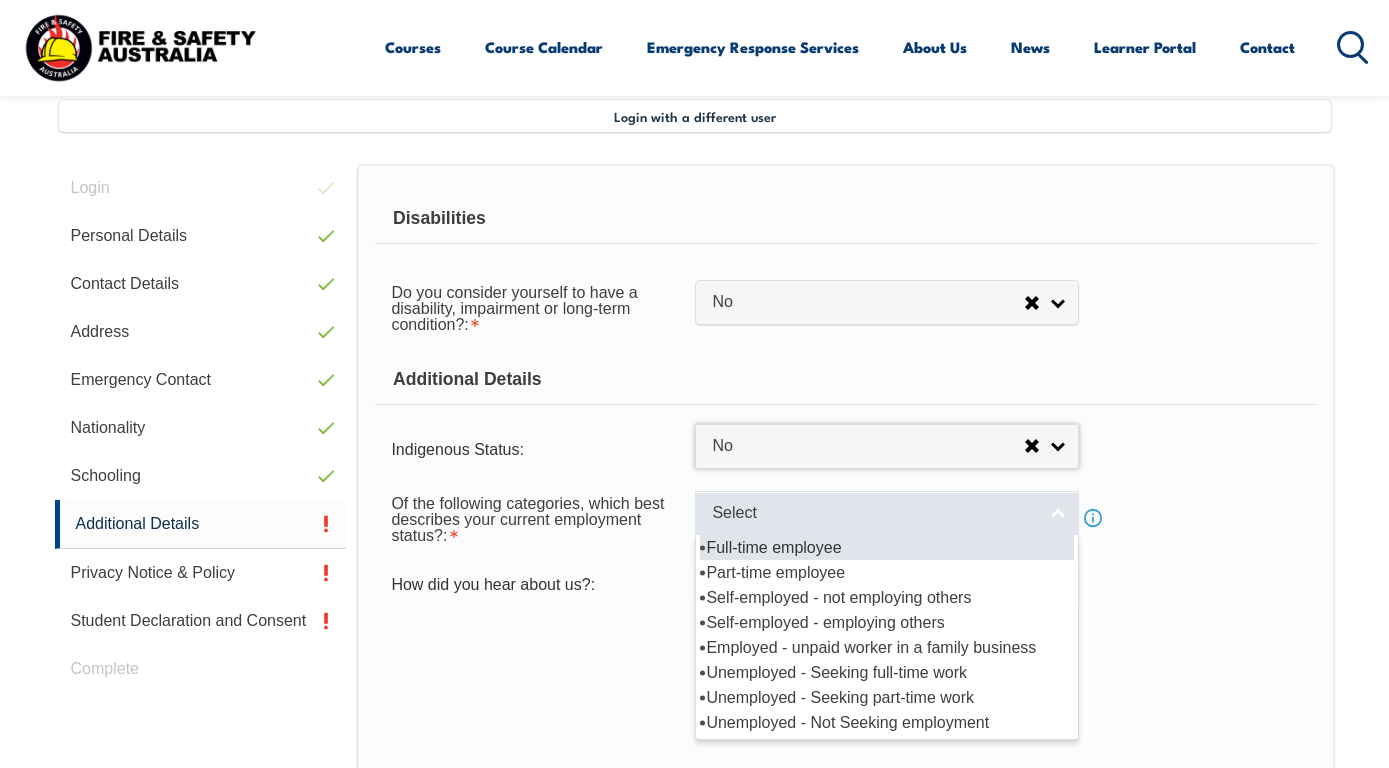 click on "Select" at bounding box center (874, 513) 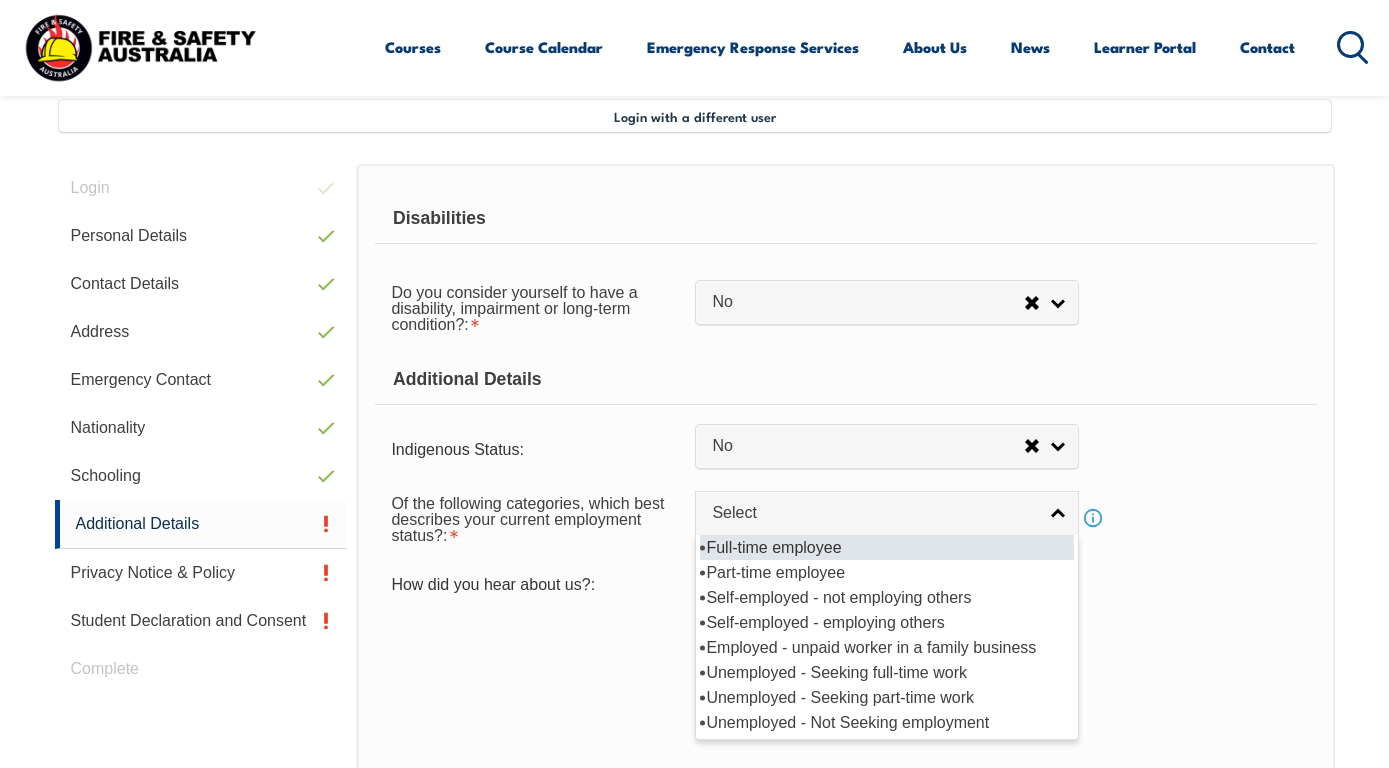 click on "Full-time employee" at bounding box center (887, 547) 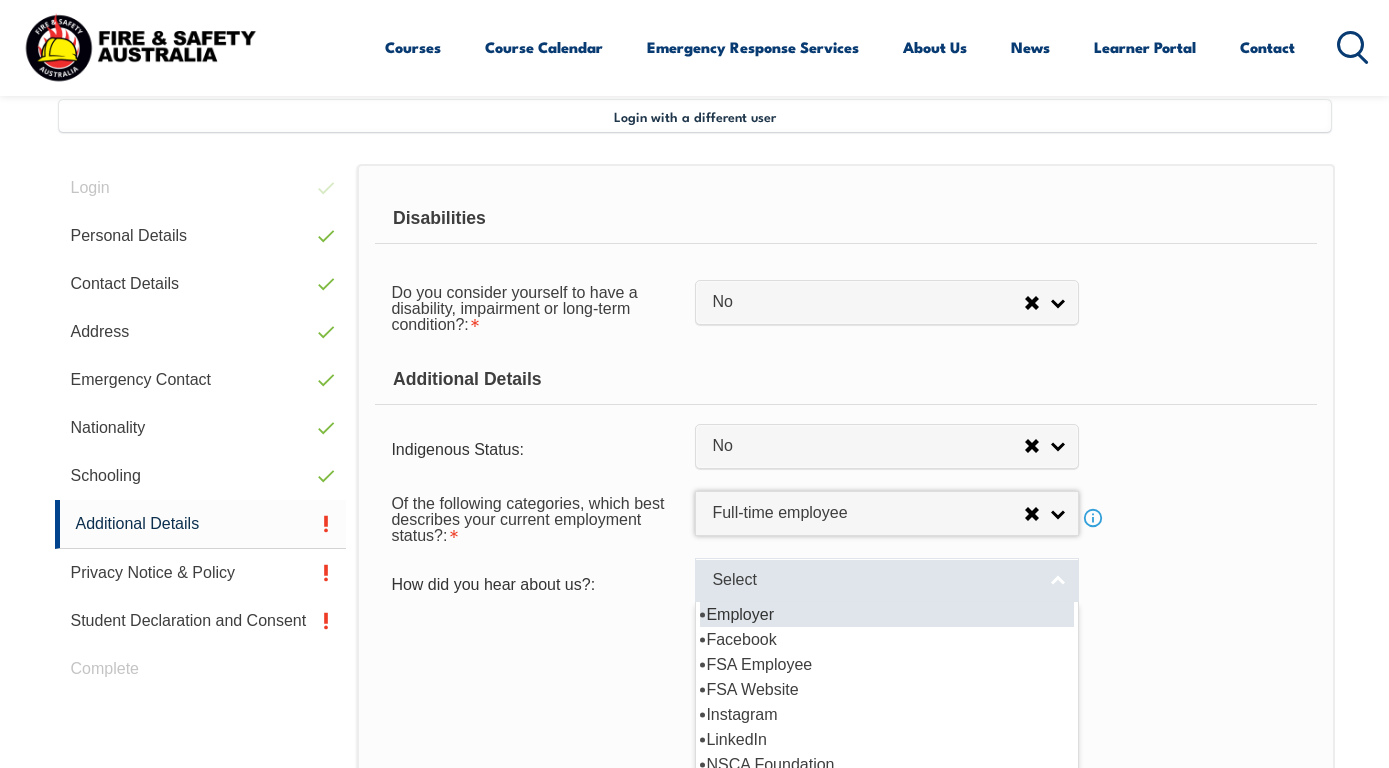 click on "Select" at bounding box center [874, 580] 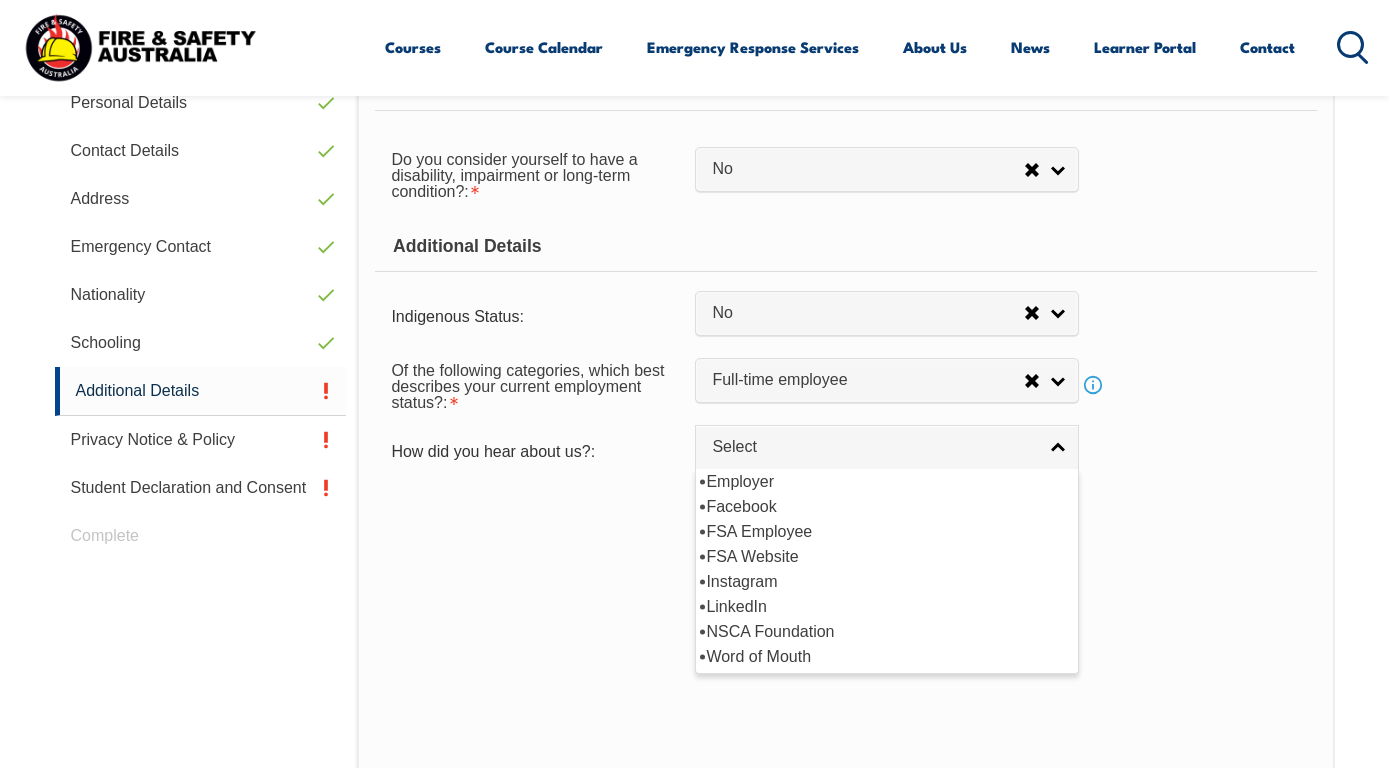 scroll, scrollTop: 620, scrollLeft: 0, axis: vertical 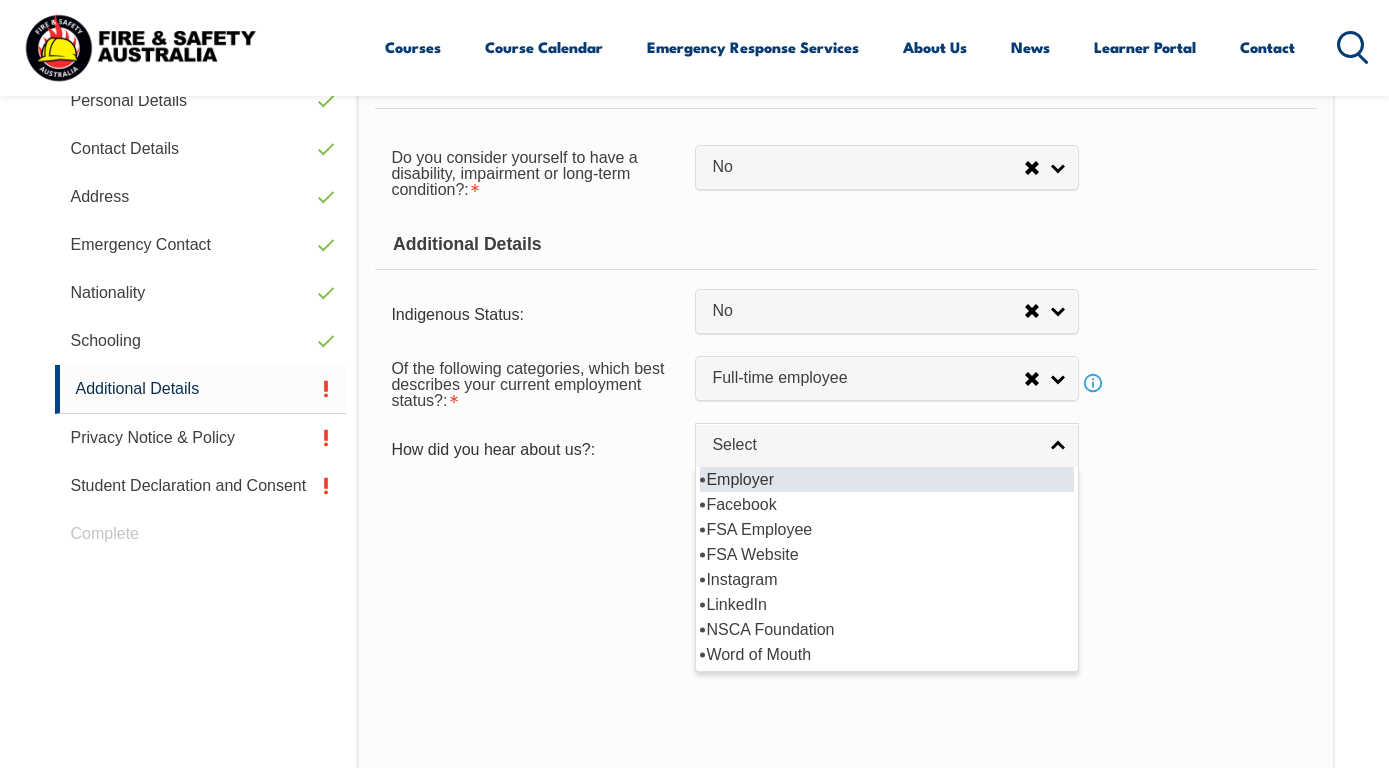 click on "Employer" at bounding box center (887, 479) 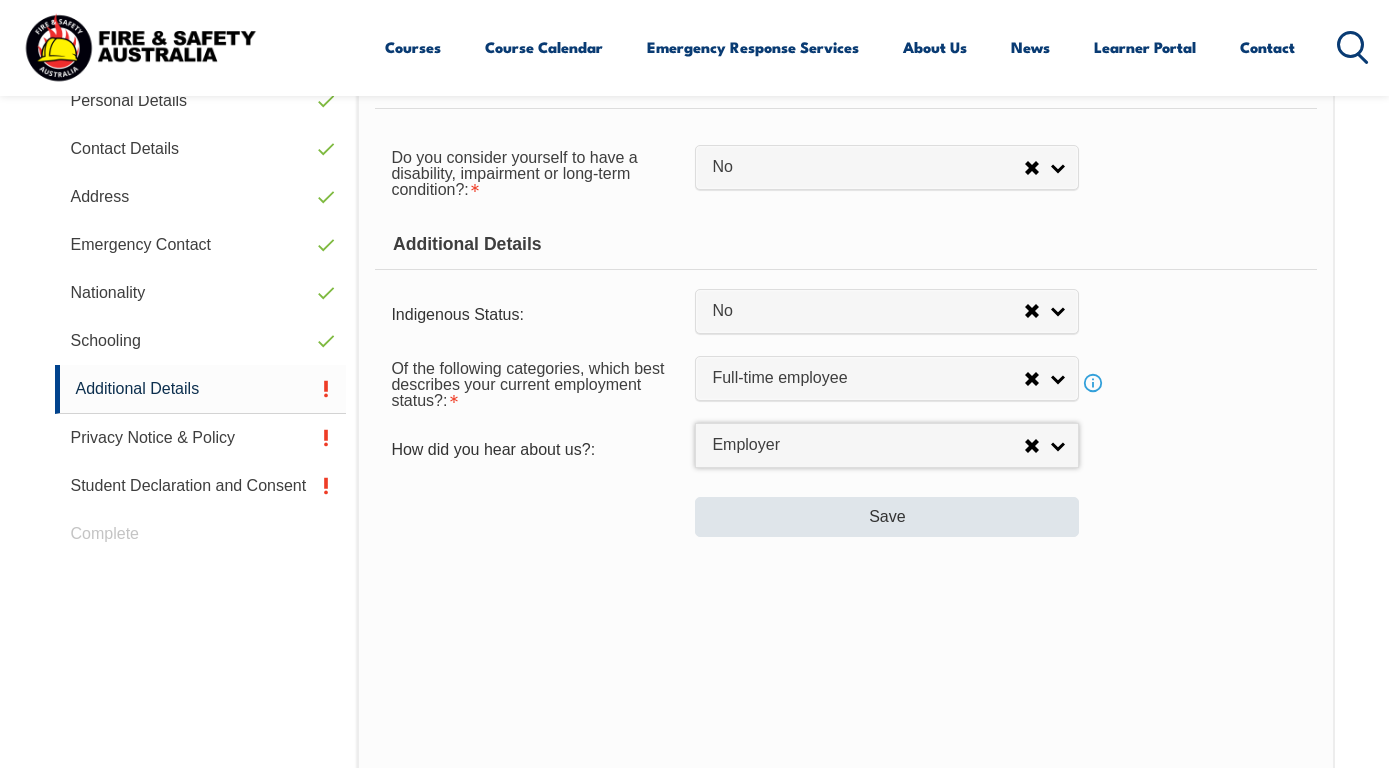 click on "Save" at bounding box center [887, 517] 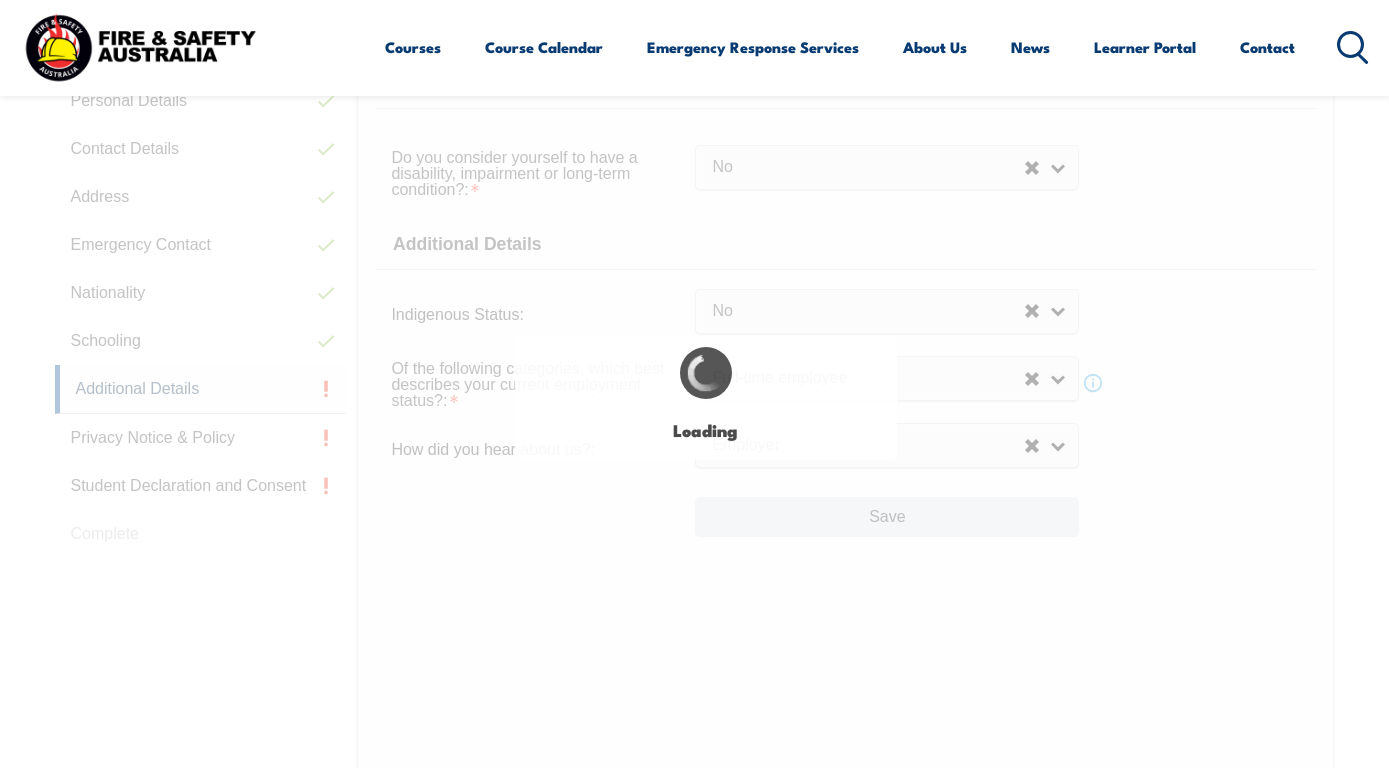 select on "false" 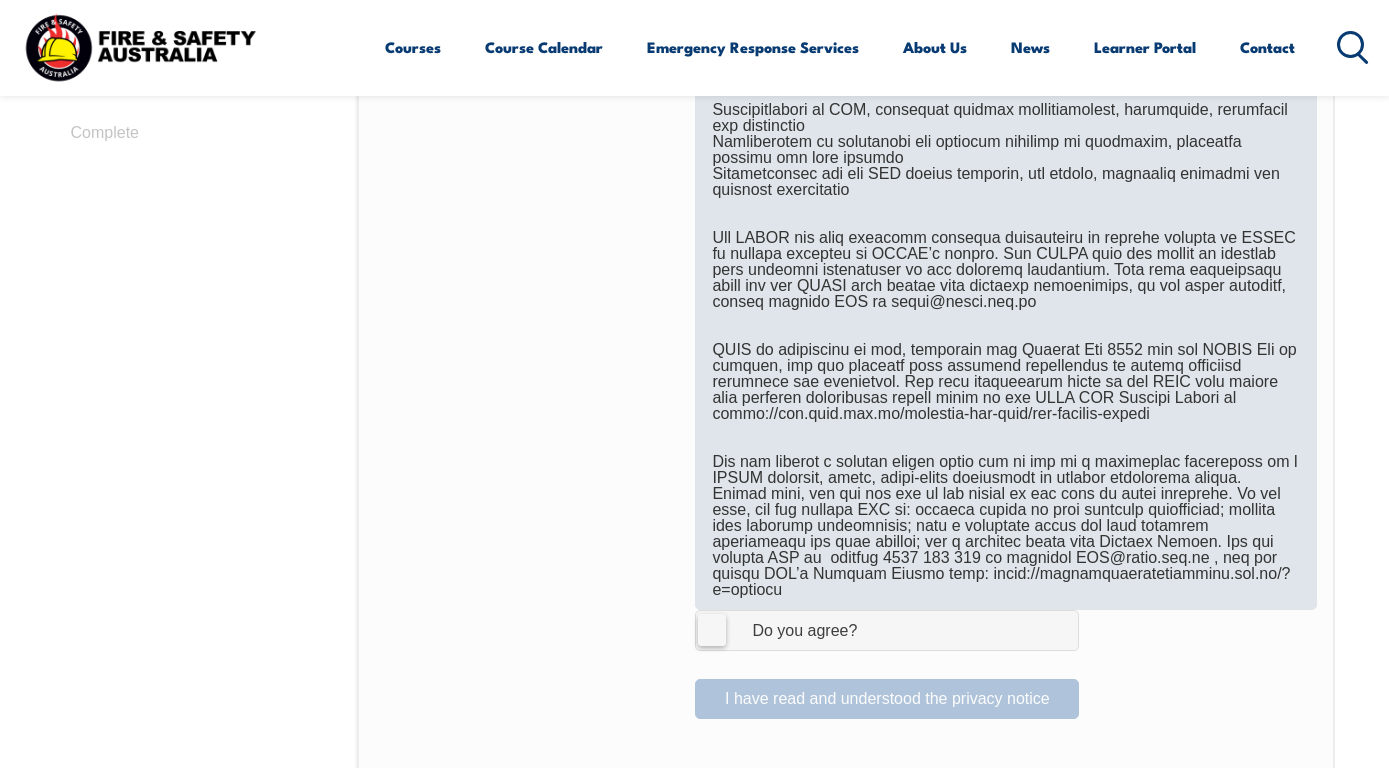 scroll, scrollTop: 1033, scrollLeft: 0, axis: vertical 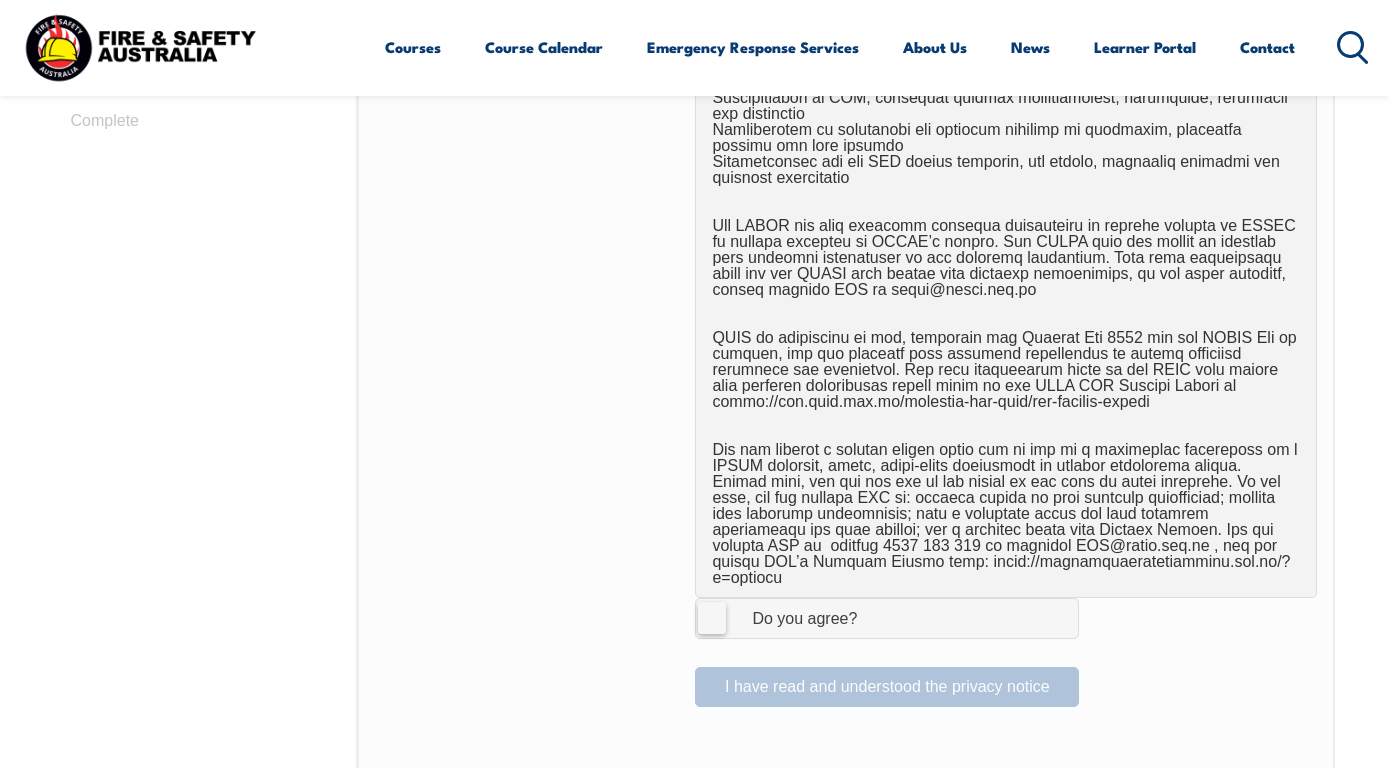 click on "I Agree Do you agree?" at bounding box center (887, 618) 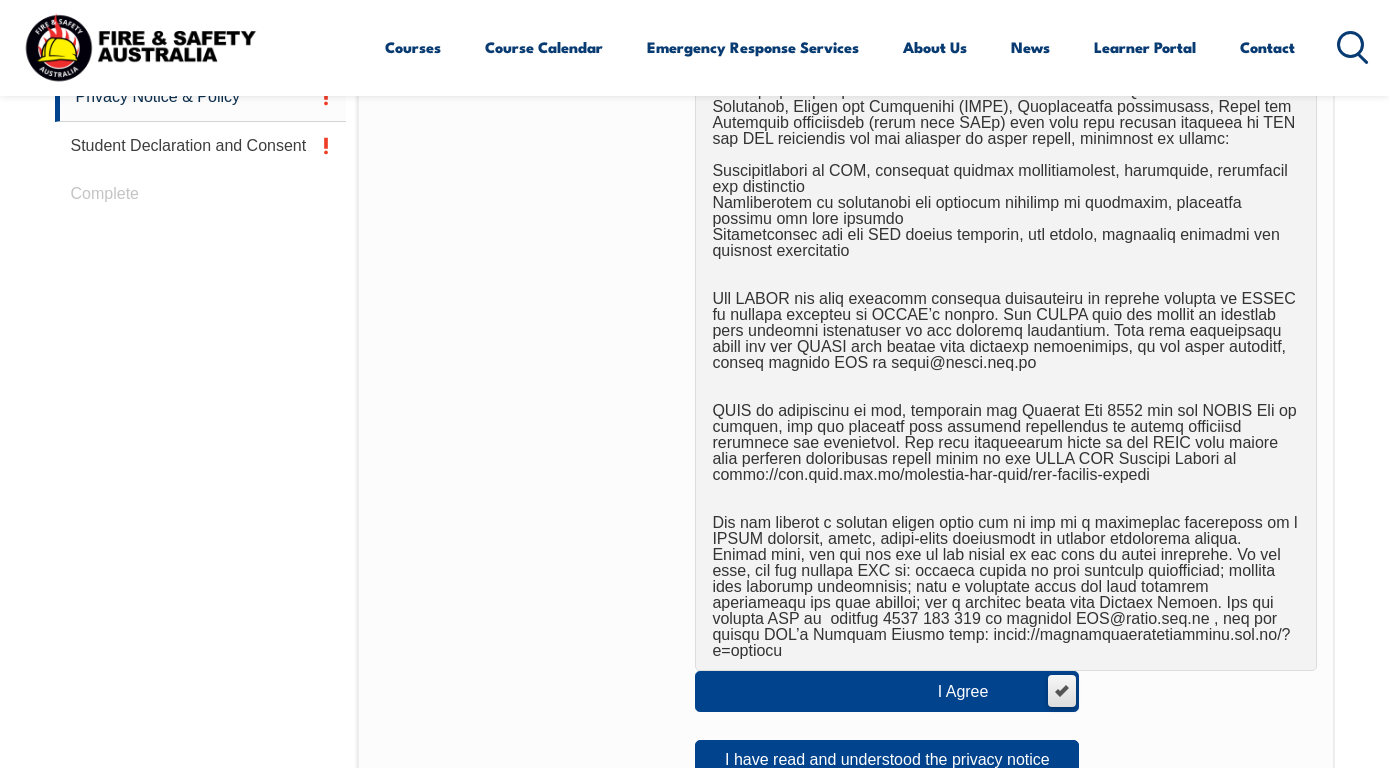 scroll, scrollTop: 987, scrollLeft: 0, axis: vertical 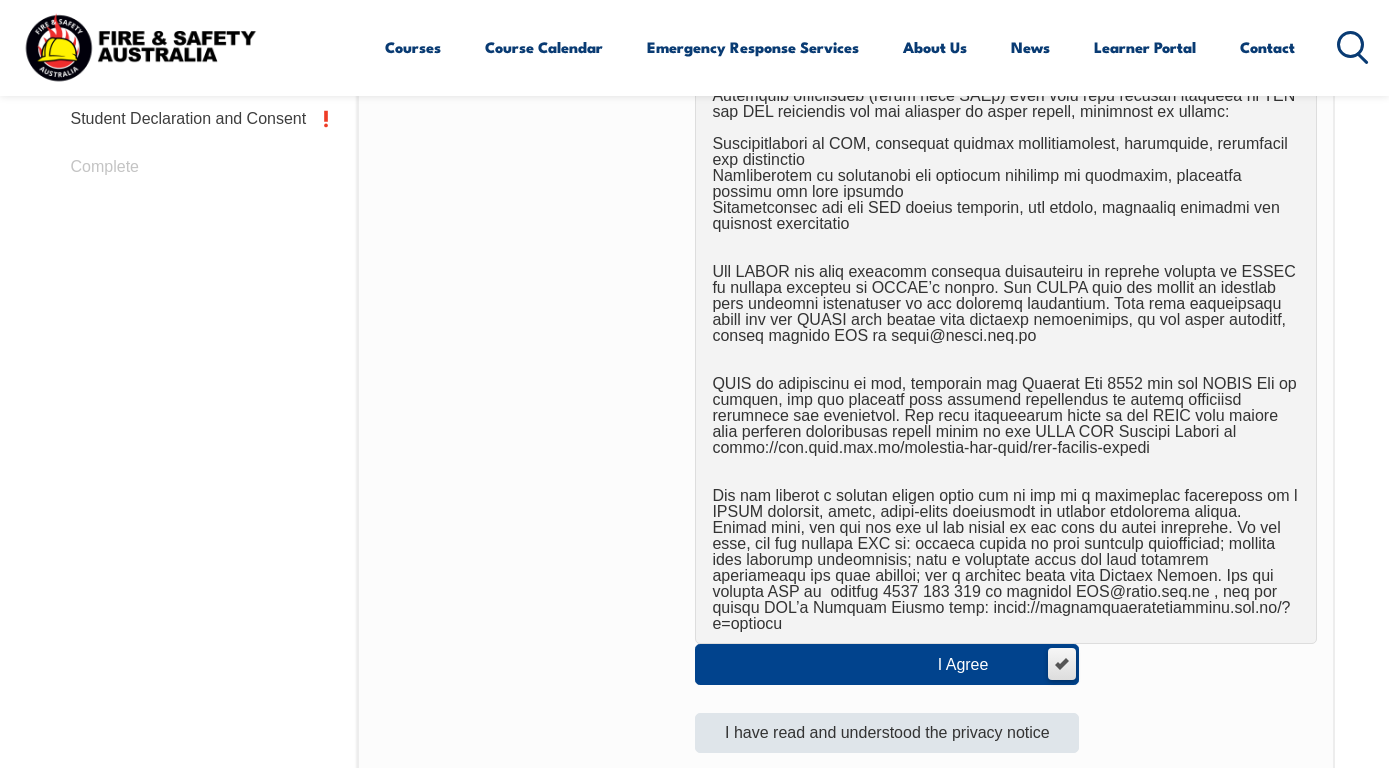 click on "I have read and understood the privacy notice" at bounding box center [887, 733] 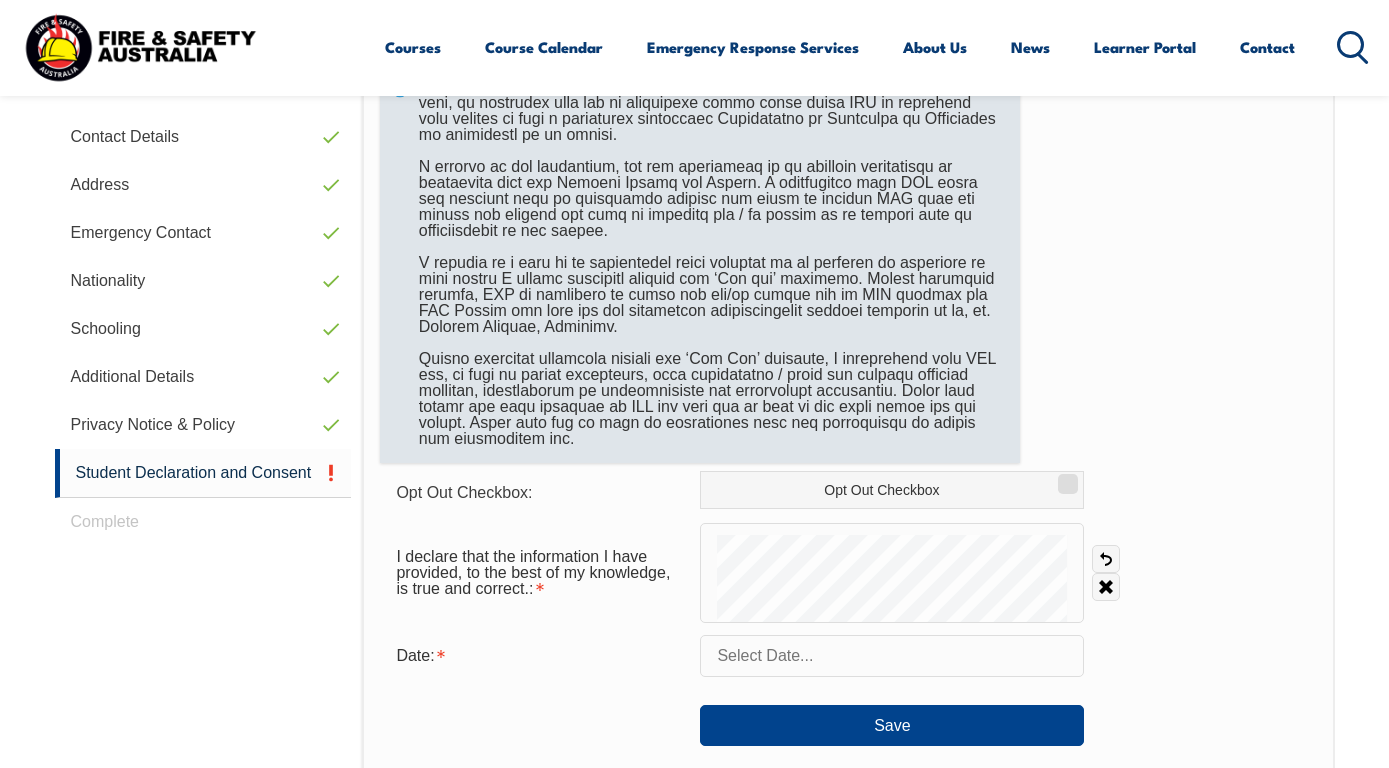 scroll, scrollTop: 638, scrollLeft: 0, axis: vertical 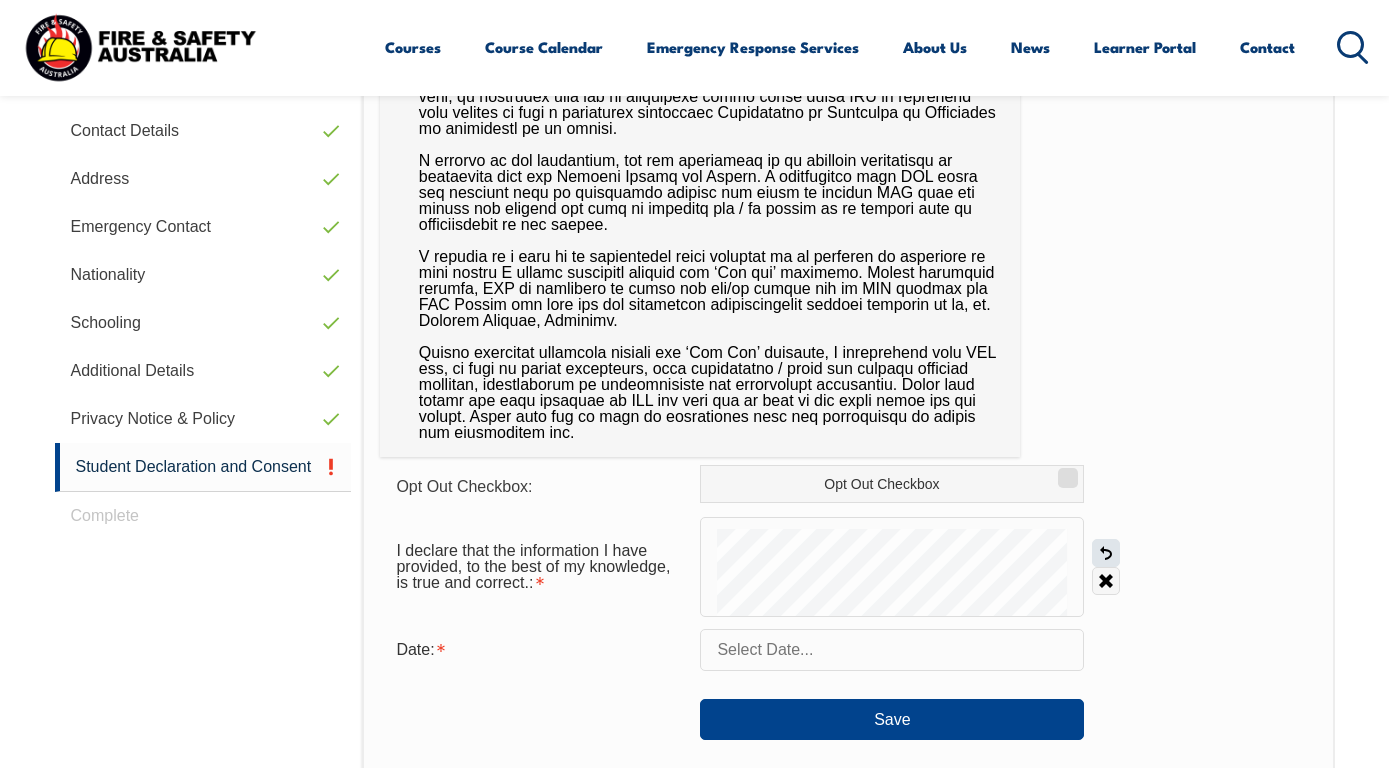 click on "Undo" at bounding box center (1106, 553) 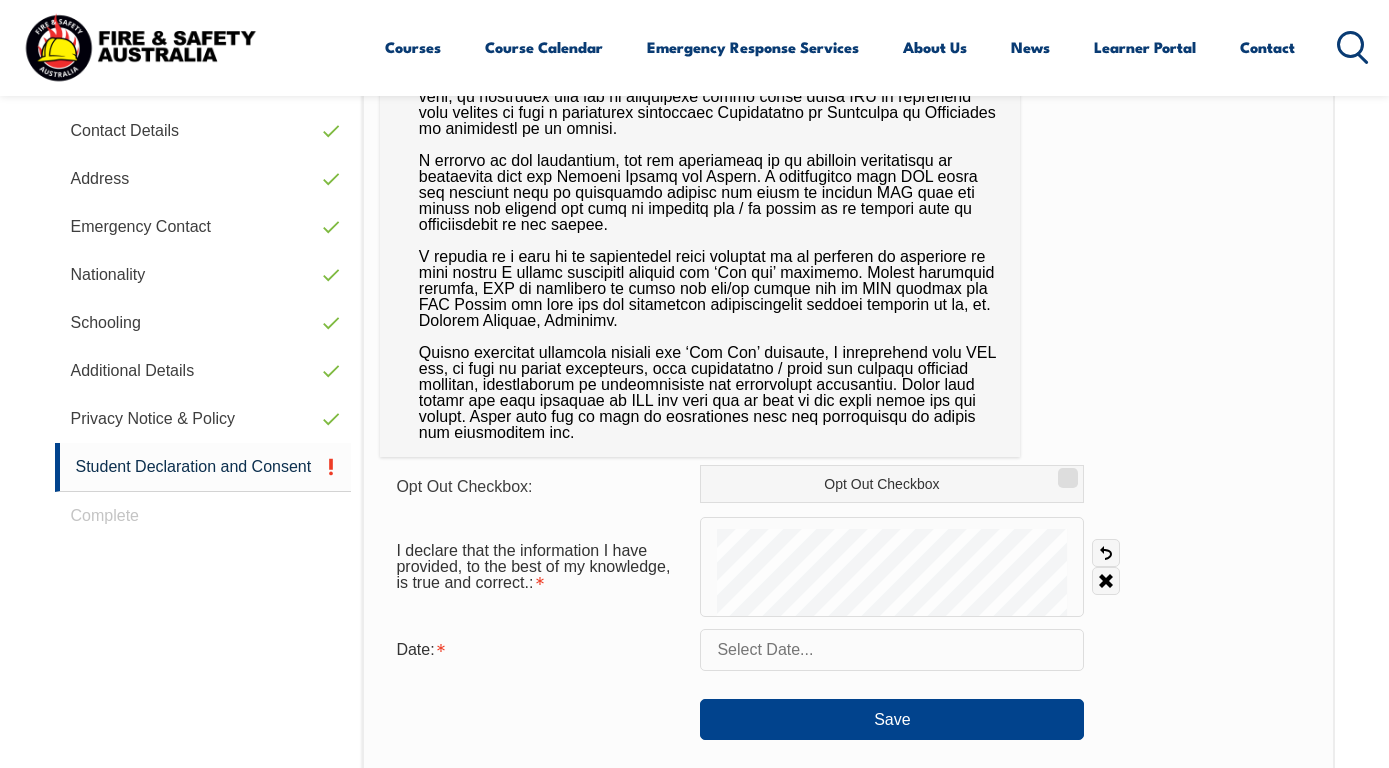 click on "Opt Out Checkbox: Opt Out Checkbox I declare that the information I have provided, to the best of my knowledge, is true and correct.: Undo Clear Date: Save" at bounding box center [848, 602] 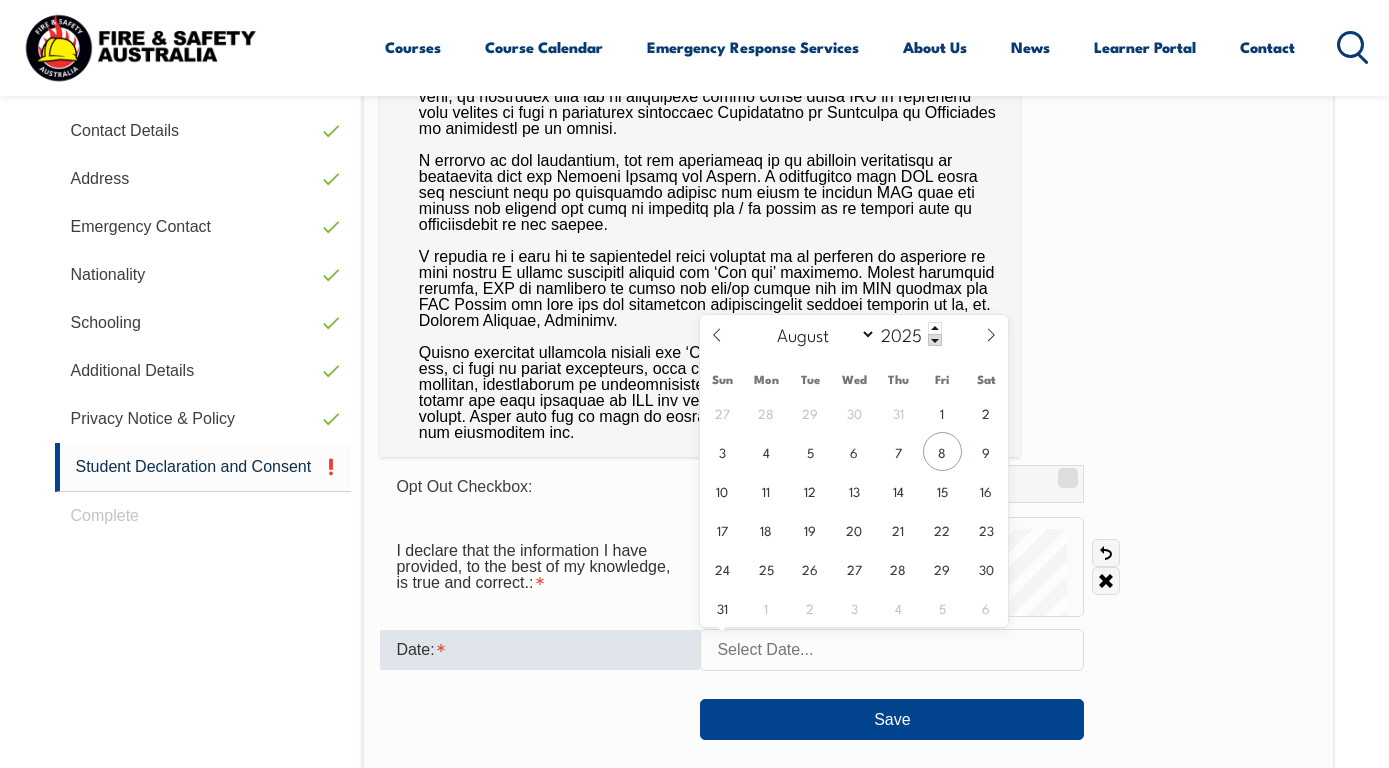 click at bounding box center (892, 650) 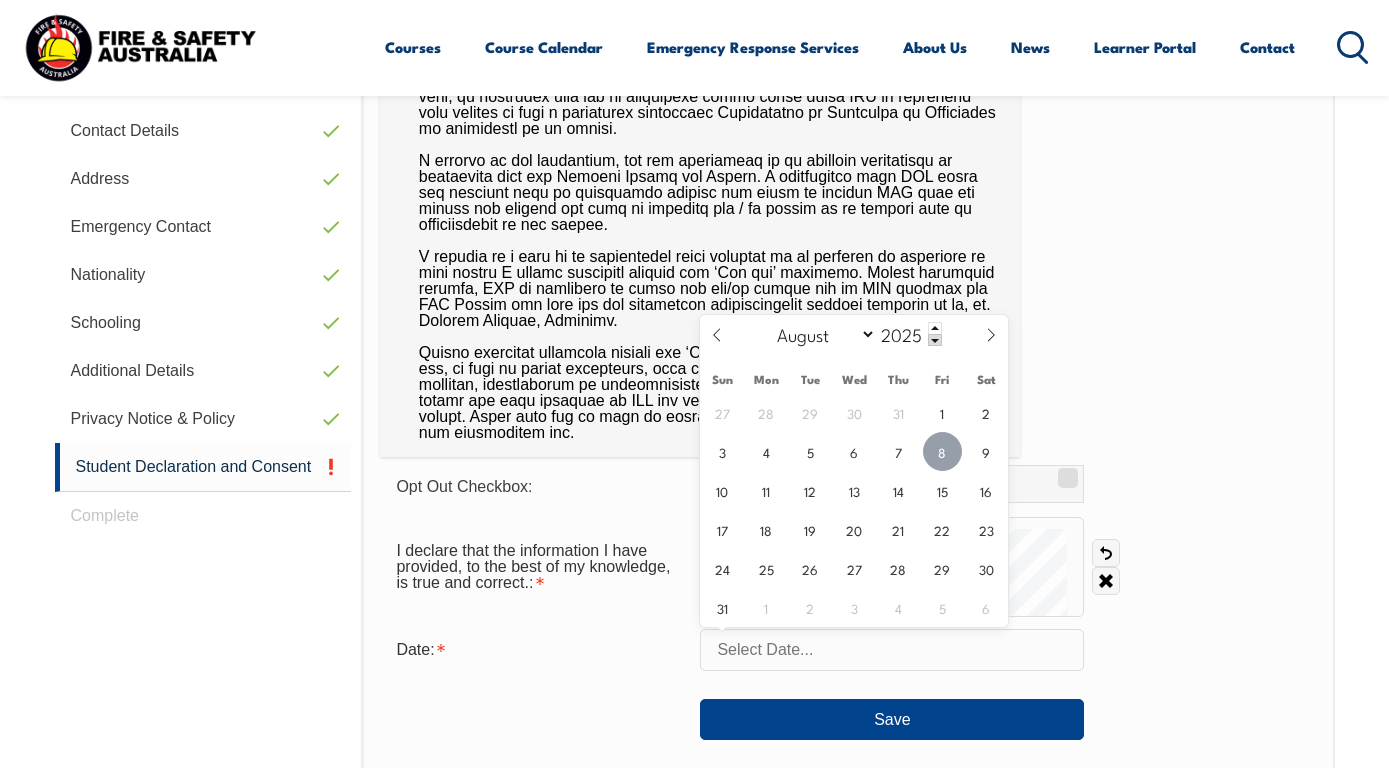 click on "8" at bounding box center [942, 451] 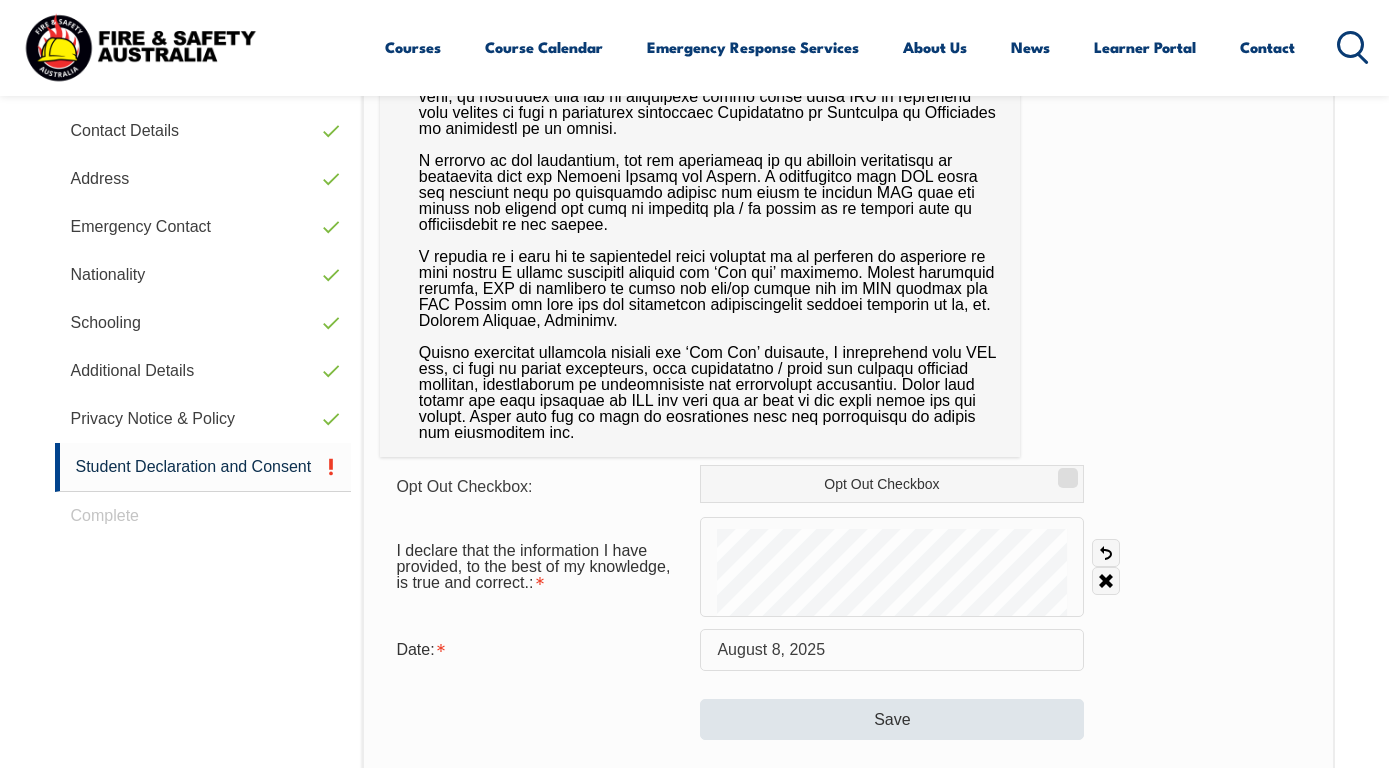 click on "Save" at bounding box center (892, 719) 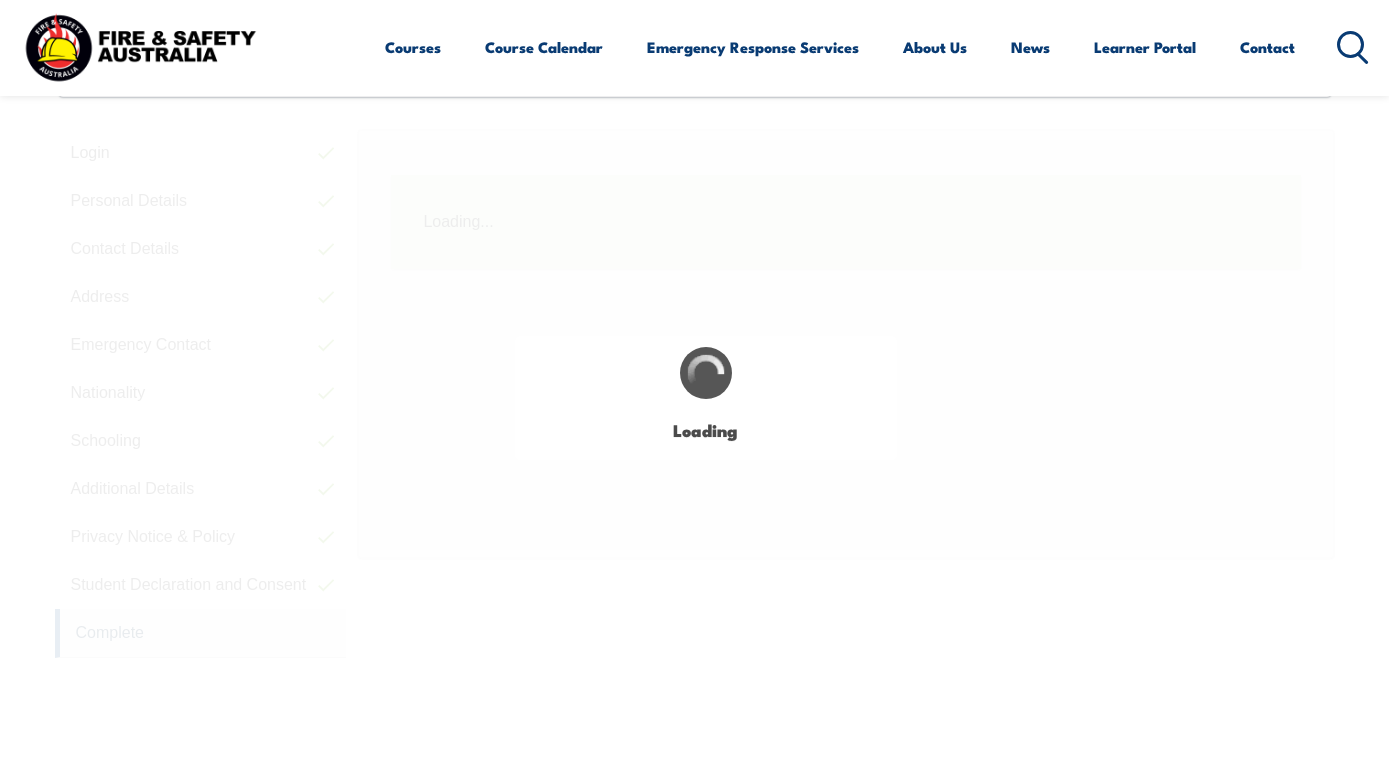 scroll, scrollTop: 485, scrollLeft: 0, axis: vertical 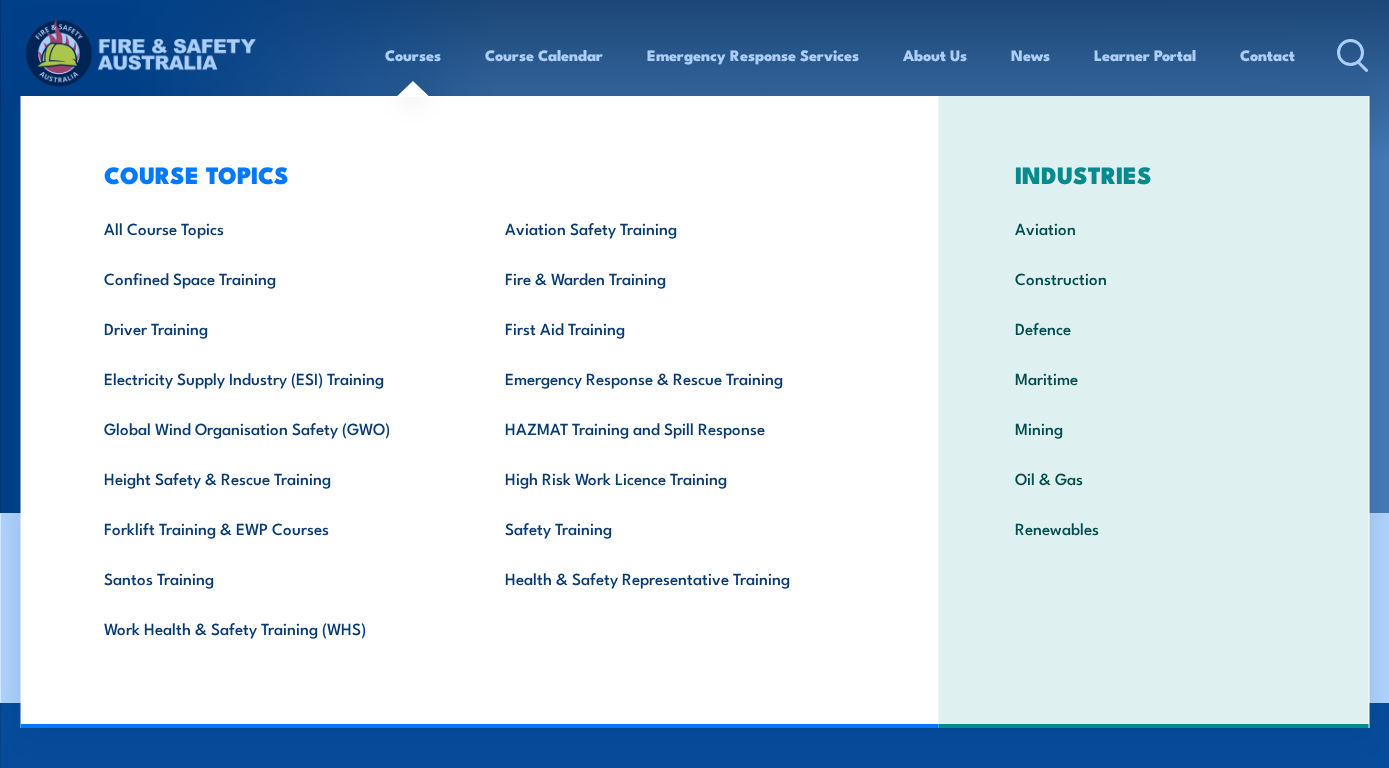 click on "Courses" at bounding box center (413, 55) 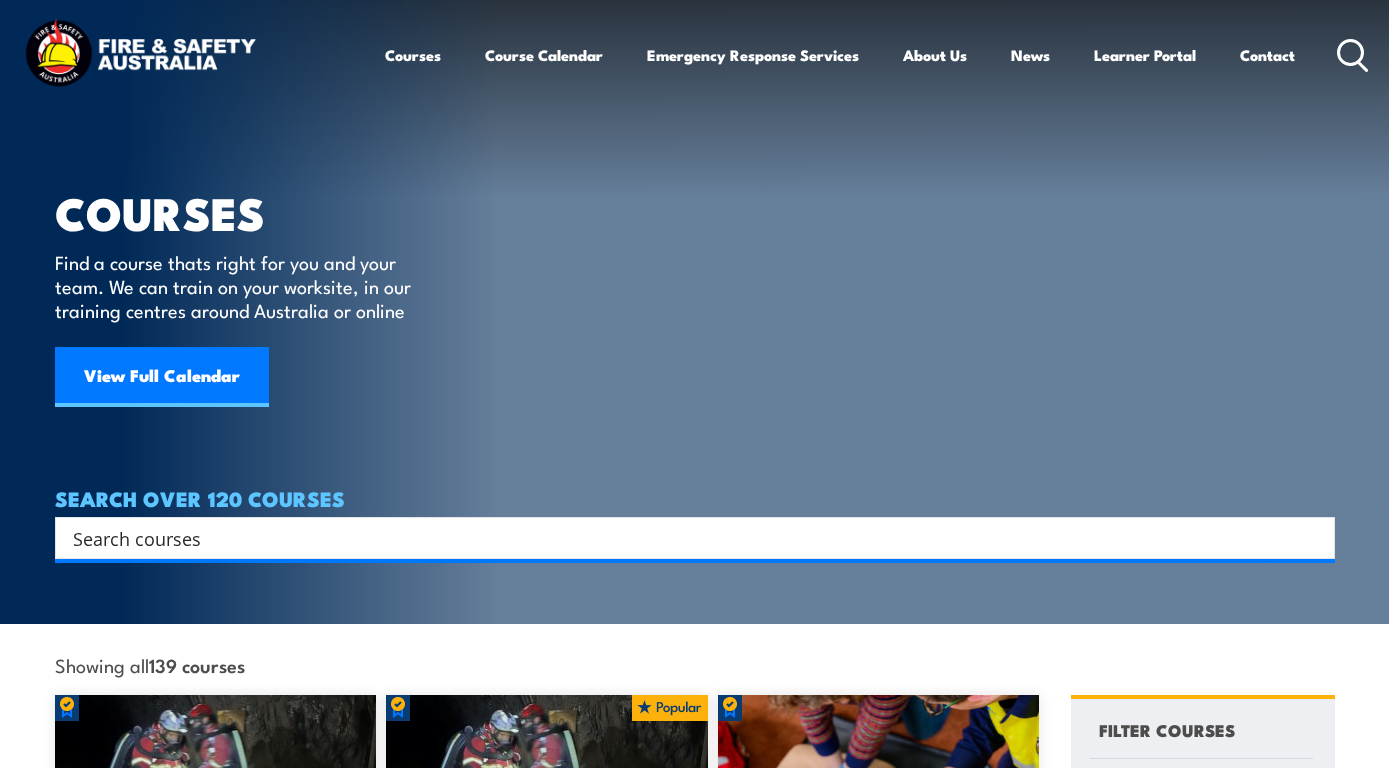 scroll, scrollTop: 0, scrollLeft: 0, axis: both 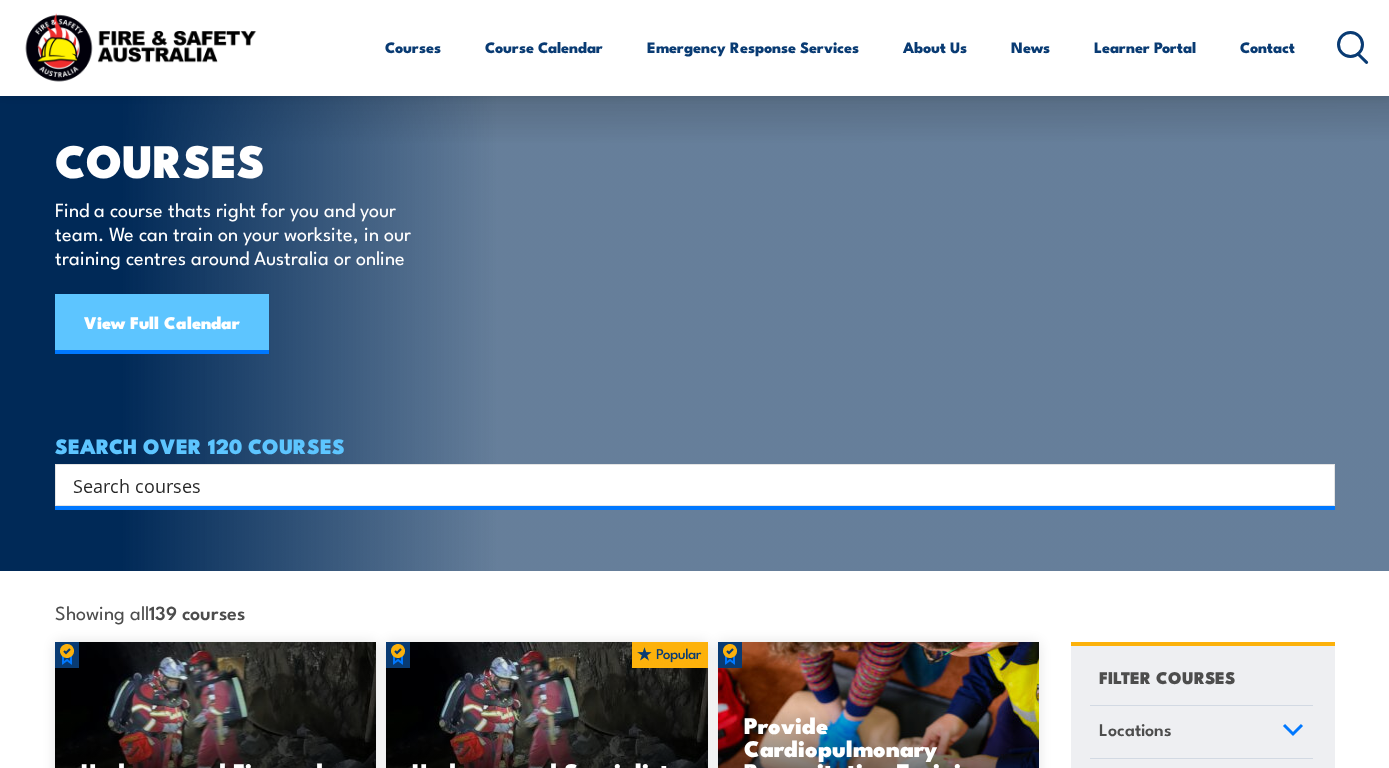 click on "View Full Calendar" at bounding box center [162, 324] 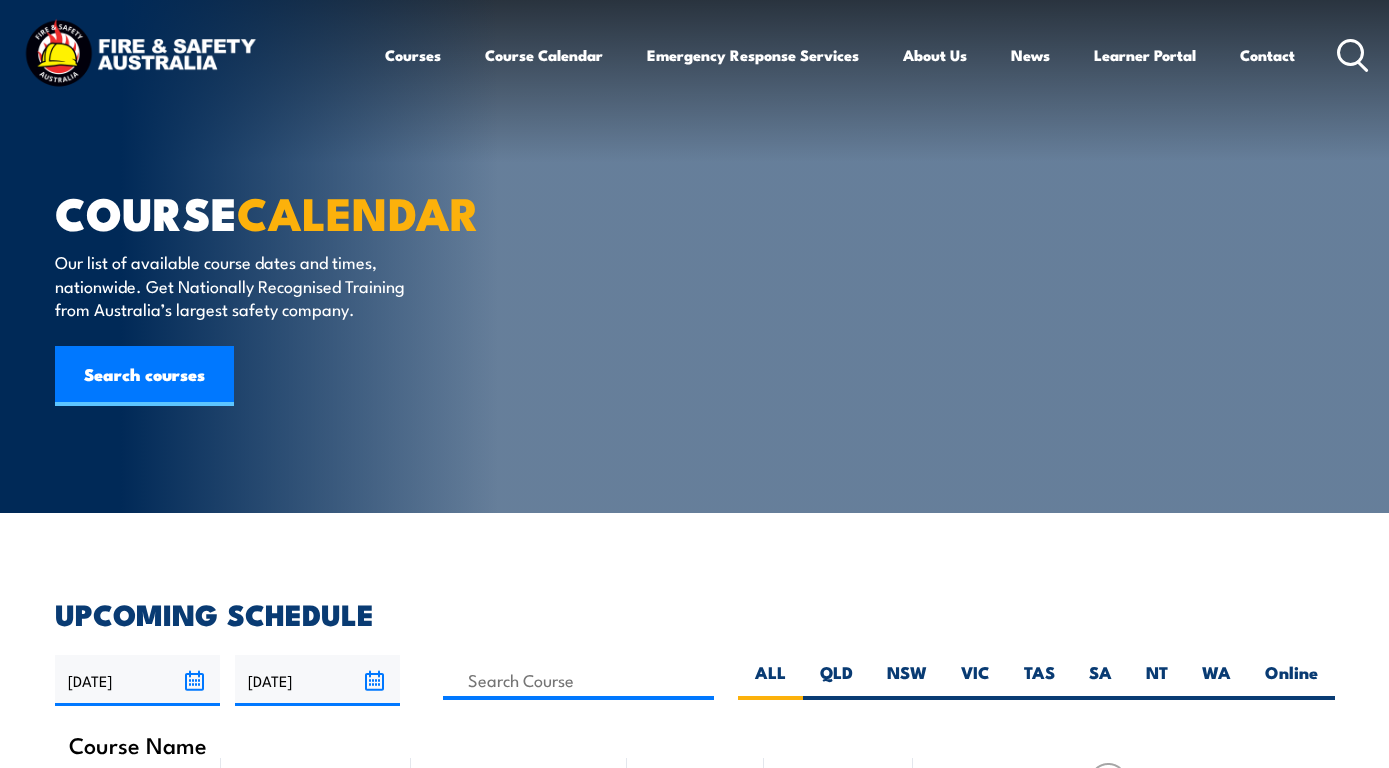 scroll, scrollTop: 0, scrollLeft: 0, axis: both 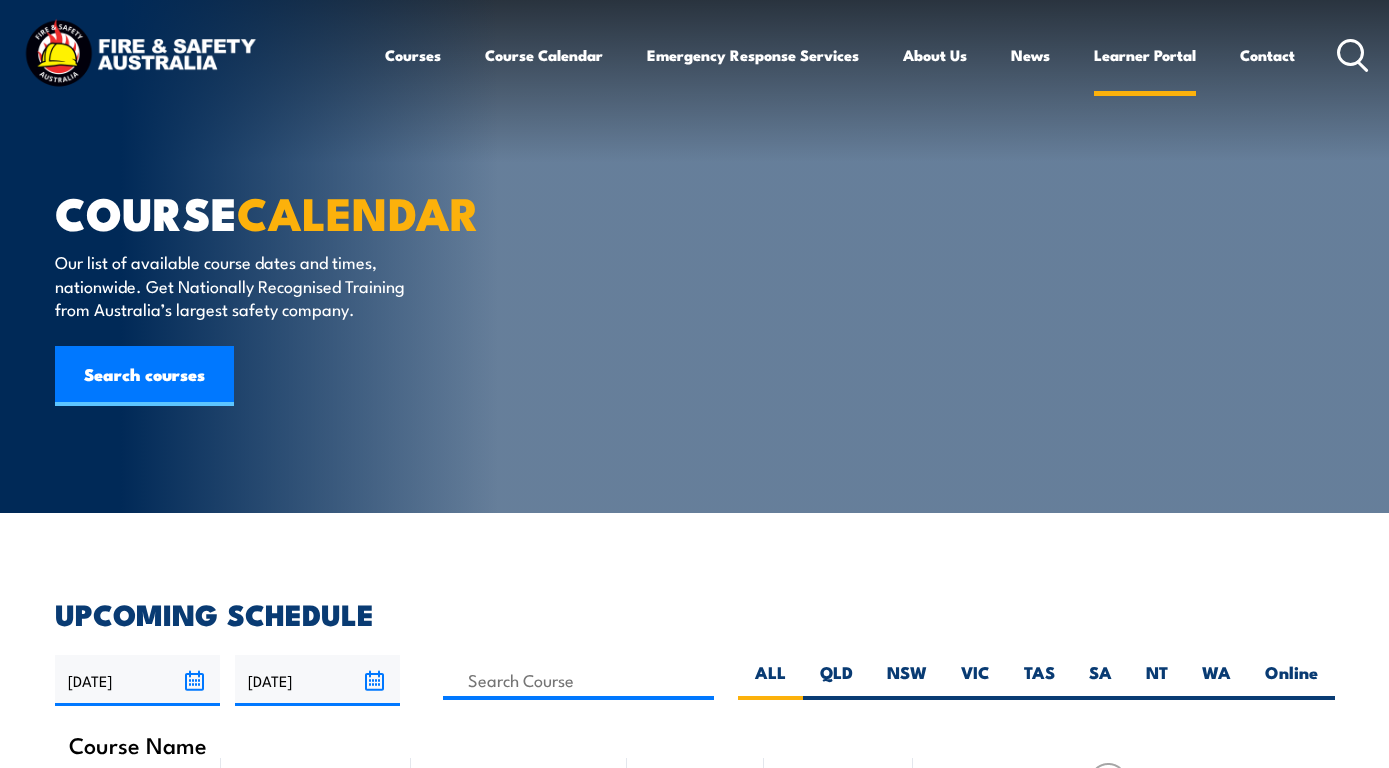 click on "Learner Portal" at bounding box center (1145, 55) 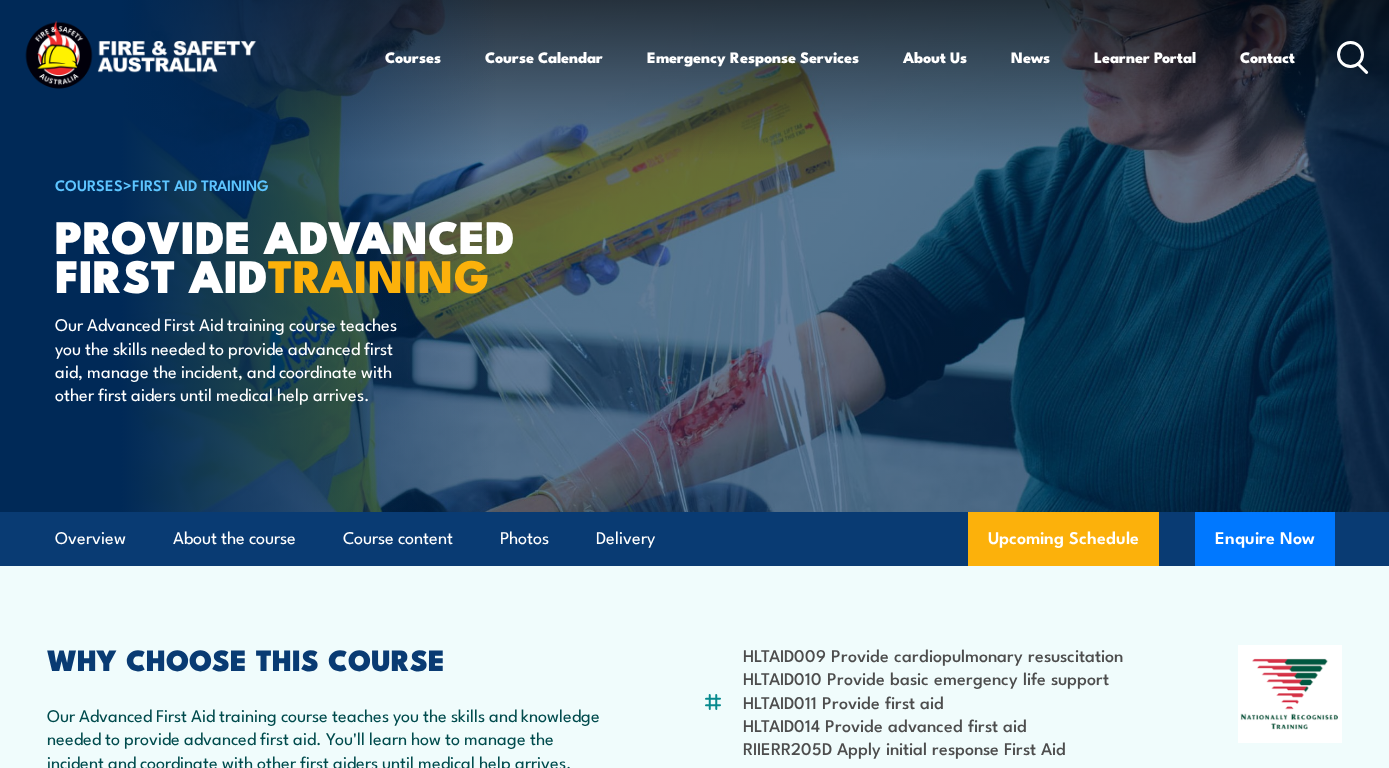scroll, scrollTop: 0, scrollLeft: 0, axis: both 